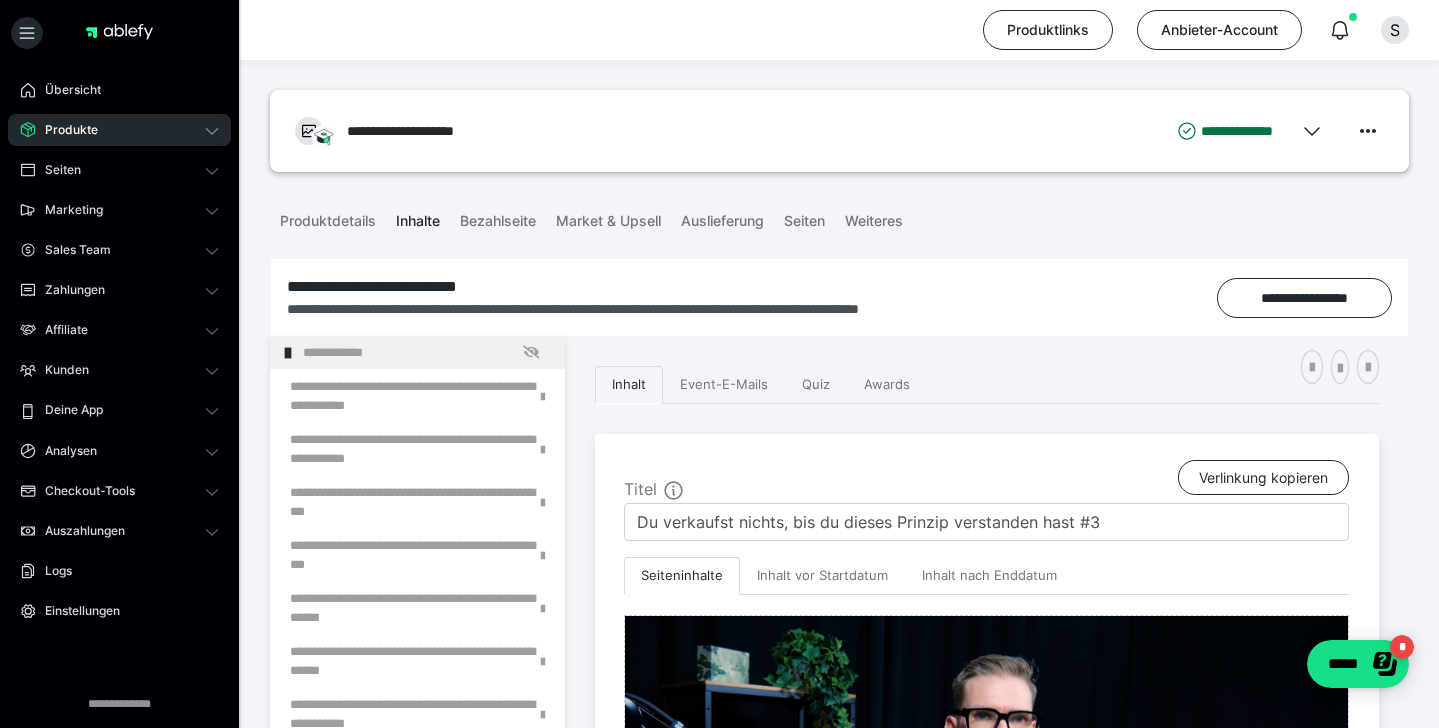 scroll, scrollTop: 407, scrollLeft: 0, axis: vertical 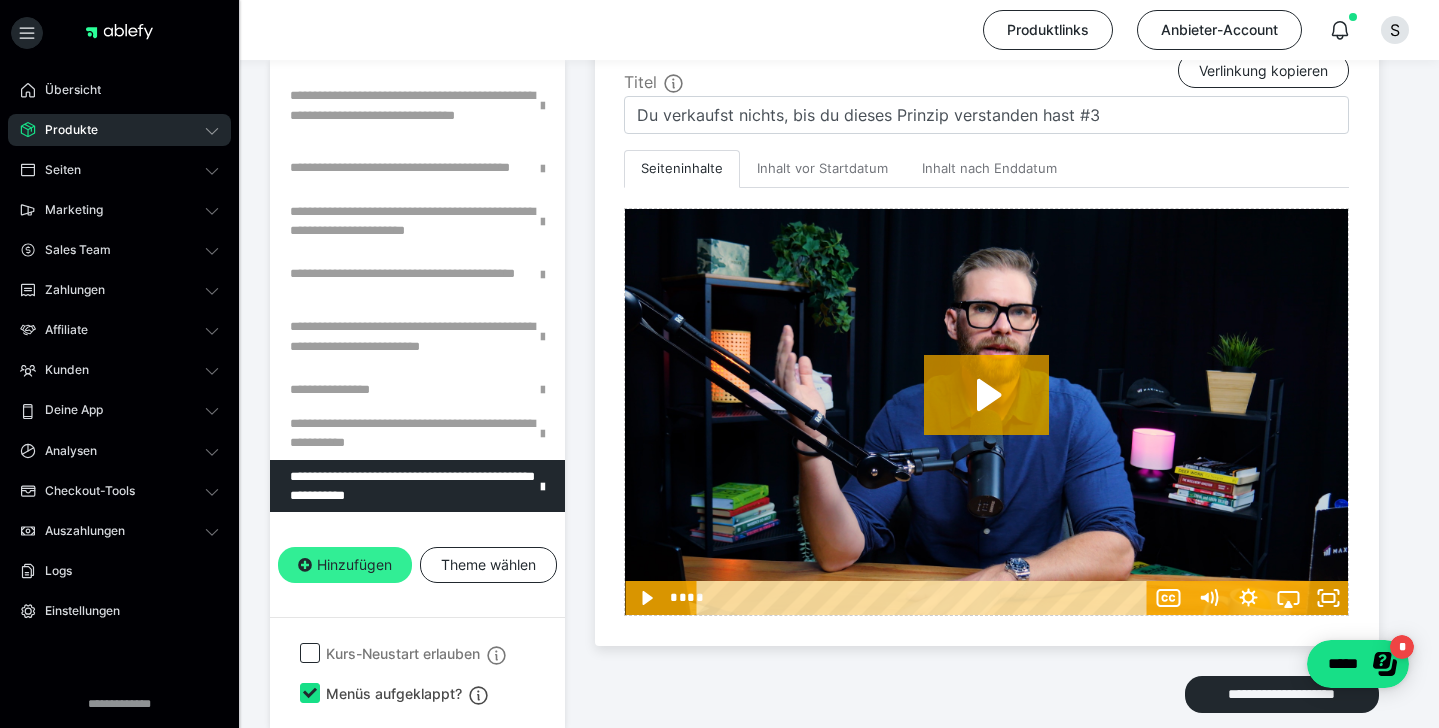 click on "Hinzufügen" at bounding box center (345, 565) 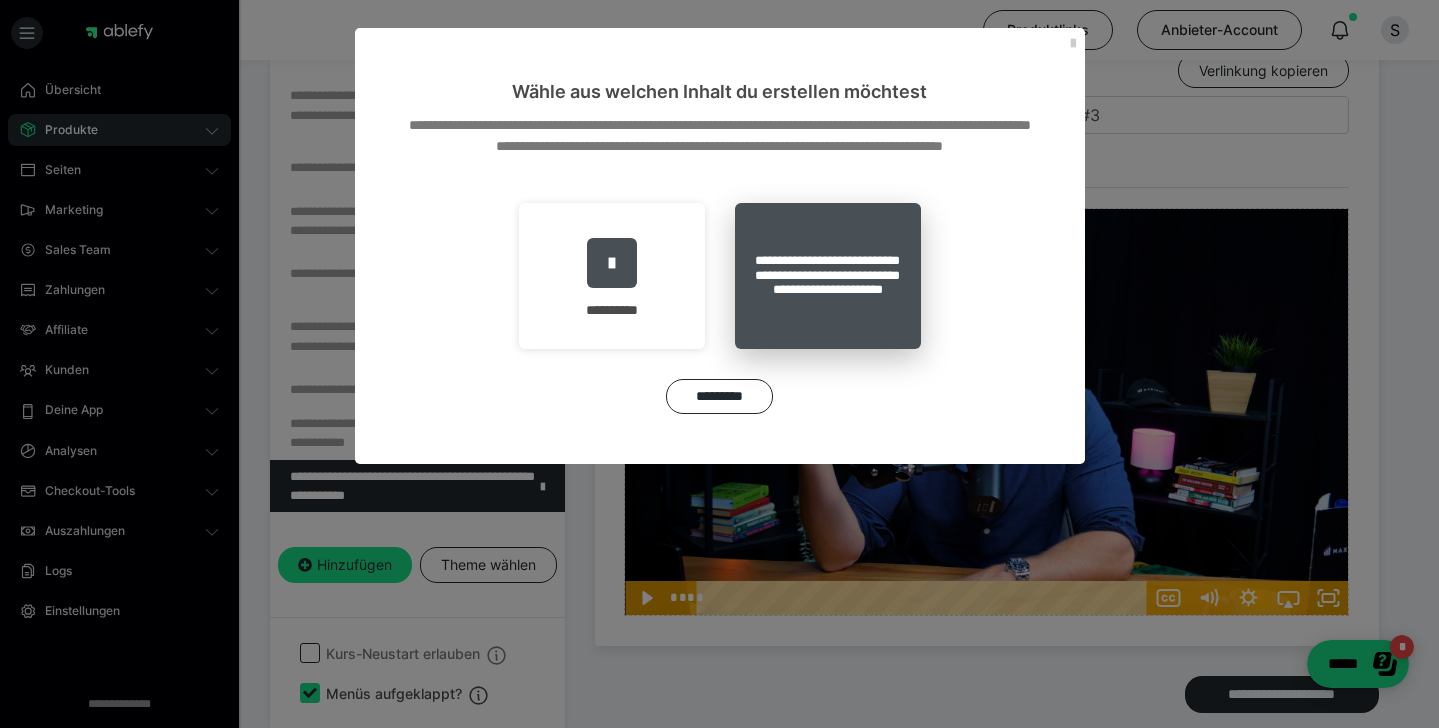click on "**********" at bounding box center [828, 276] 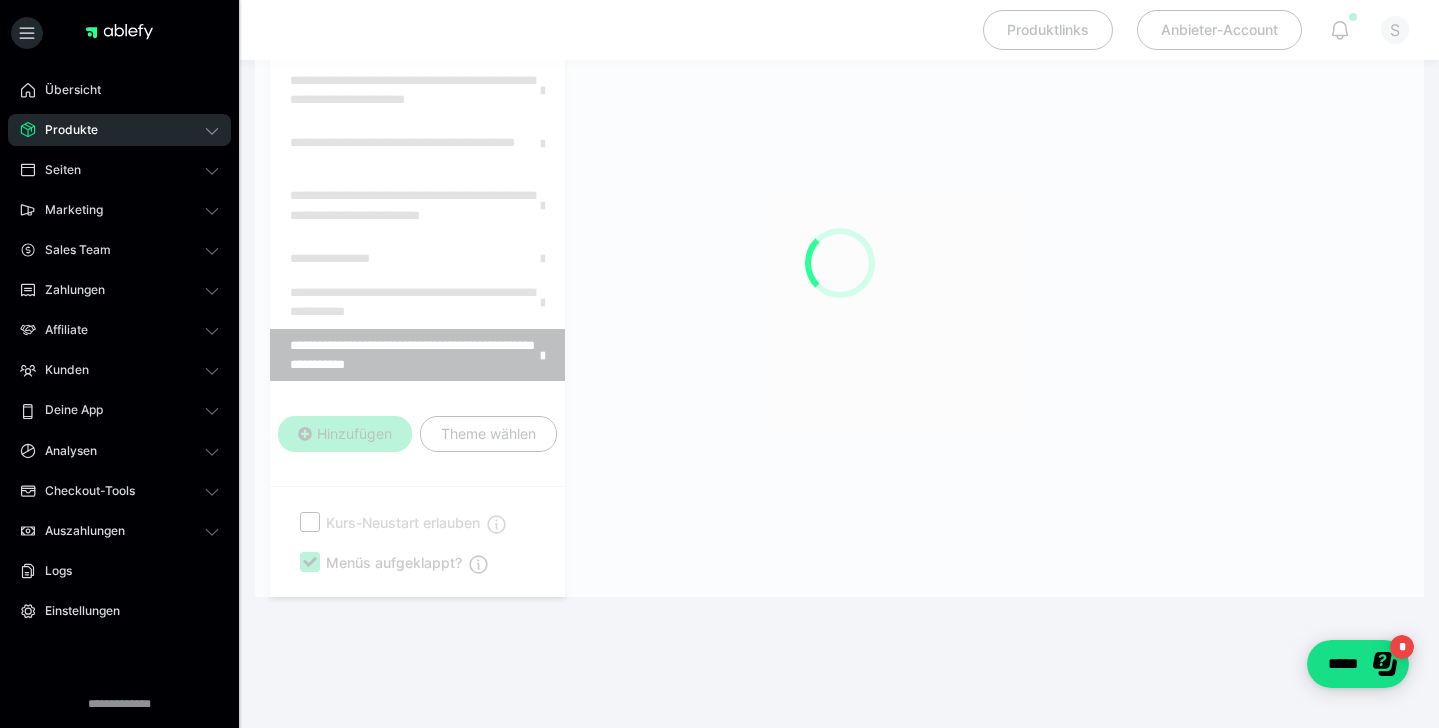 scroll, scrollTop: 276, scrollLeft: 0, axis: vertical 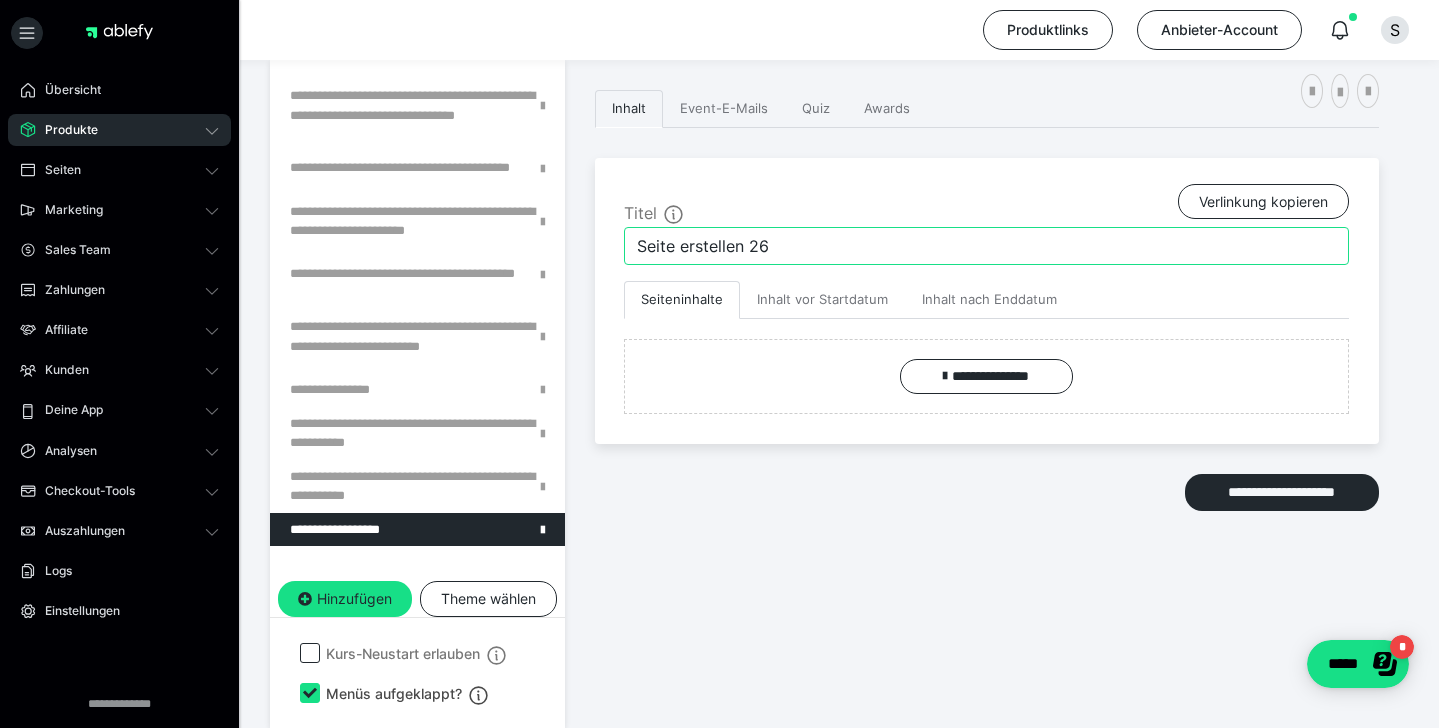 click on "Seite erstellen 26" at bounding box center [986, 246] 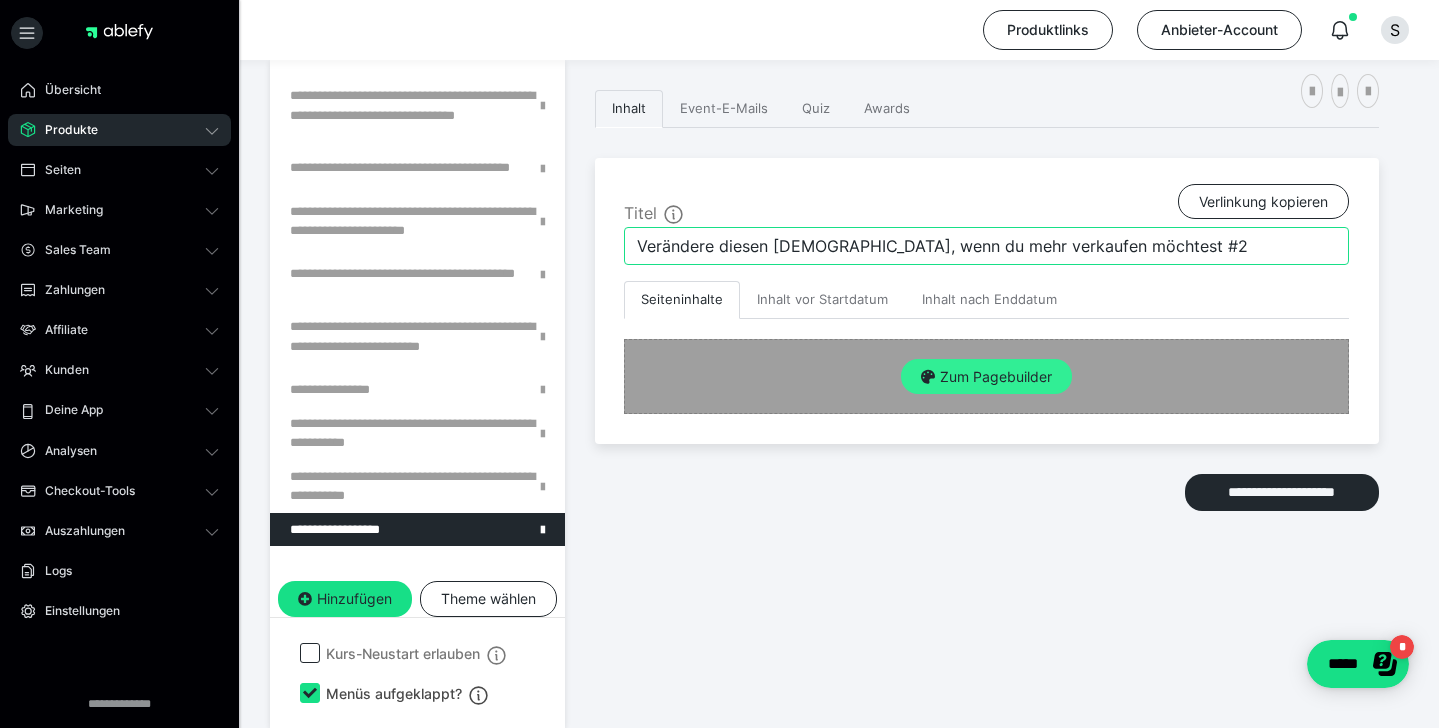 type on "Verändere diesen [DEMOGRAPHIC_DATA], wenn du mehr verkaufen möchtest #2" 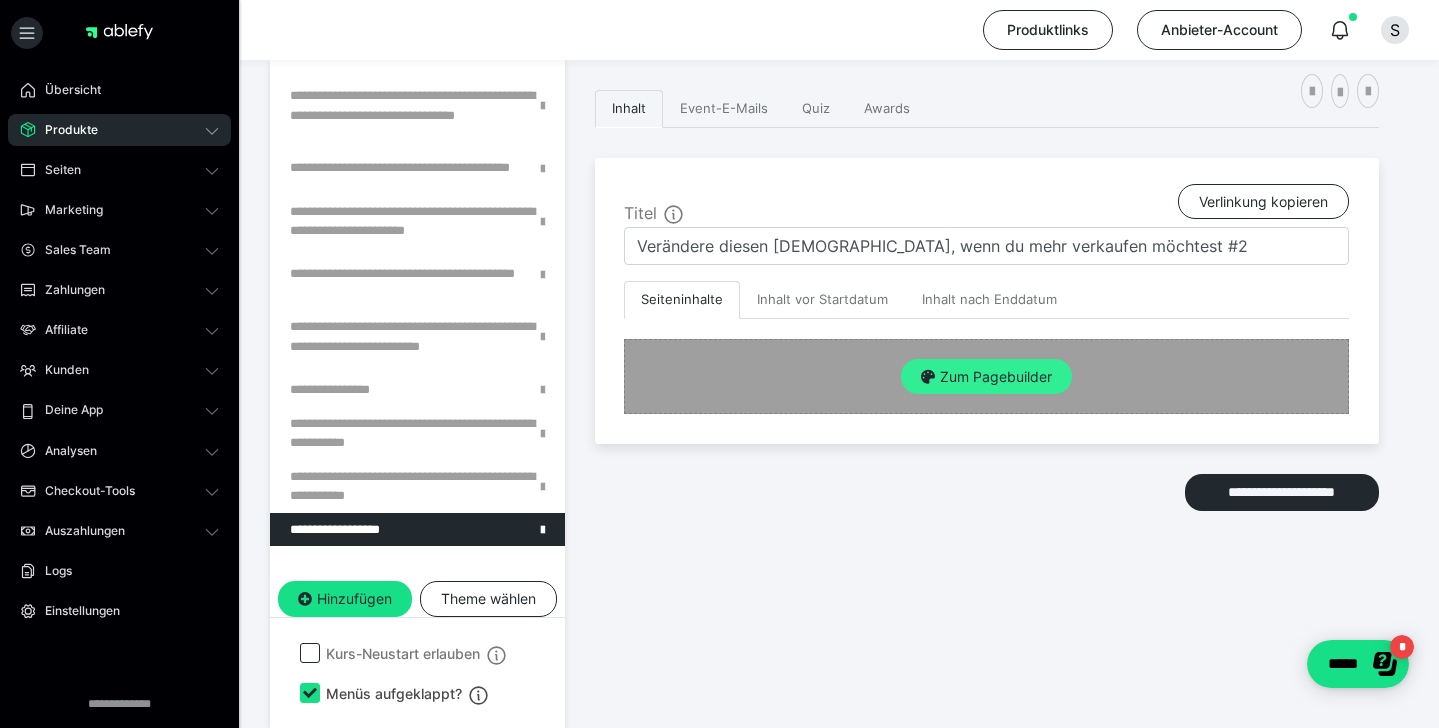 click on "Zum Pagebuilder" at bounding box center [986, 377] 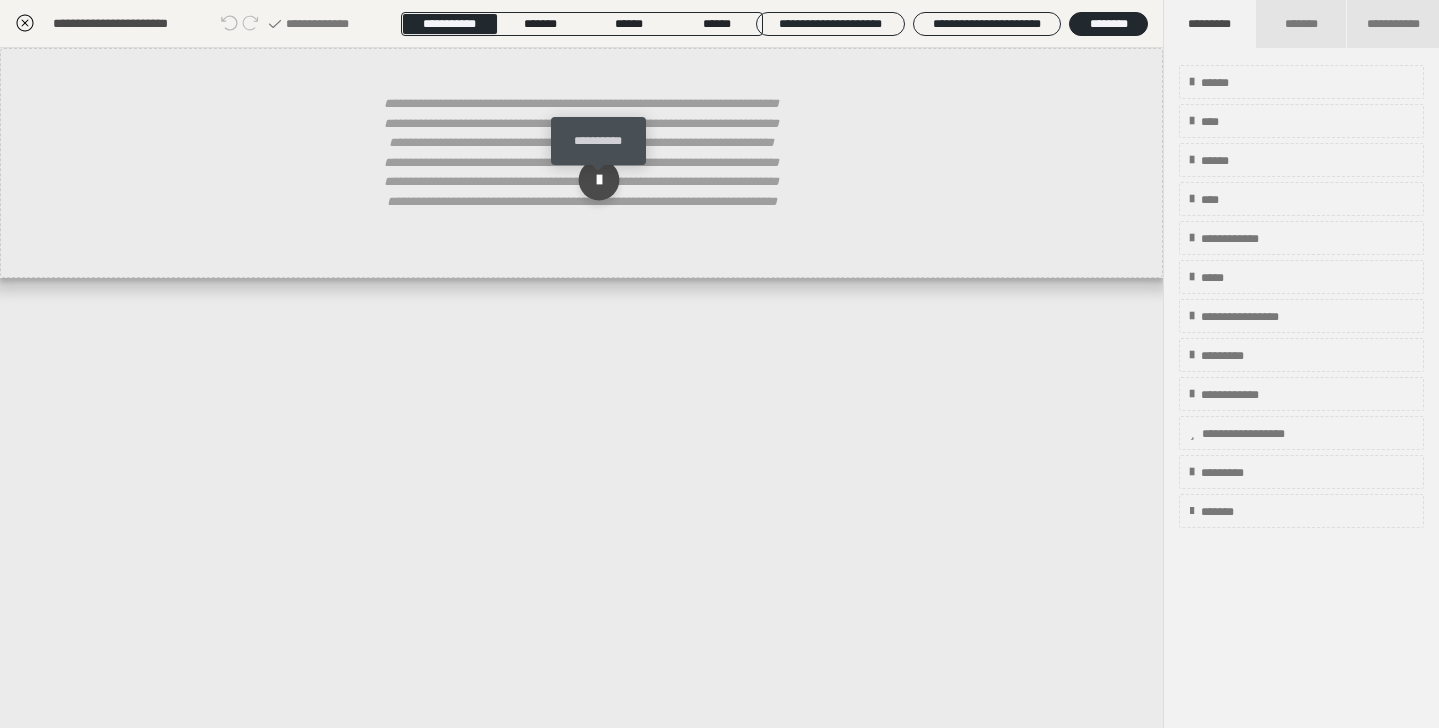 click at bounding box center (598, 180) 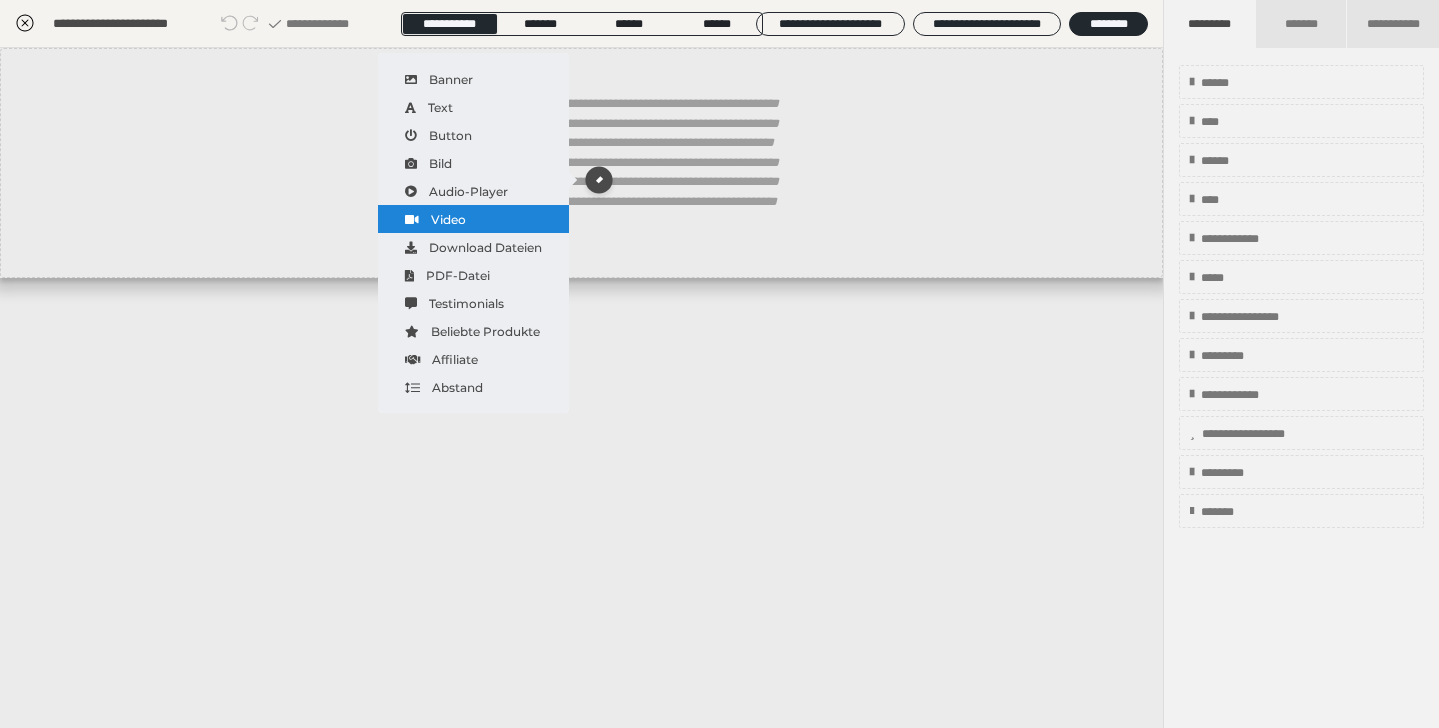 click on "Video" at bounding box center (473, 219) 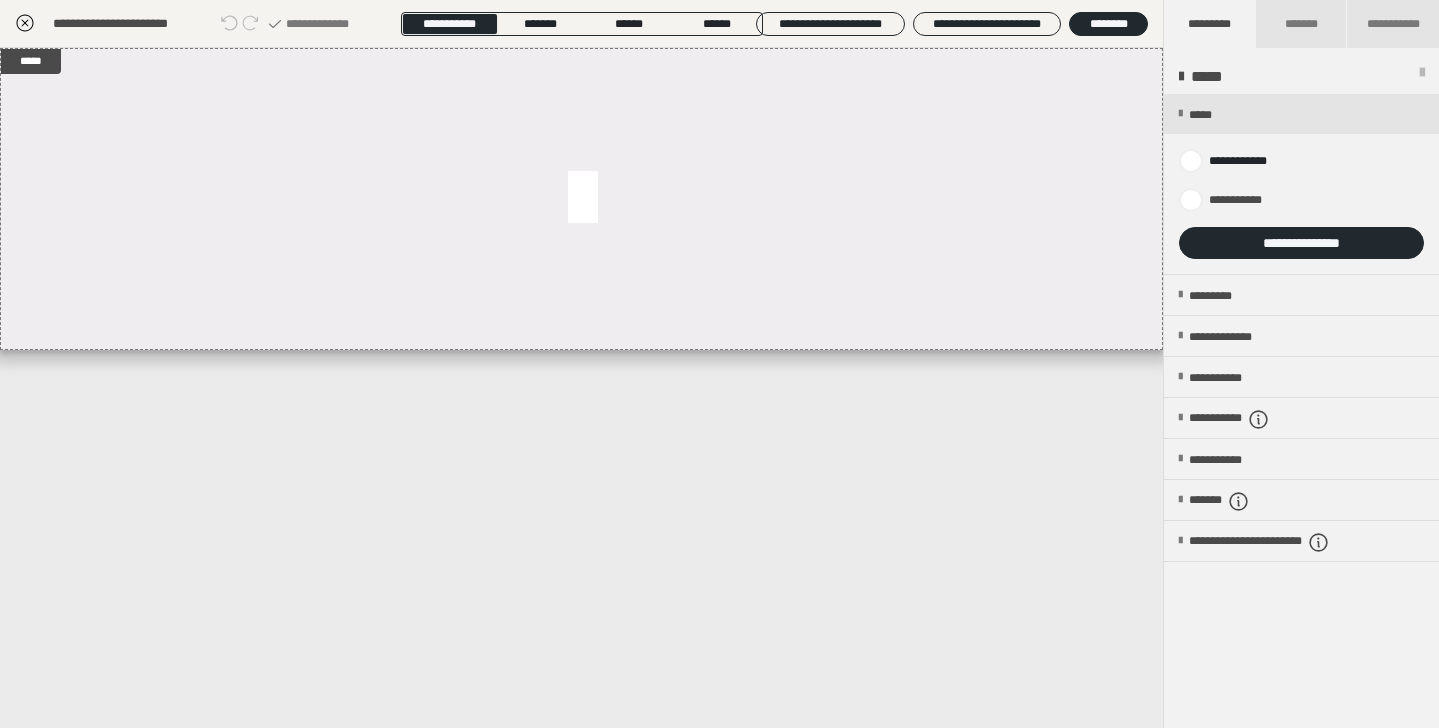 click at bounding box center (1301, 184) 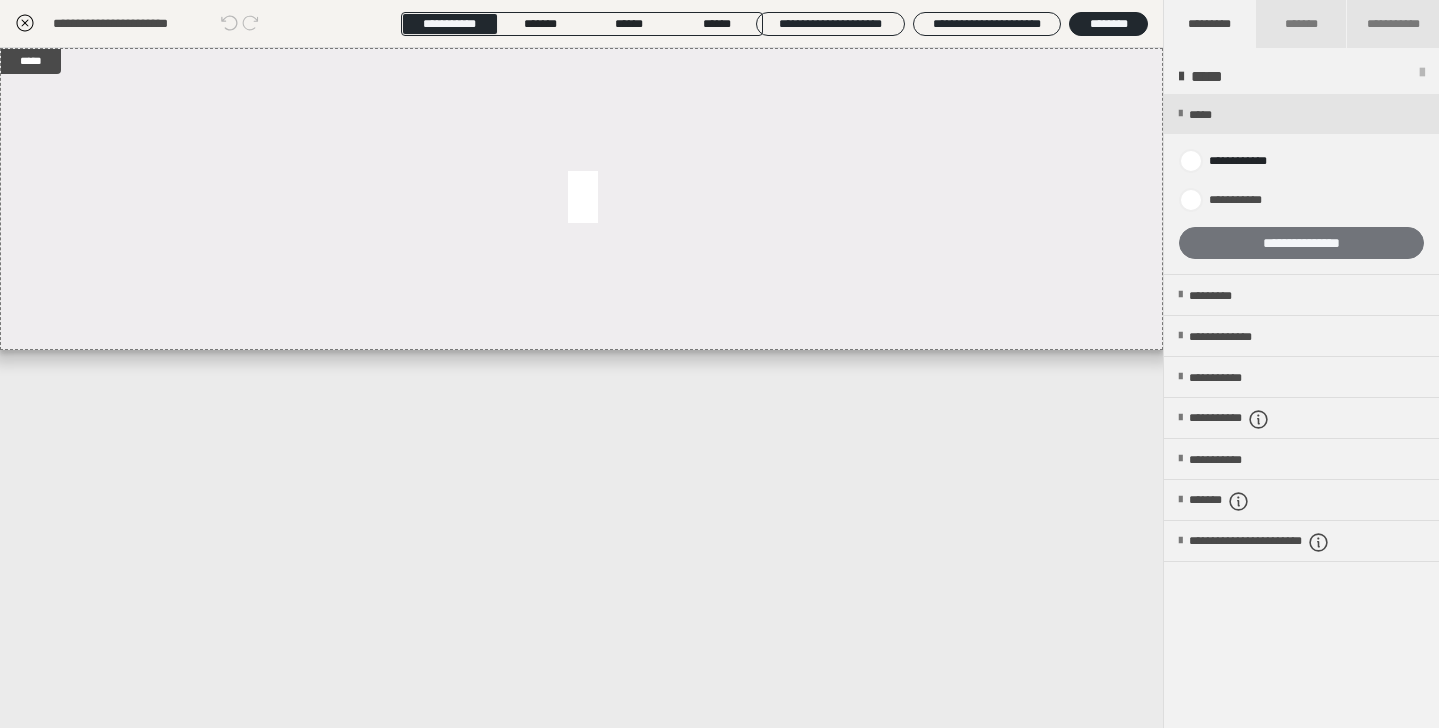 click on "**********" at bounding box center (1301, 243) 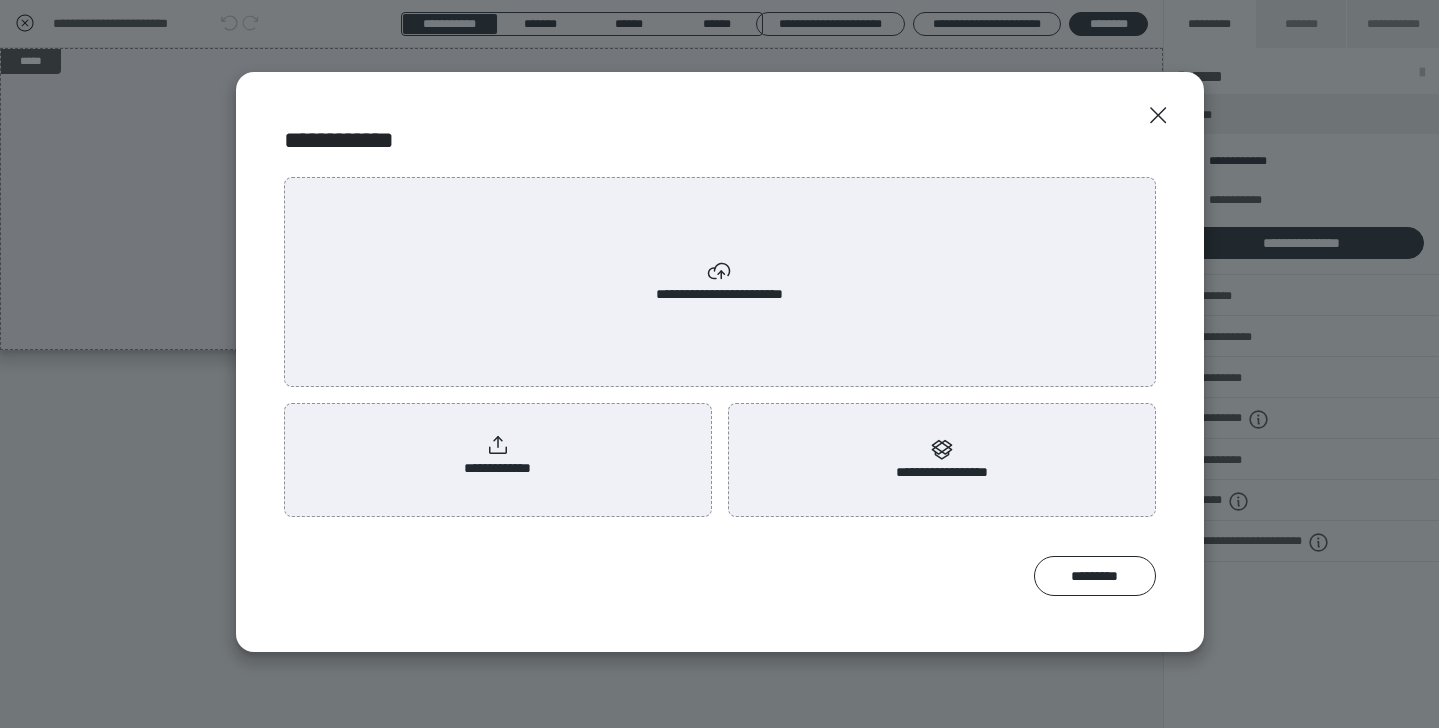 click on "**********" at bounding box center [498, 456] 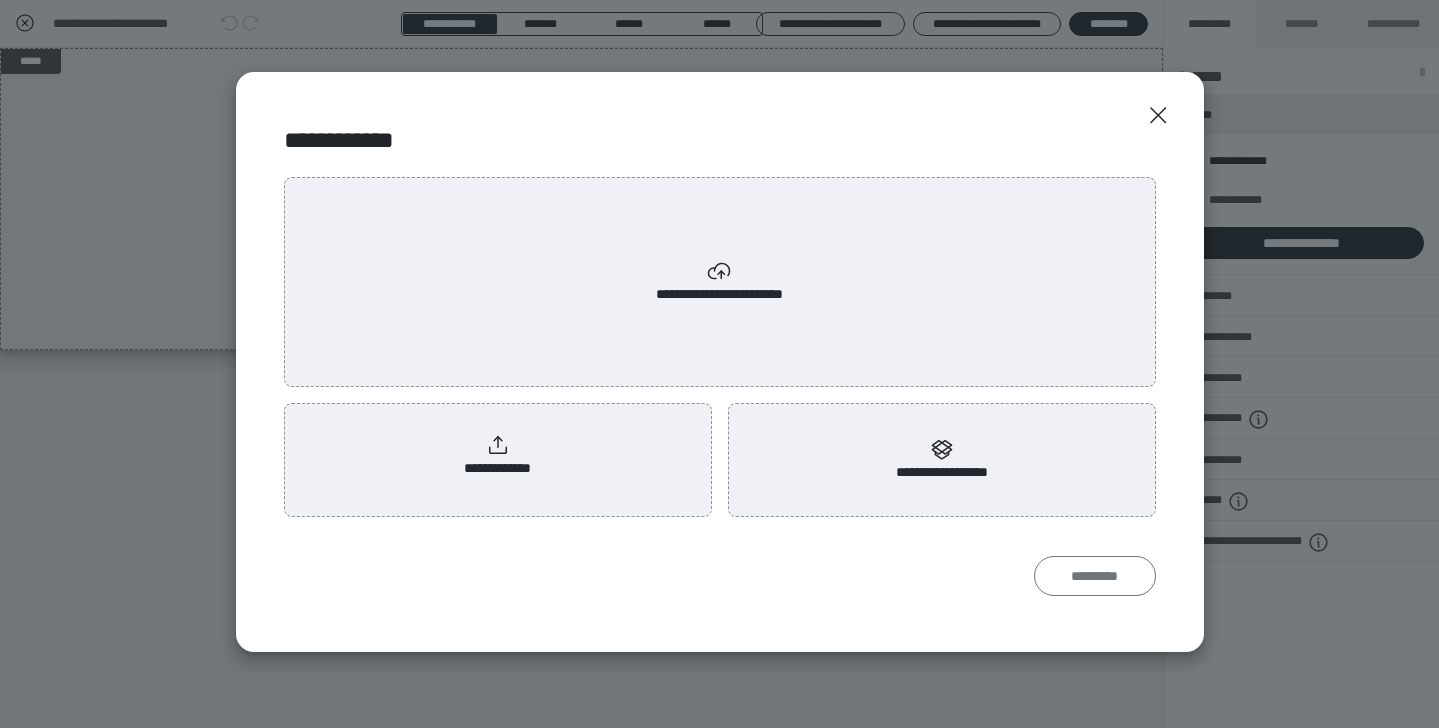 click on "*********" at bounding box center (1095, 576) 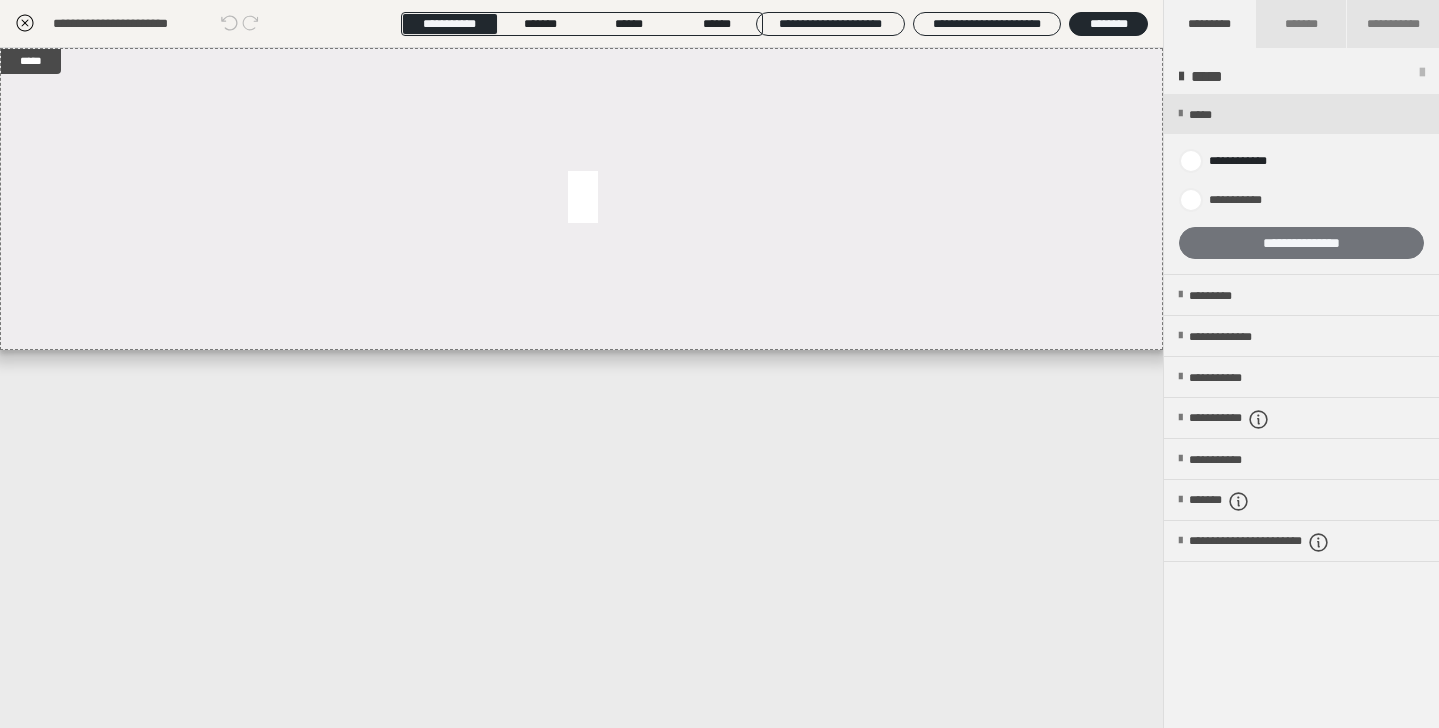 click on "**********" at bounding box center (1301, 243) 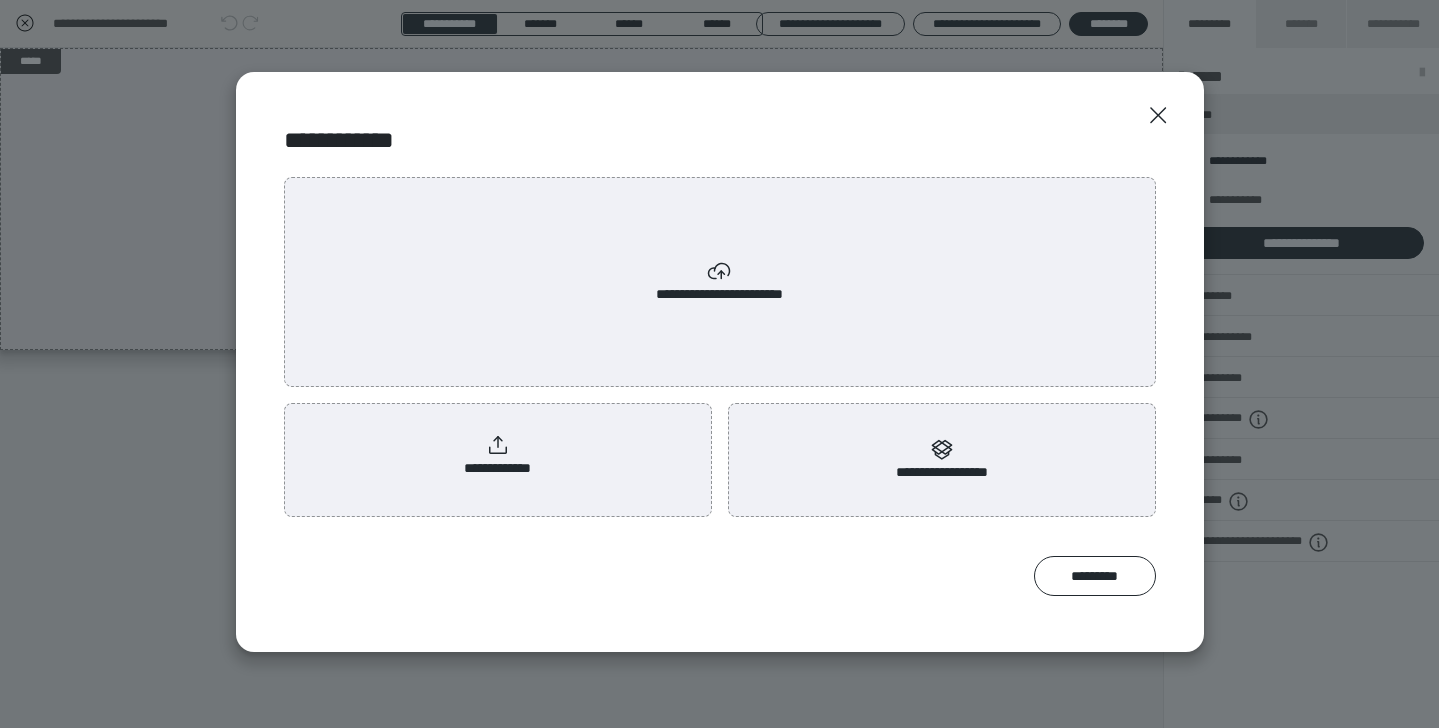 click on "**********" at bounding box center (498, 456) 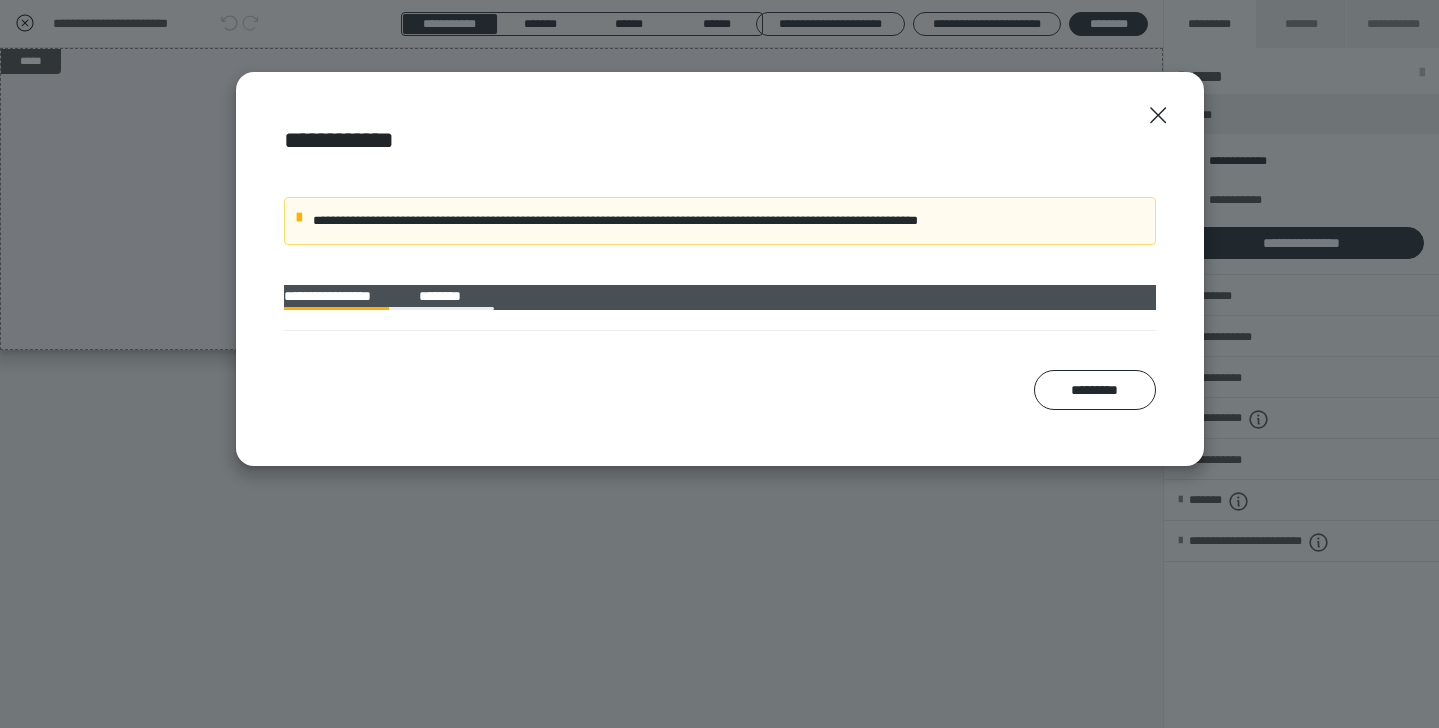 click on "**********" at bounding box center (720, 140) 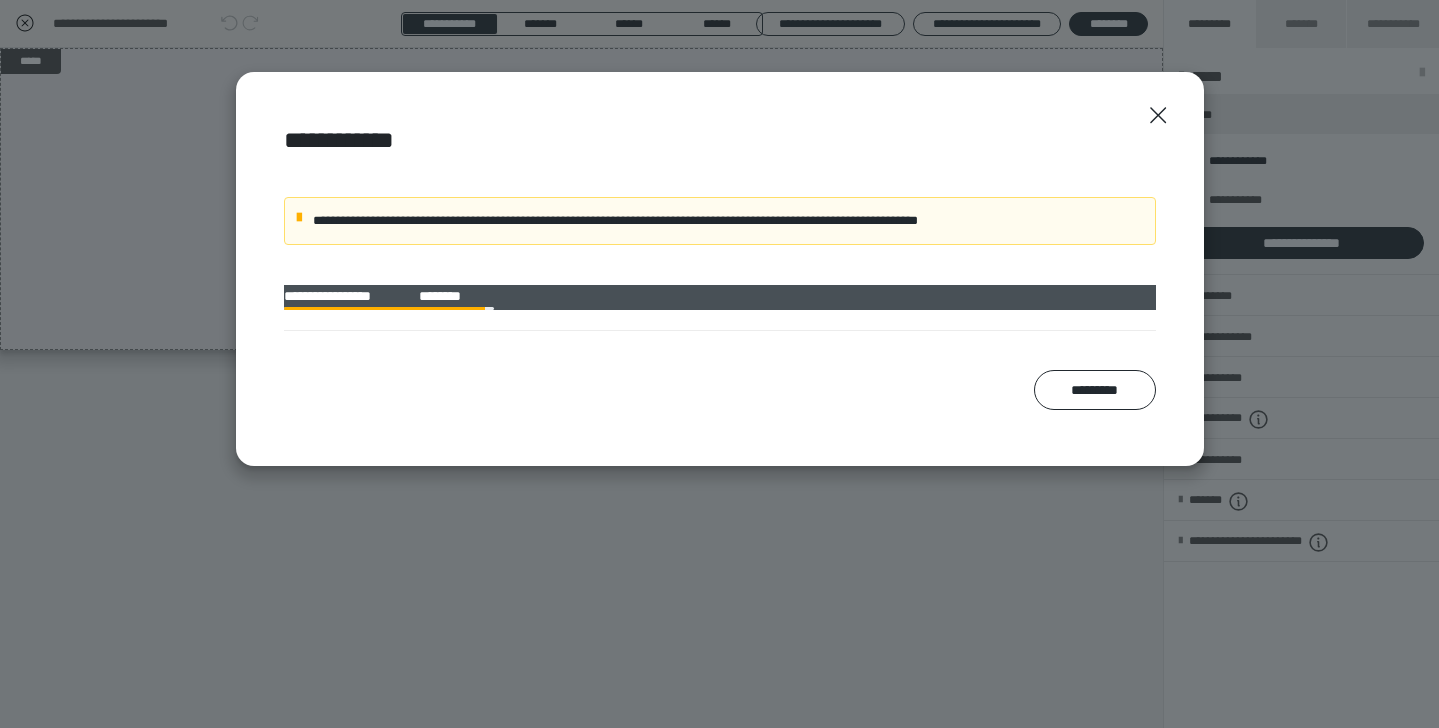 click on "**********" at bounding box center (720, 221) 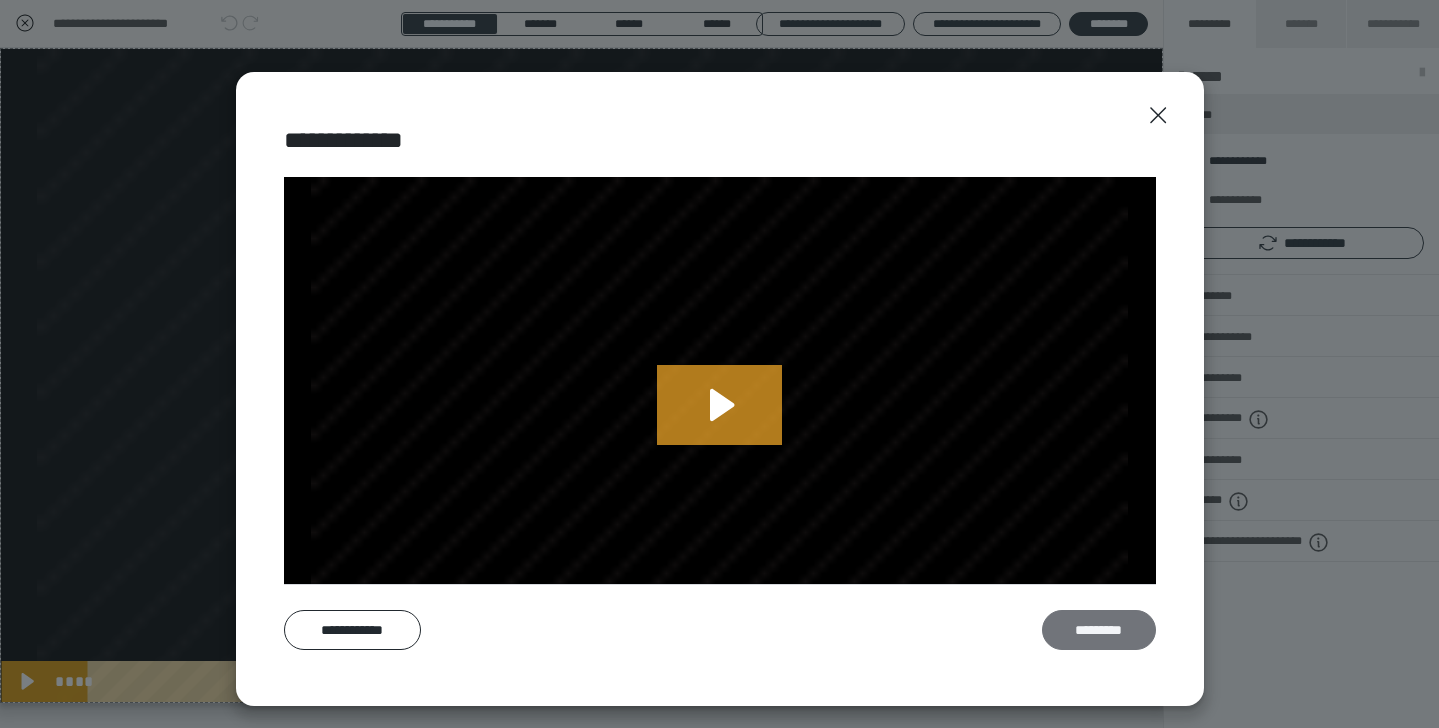 click on "*********" at bounding box center [1099, 630] 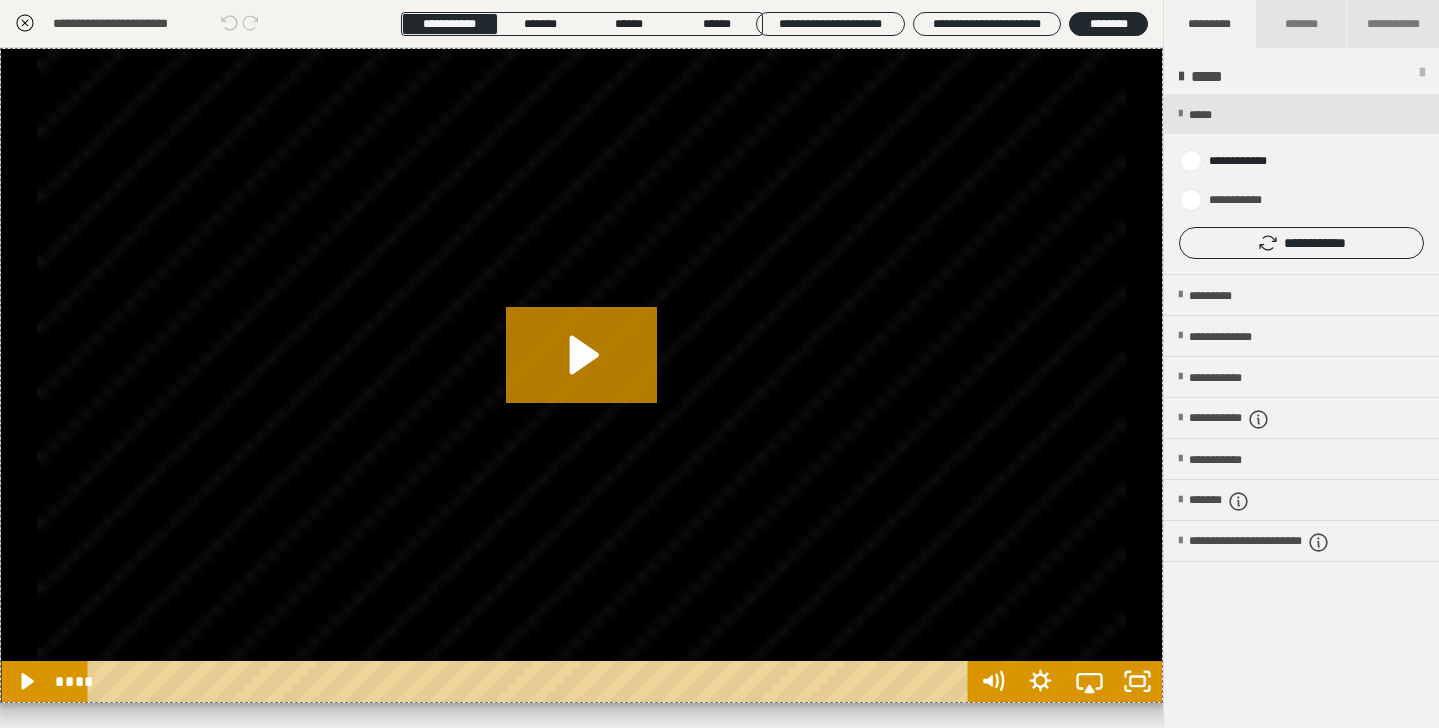 click 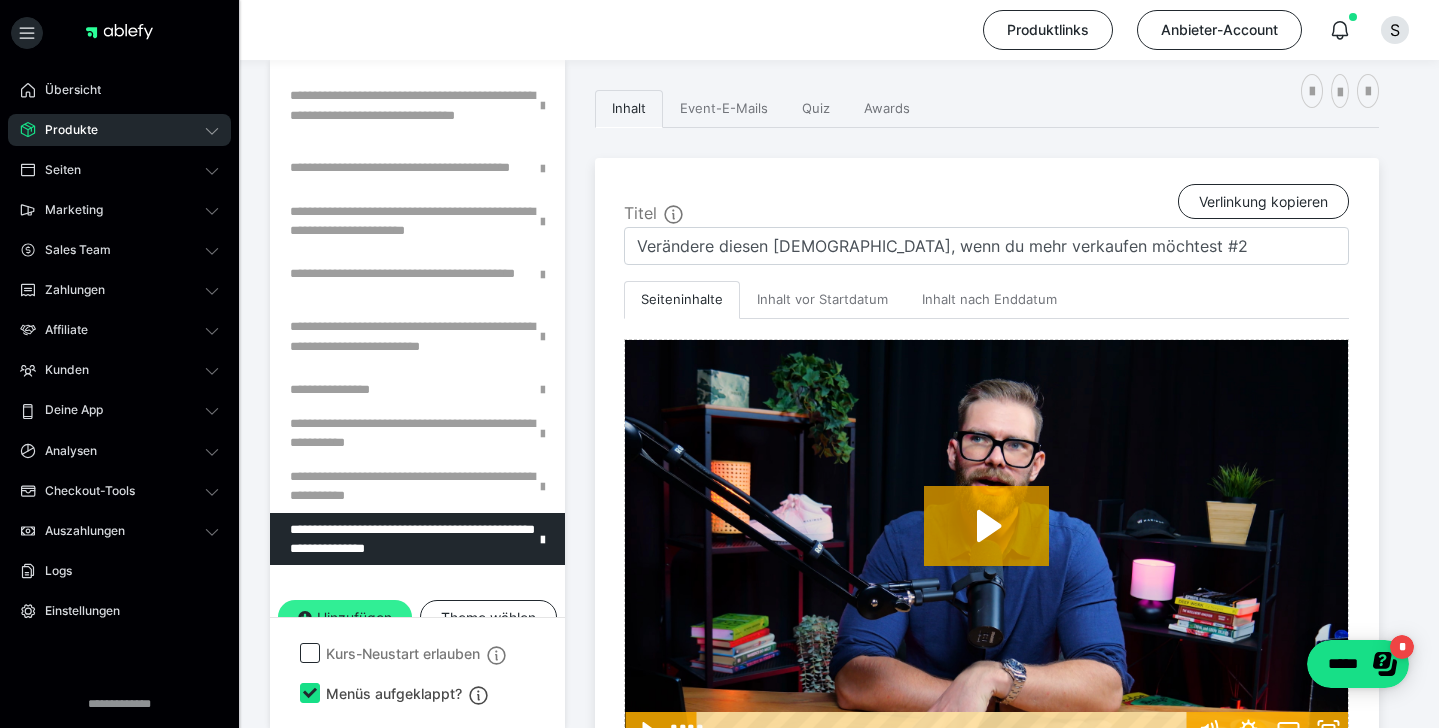 click on "Hinzufügen" at bounding box center (345, 618) 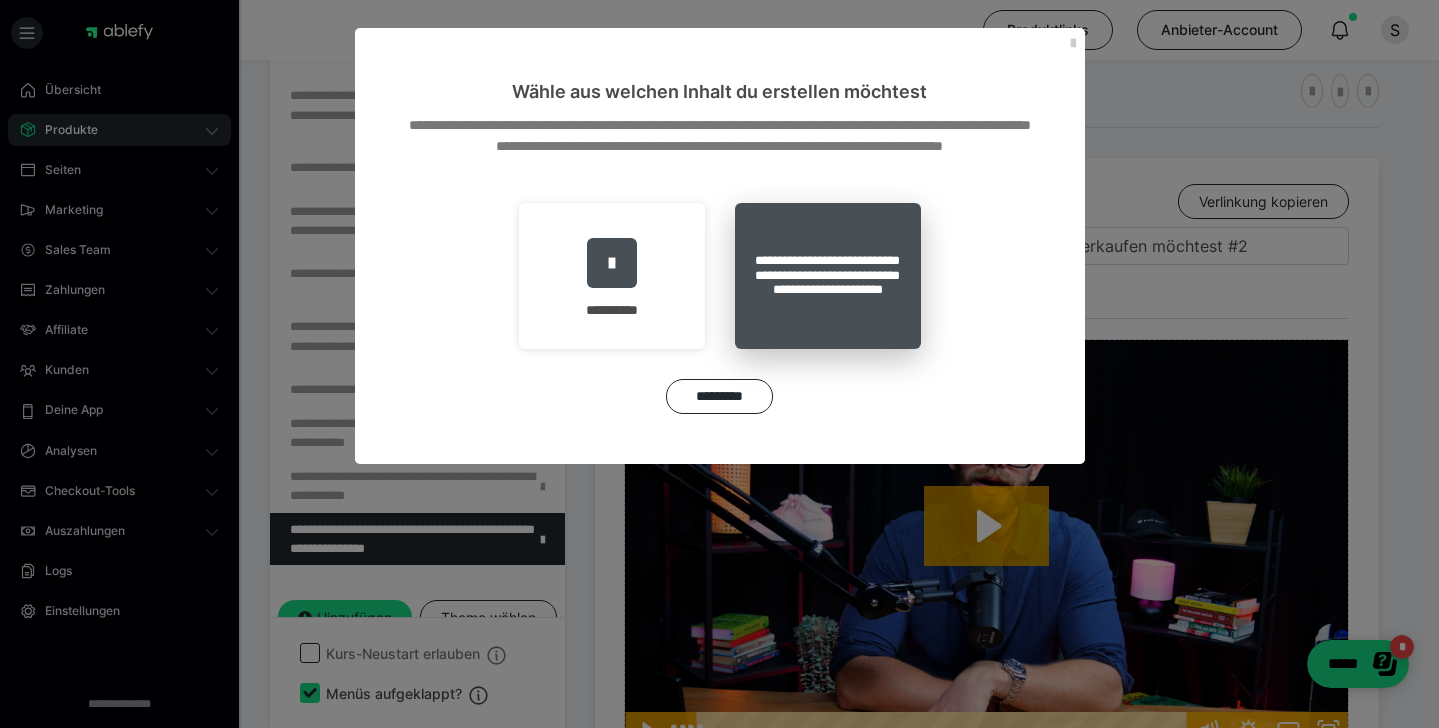 click on "**********" at bounding box center (828, 276) 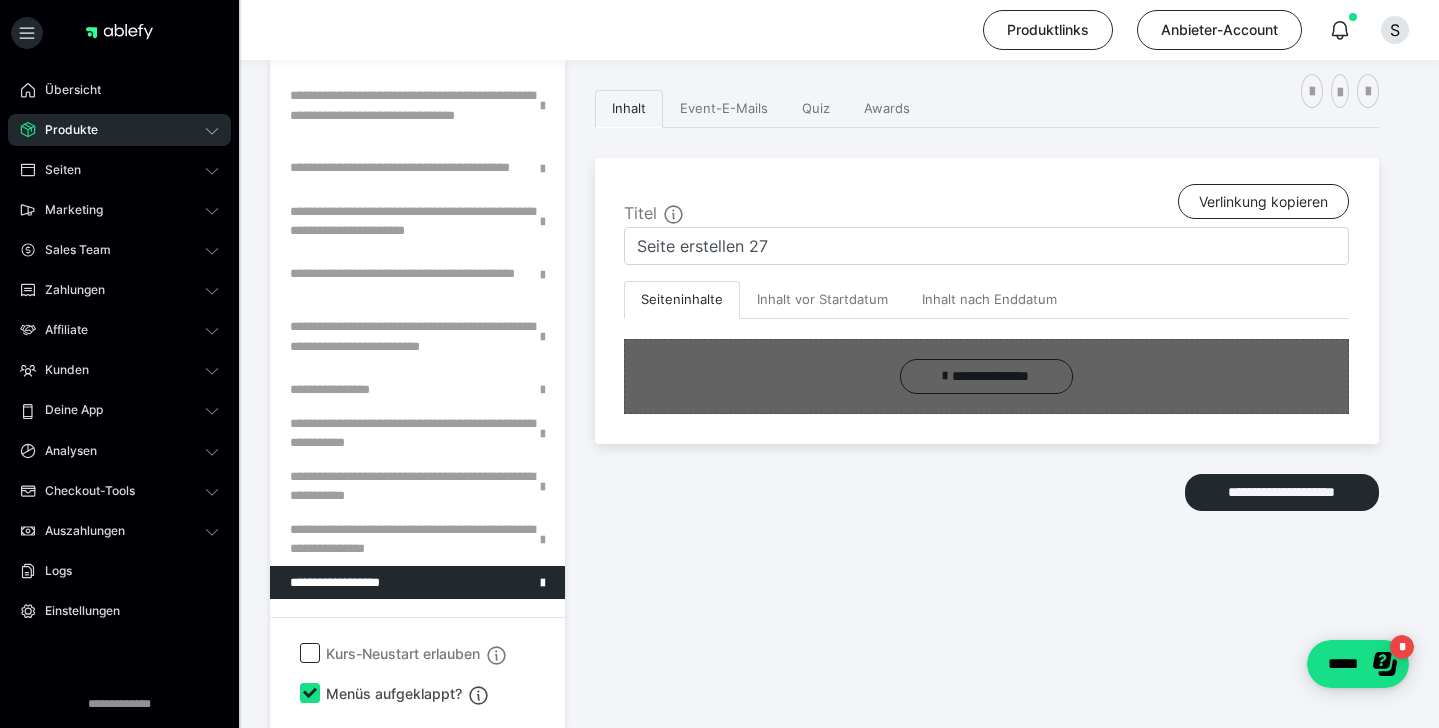 scroll, scrollTop: 276, scrollLeft: 0, axis: vertical 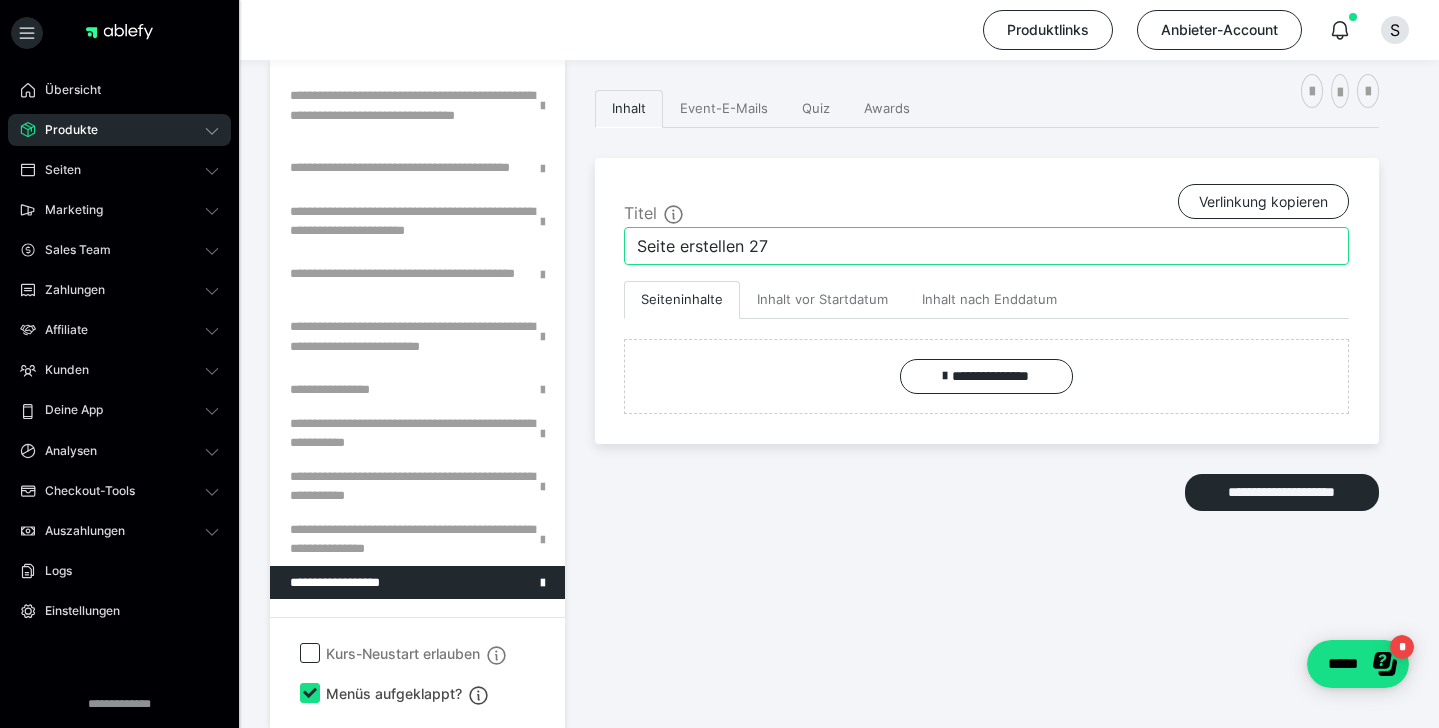 click on "Seite erstellen 27" at bounding box center (986, 246) 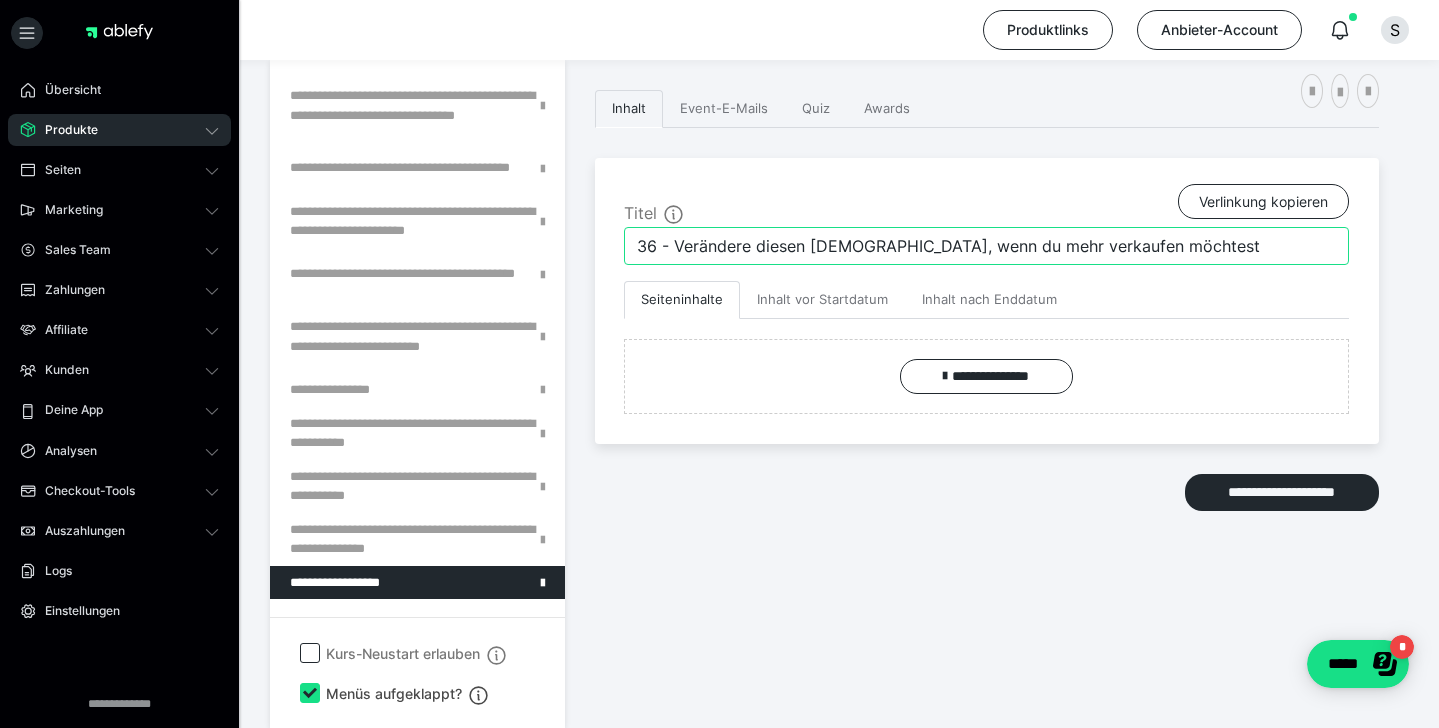 click on "36 - Verändere diesen [DEMOGRAPHIC_DATA], wenn du mehr verkaufen möchtest" at bounding box center (986, 246) 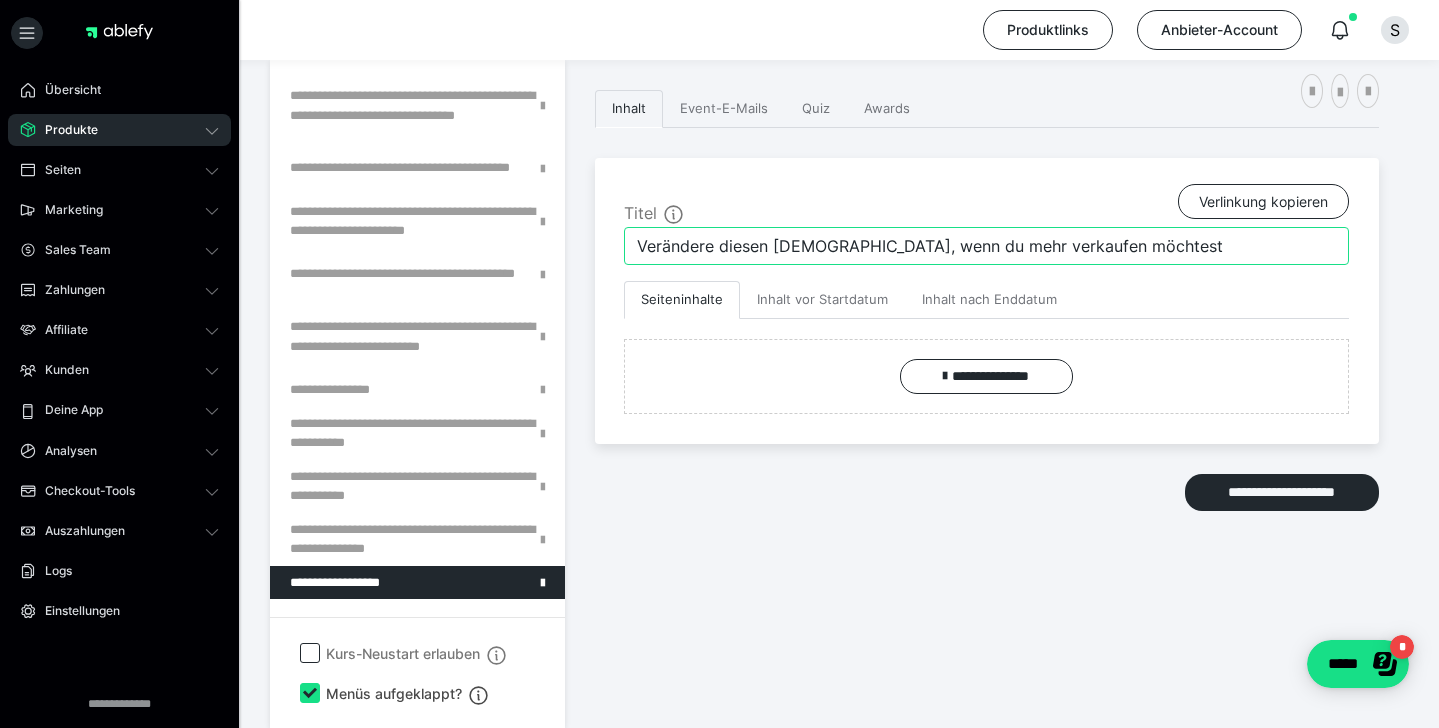 click on "Verändere diesen [DEMOGRAPHIC_DATA], wenn du mehr verkaufen möchtest" at bounding box center [986, 246] 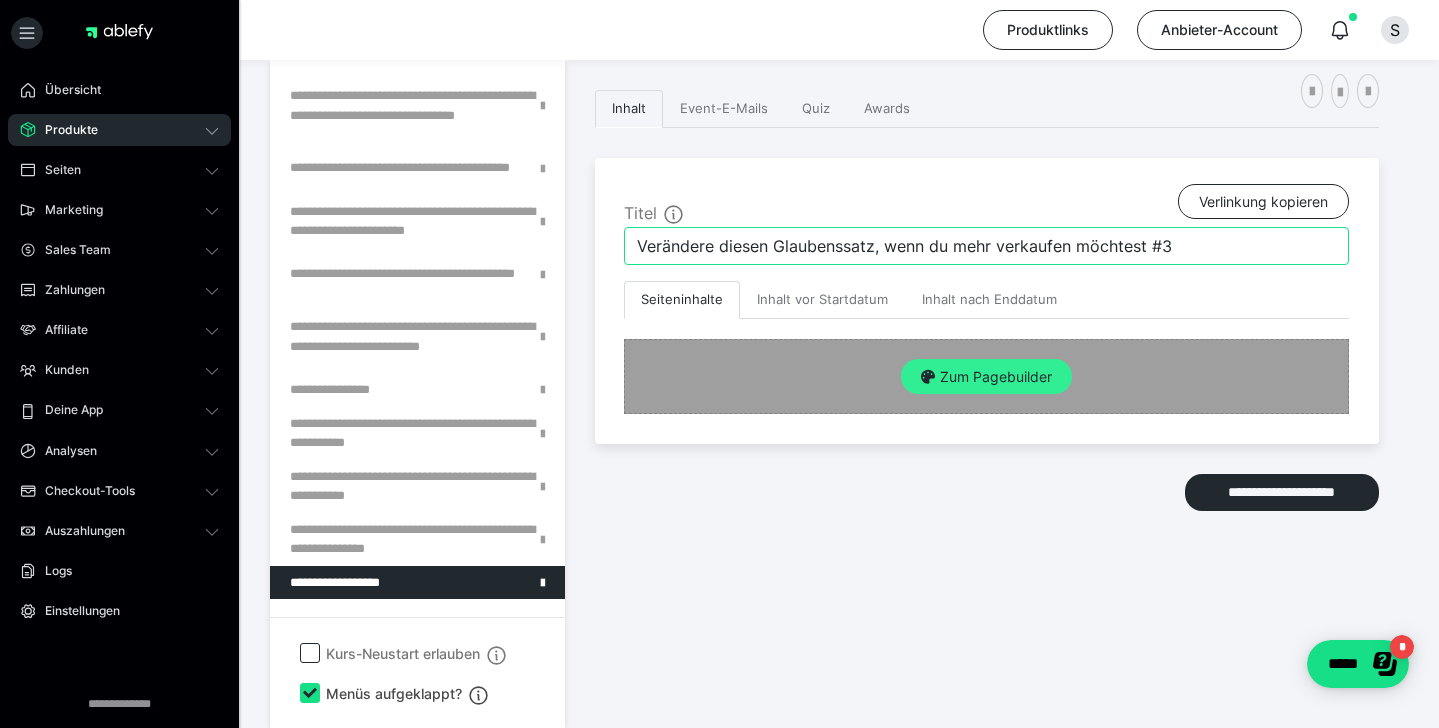 type on "Verändere diesen Glaubenssatz, wenn du mehr verkaufen möchtest #3" 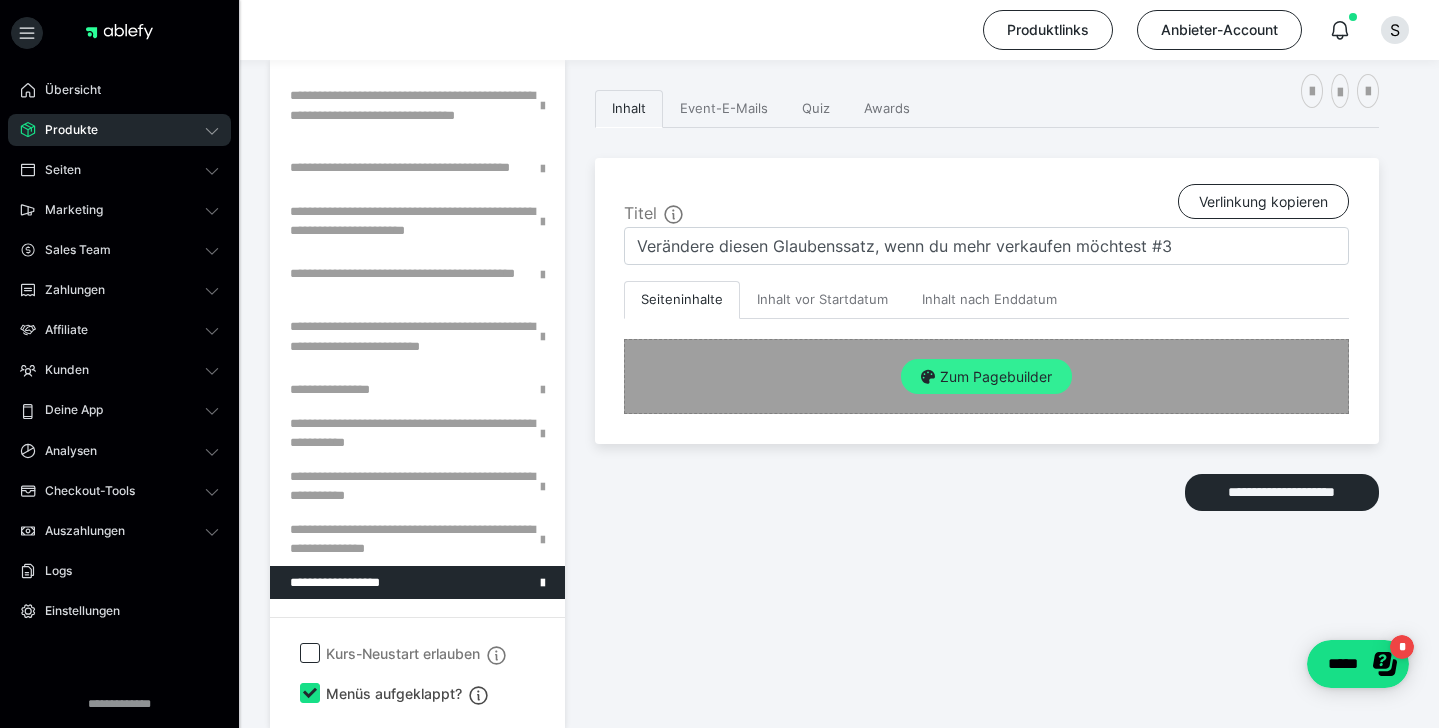 click on "Zum Pagebuilder" at bounding box center (986, 377) 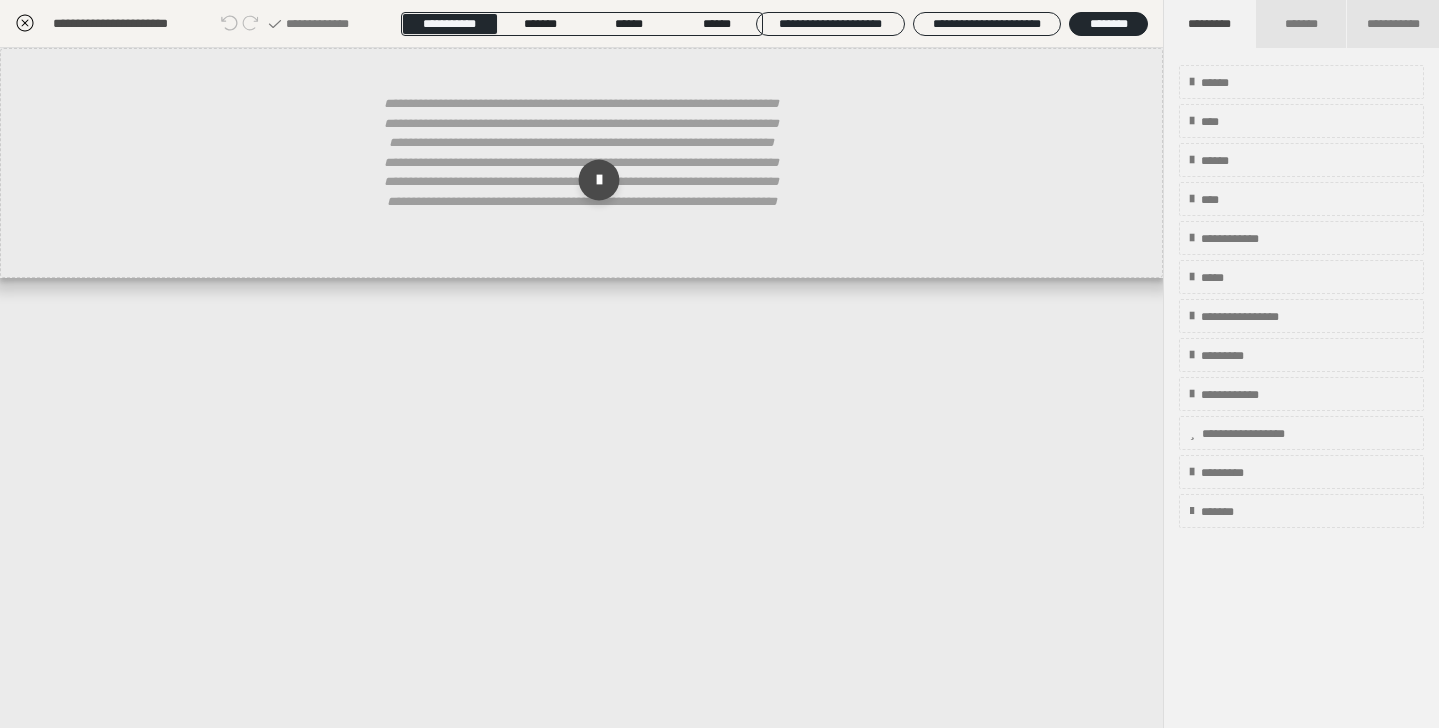 click at bounding box center [598, 180] 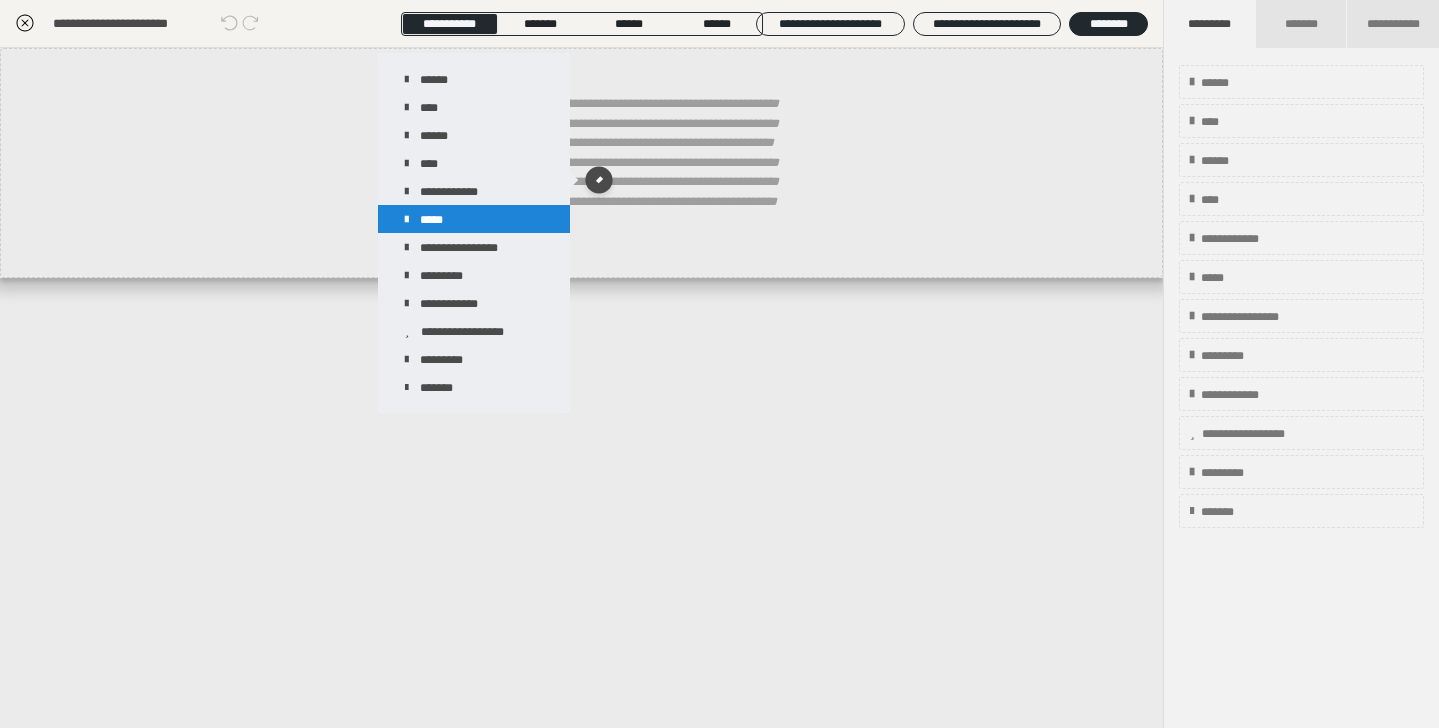 click on "*****" at bounding box center [474, 219] 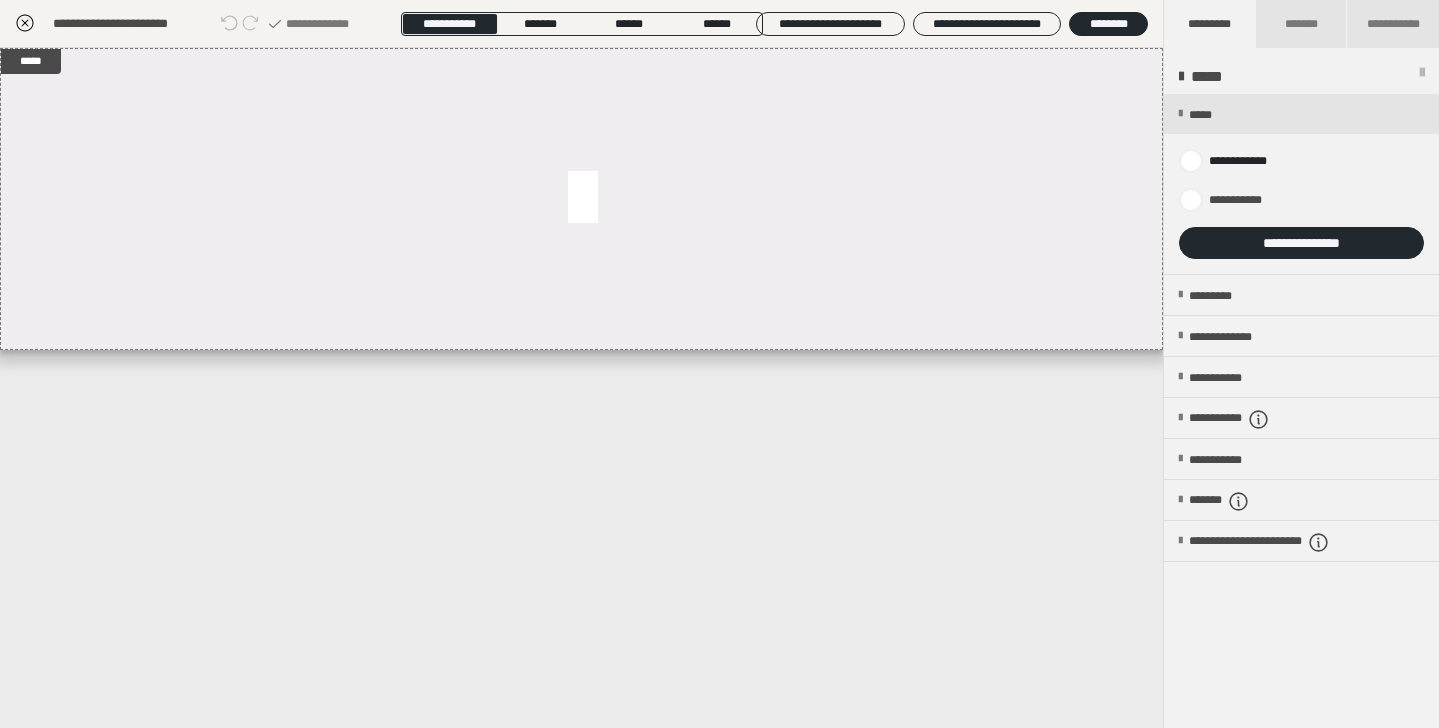 click at bounding box center (1301, 184) 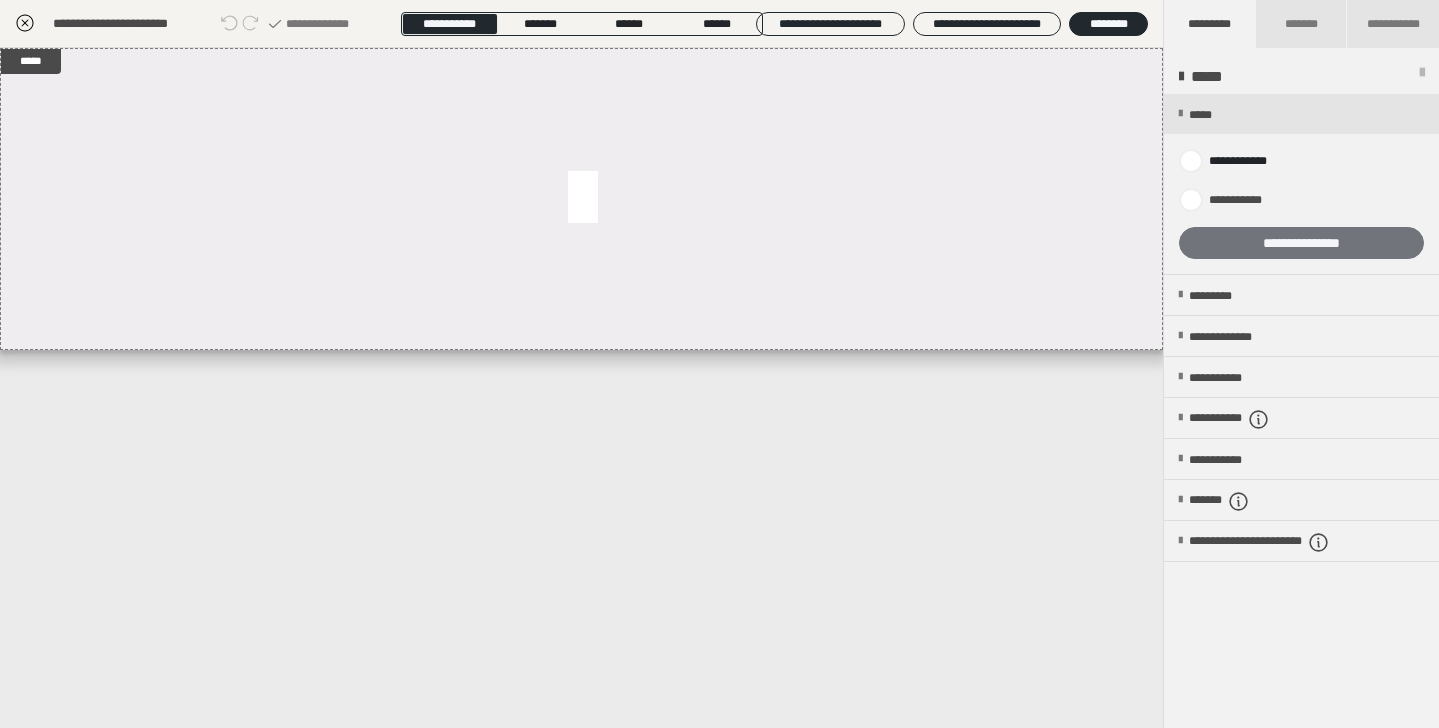 click on "**********" at bounding box center [1301, 243] 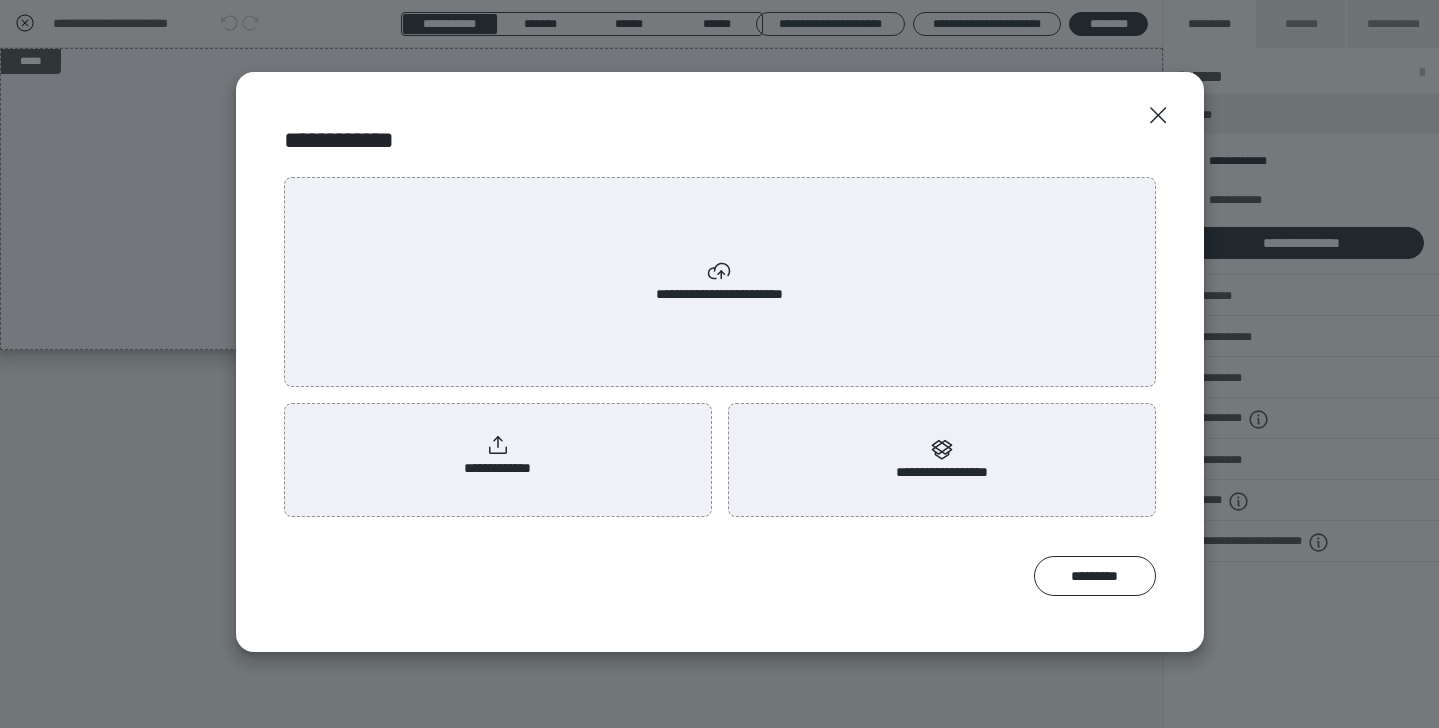 click on "**********" at bounding box center [498, 456] 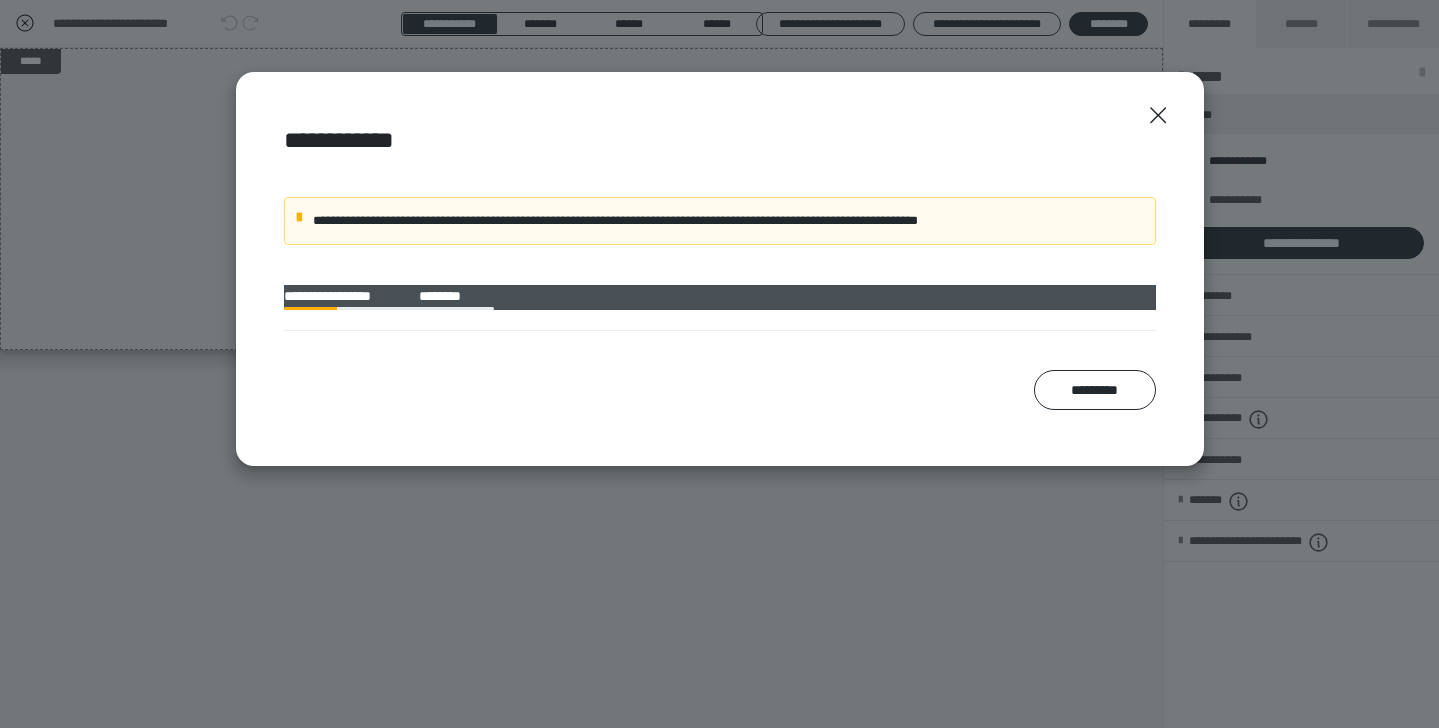 click on "*********" at bounding box center [720, 390] 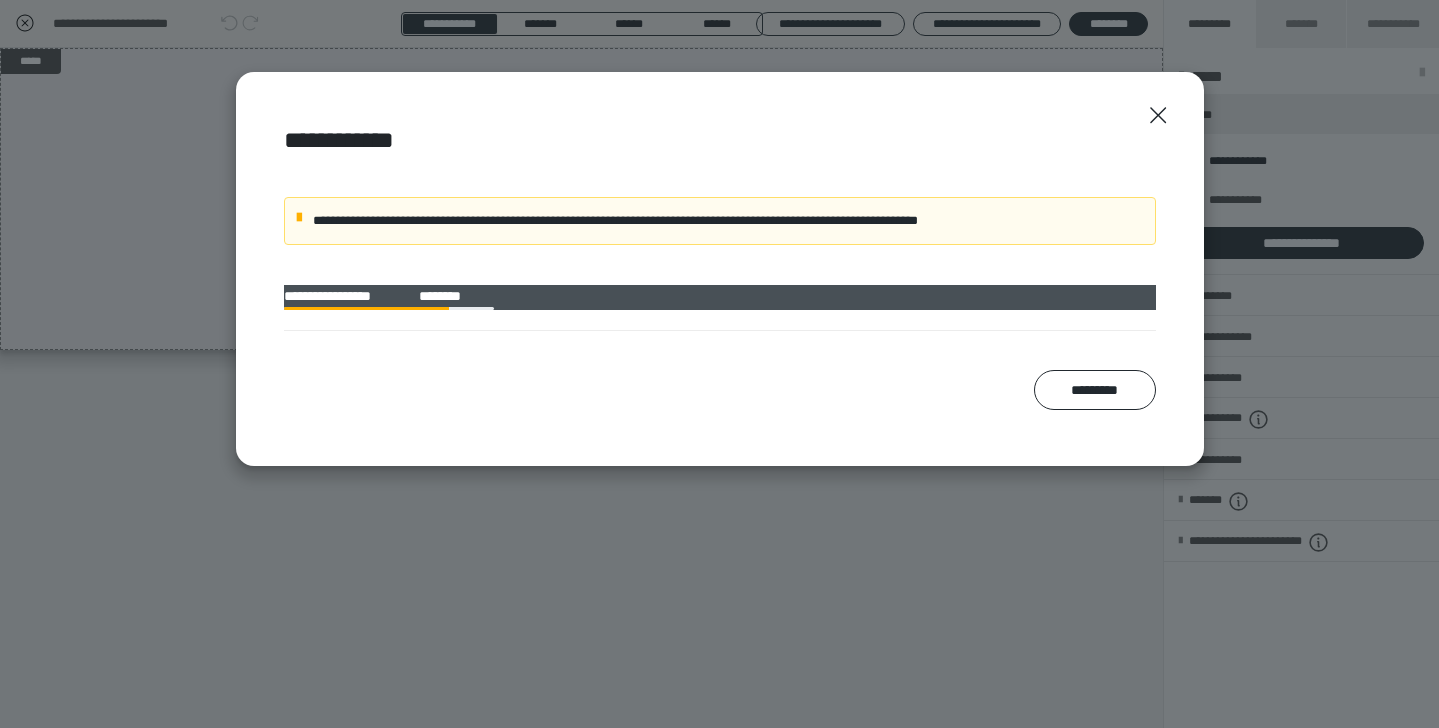 click on "**********" at bounding box center (720, 269) 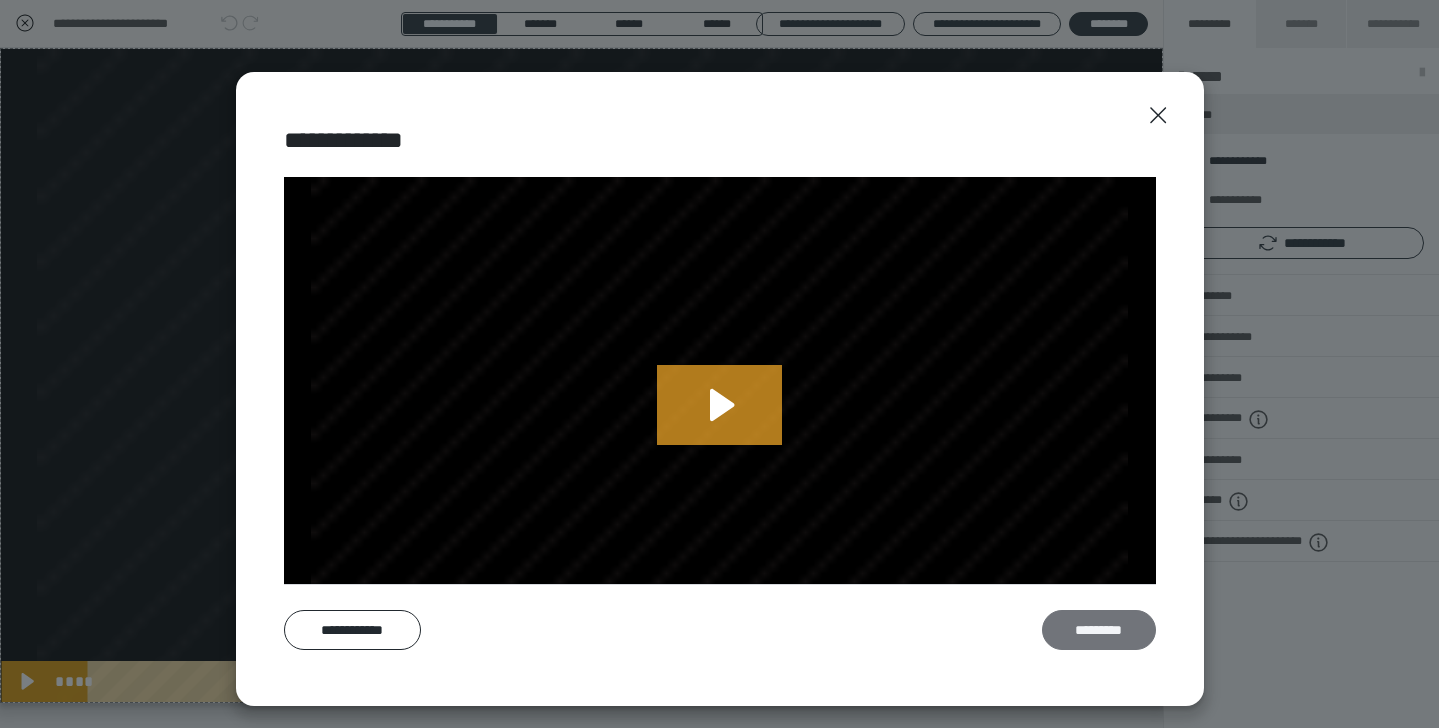 click on "*********" at bounding box center (1099, 630) 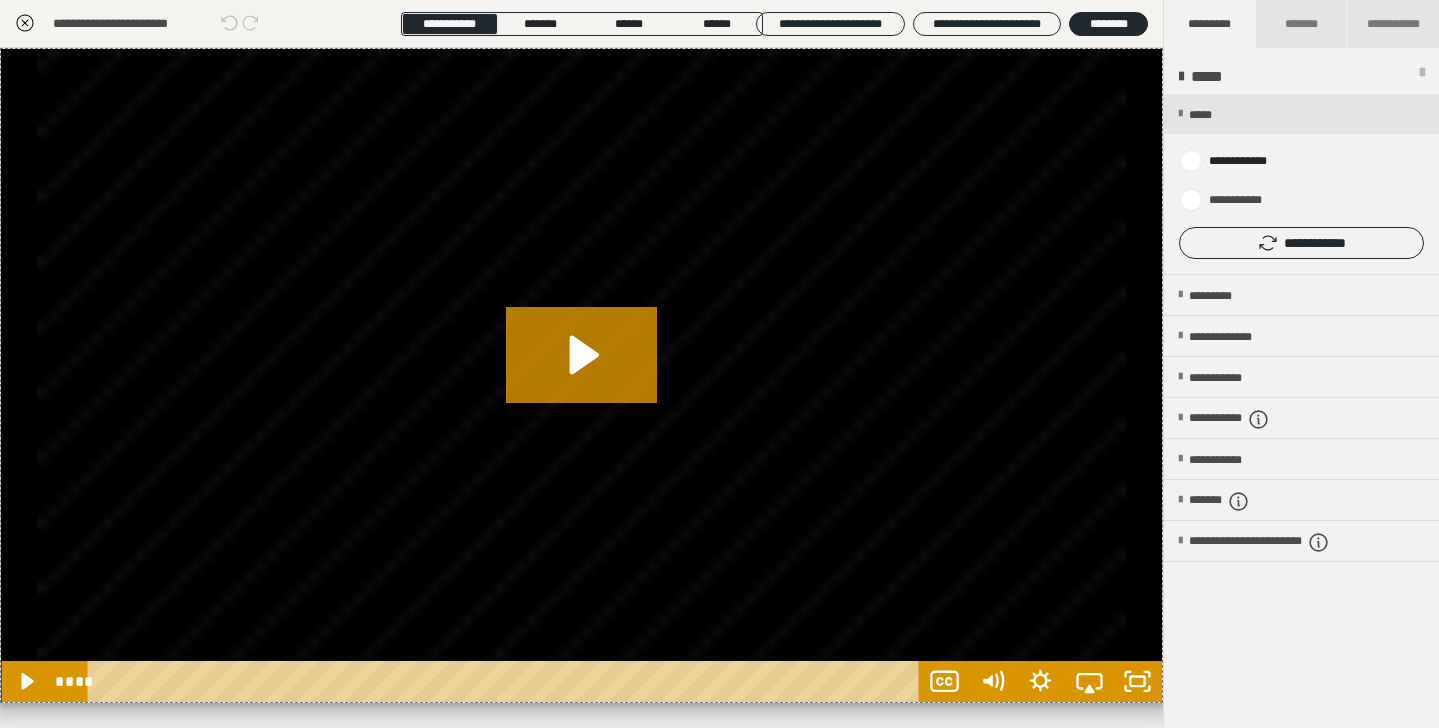 click 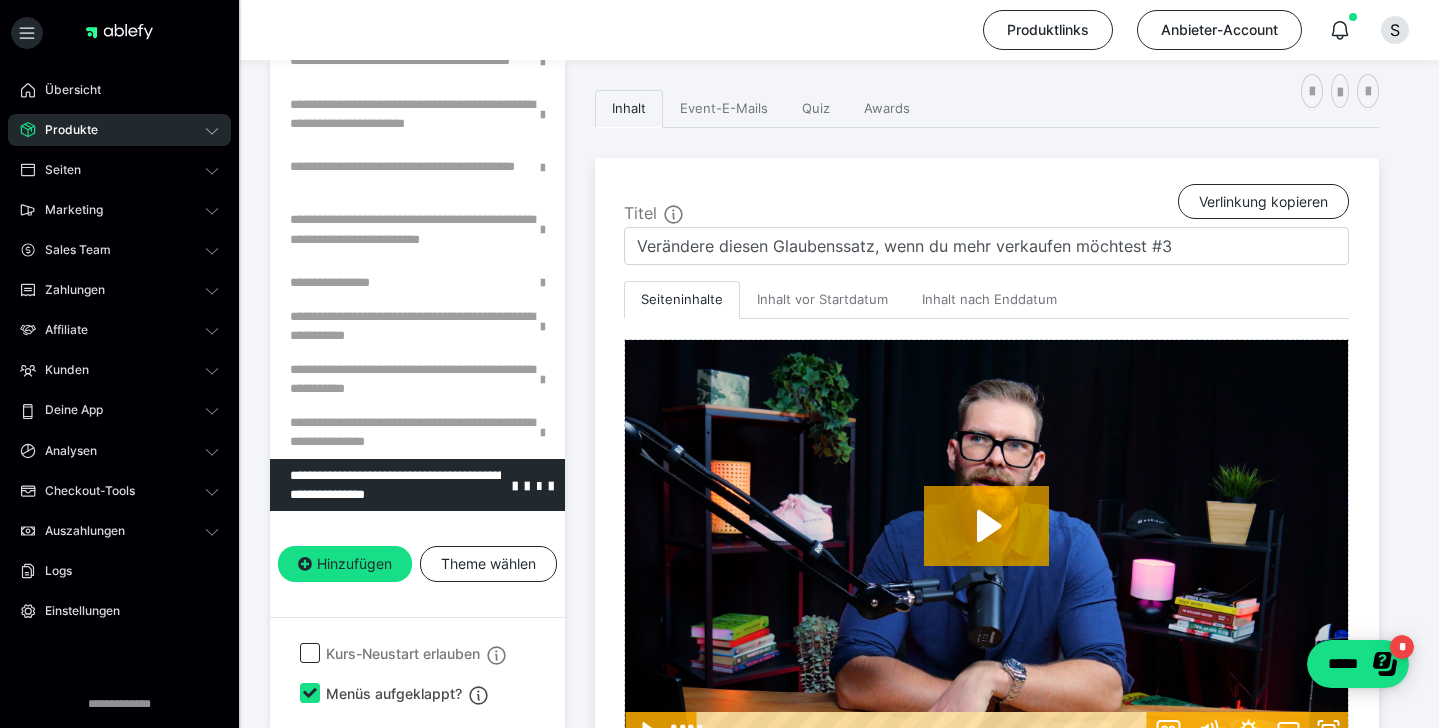 scroll, scrollTop: 1012, scrollLeft: 0, axis: vertical 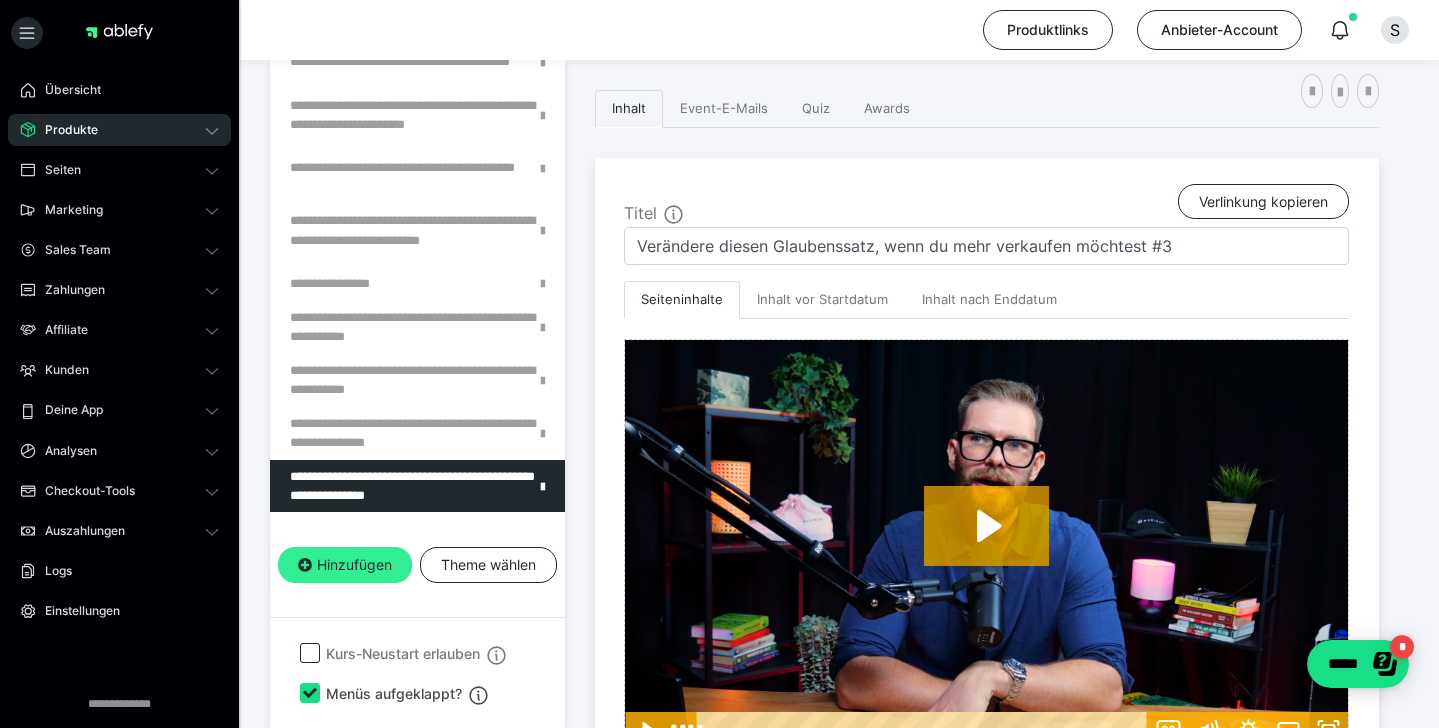 click on "Hinzufügen" at bounding box center (345, 565) 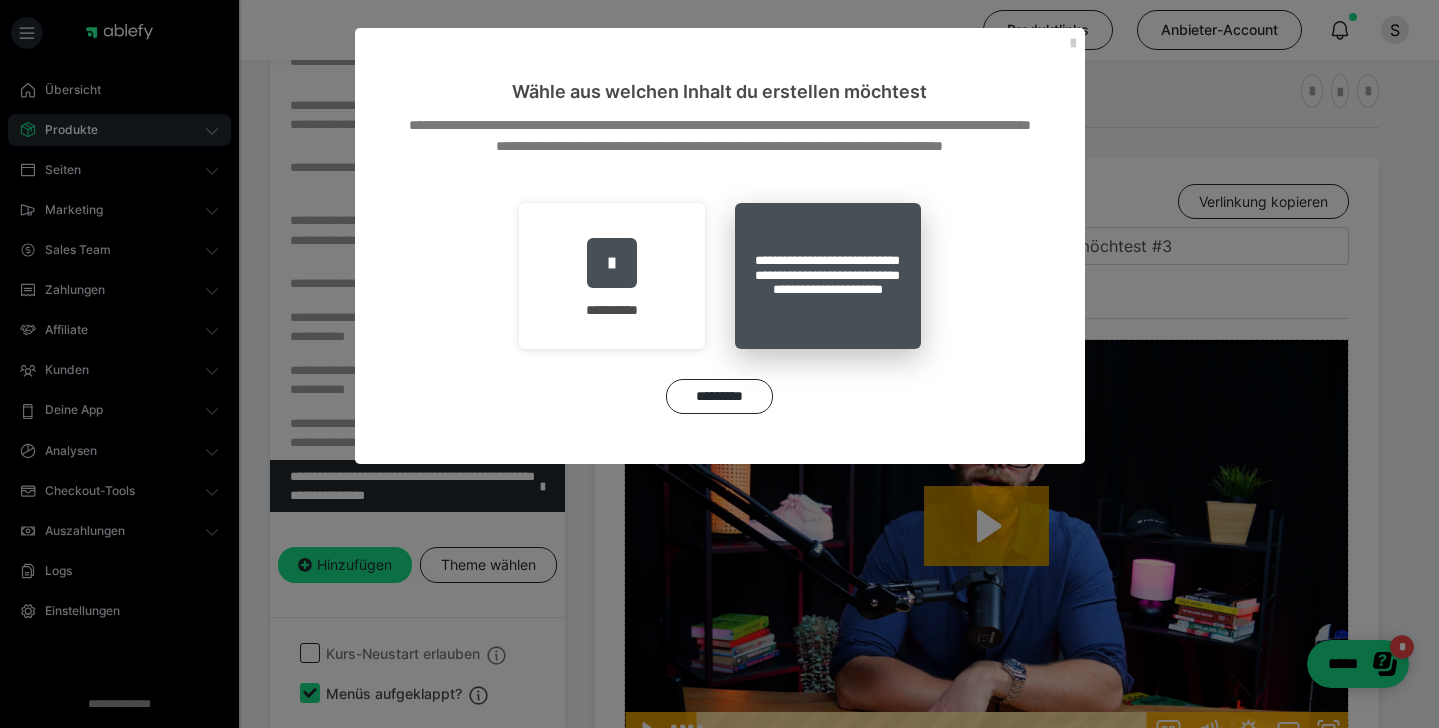 click on "**********" at bounding box center (828, 276) 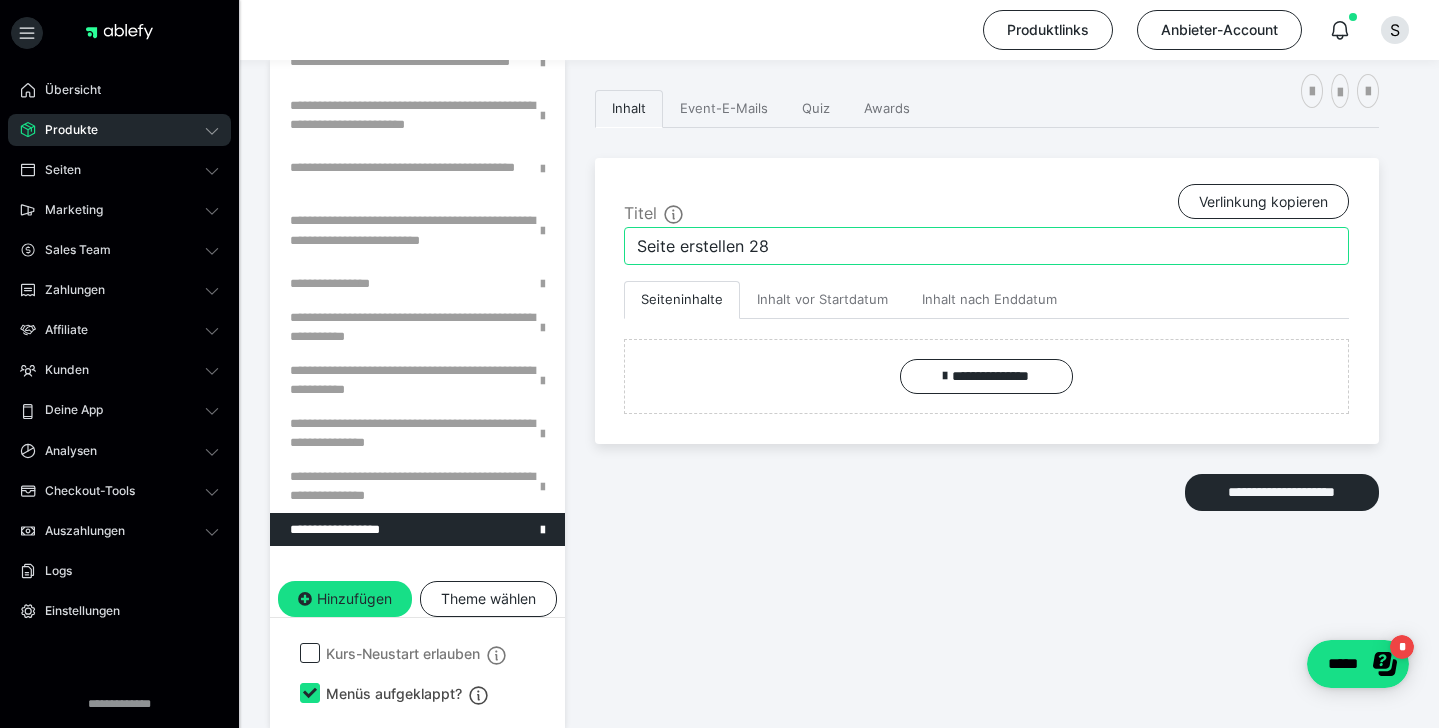 click on "Seite erstellen 28" at bounding box center (986, 246) 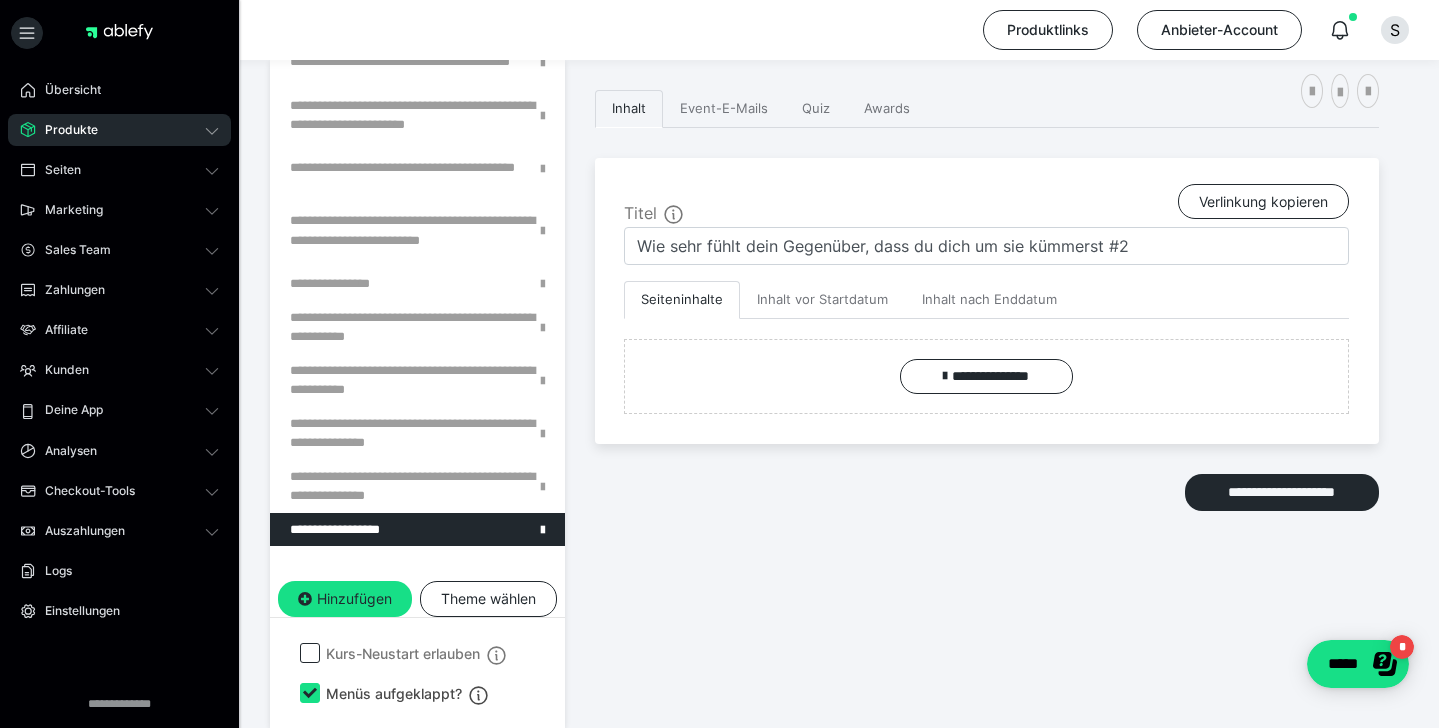 type on "Wie sehr fühlt dein Gegenüber, dass du dich um sie kümmerst #2" 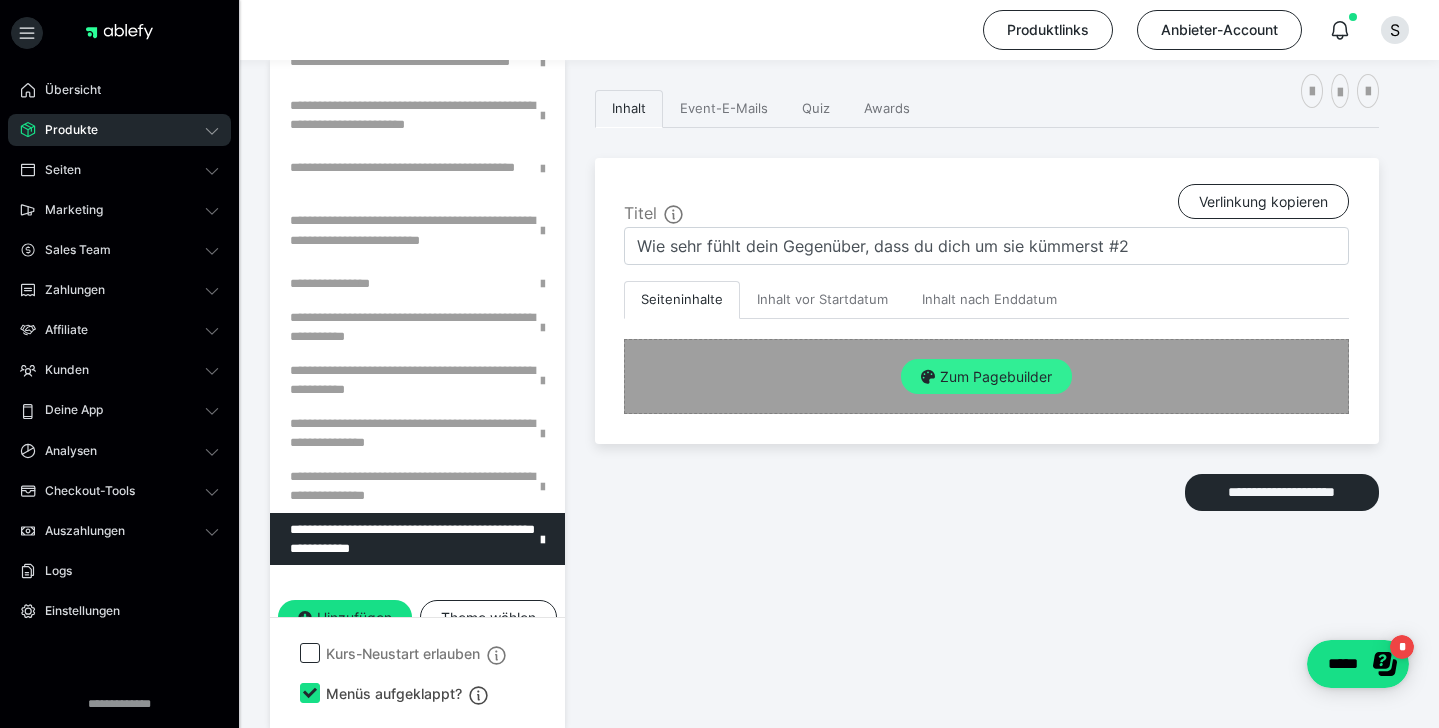 click on "Zum Pagebuilder" at bounding box center (986, 377) 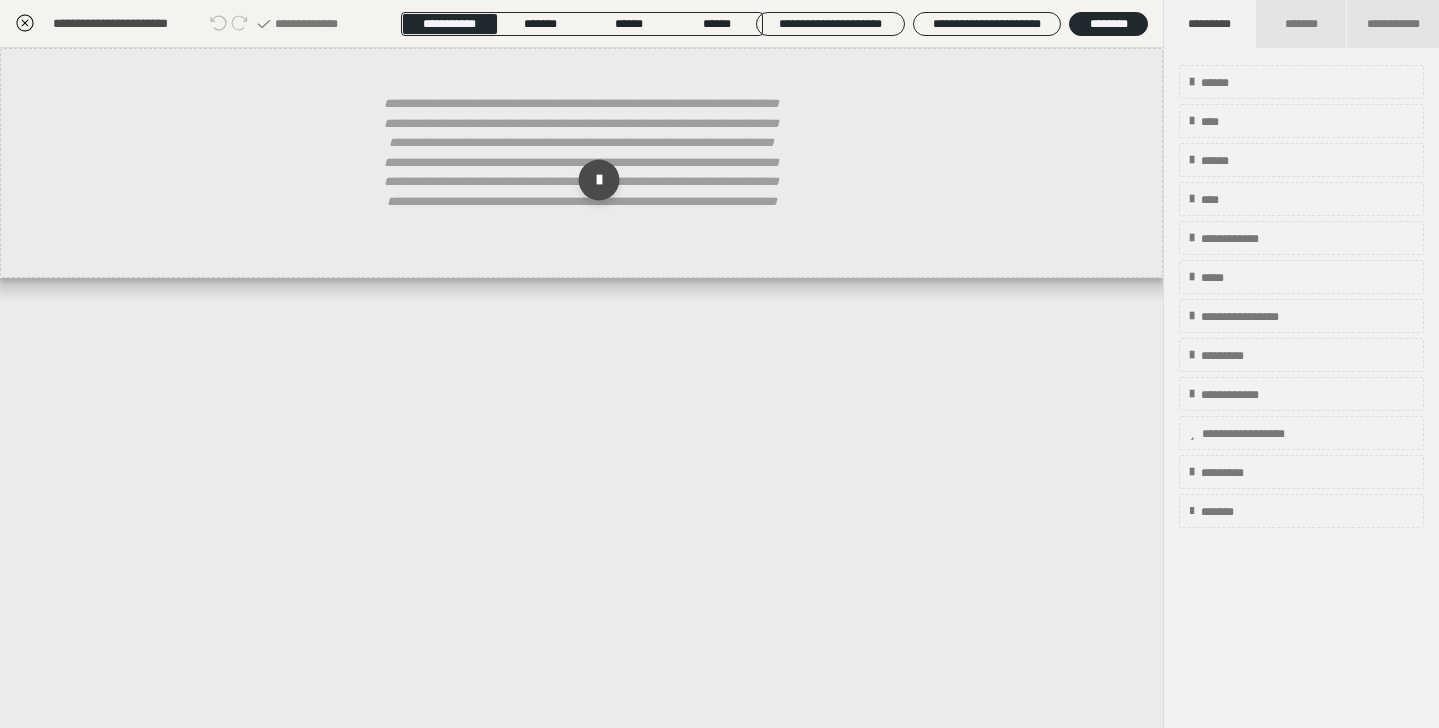 click at bounding box center [598, 180] 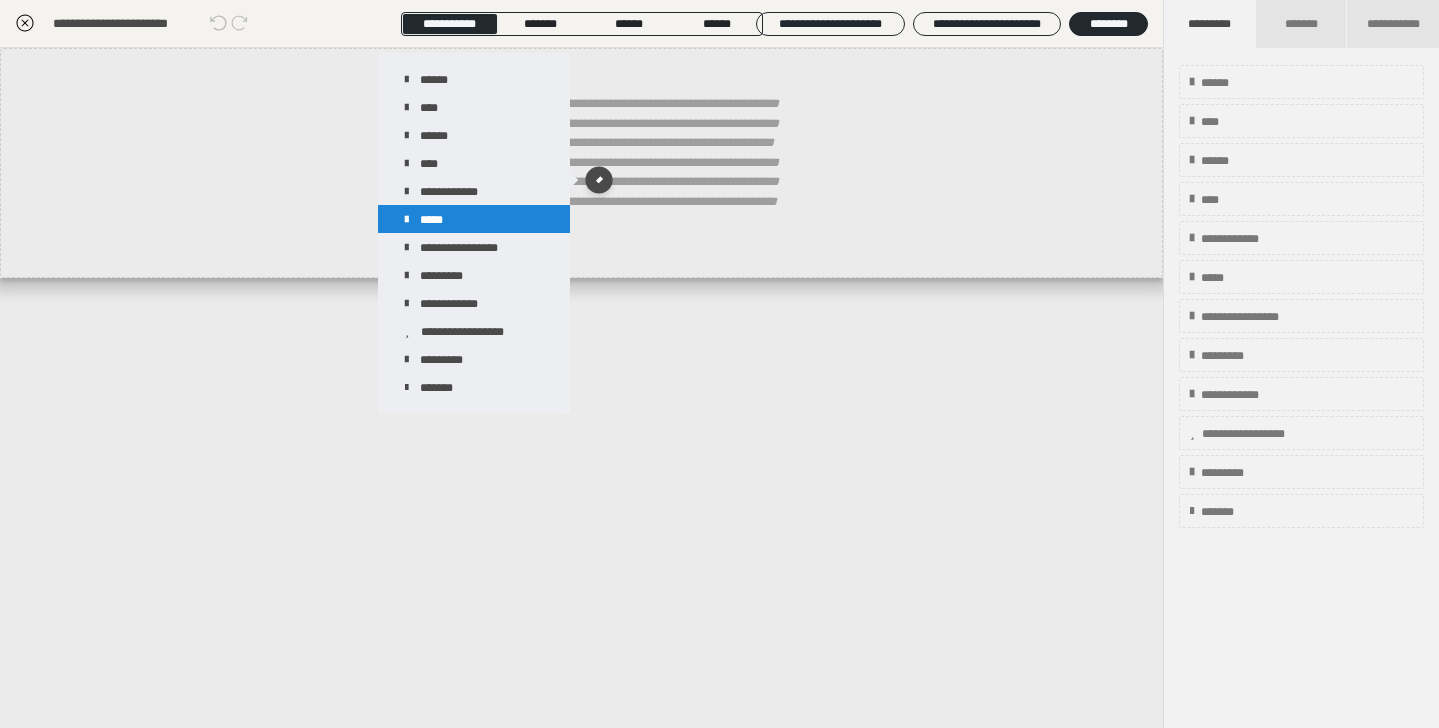 click on "*****" at bounding box center [474, 219] 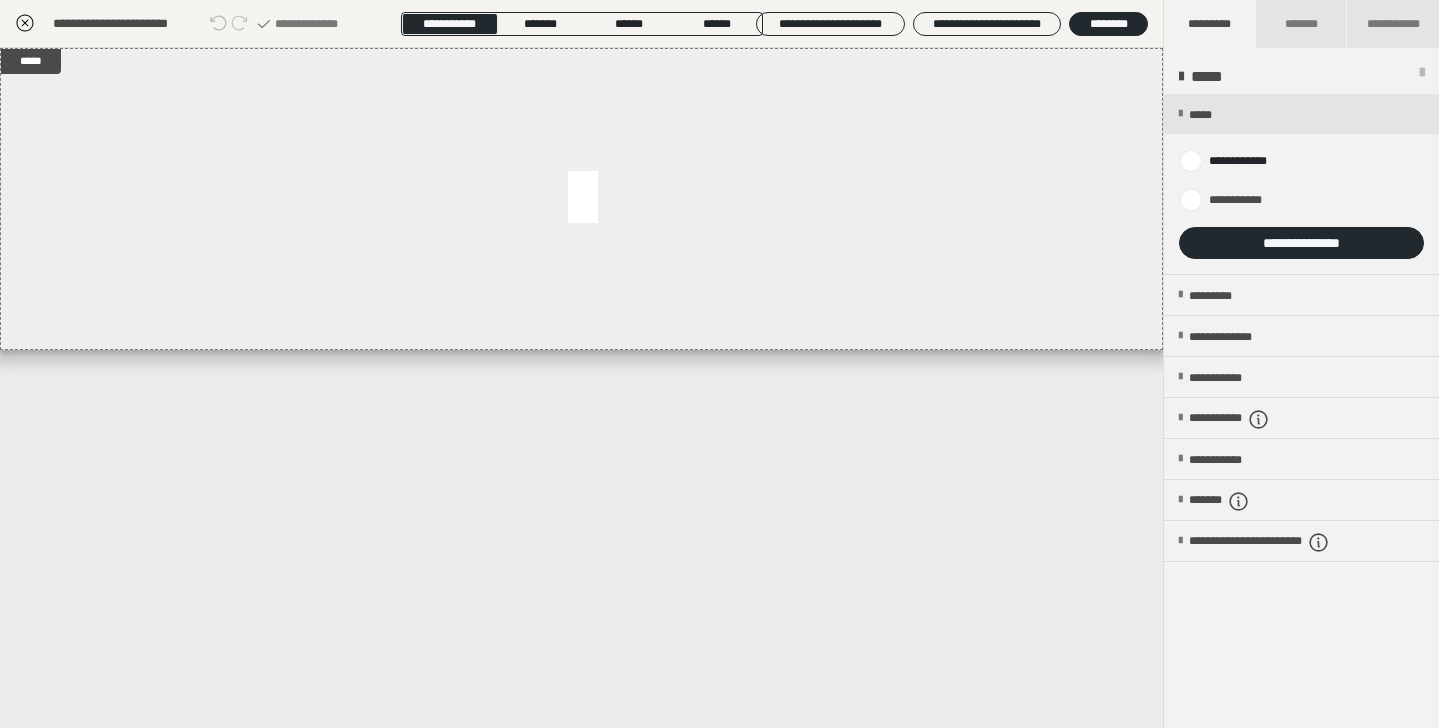 click on "**********" at bounding box center [1301, 243] 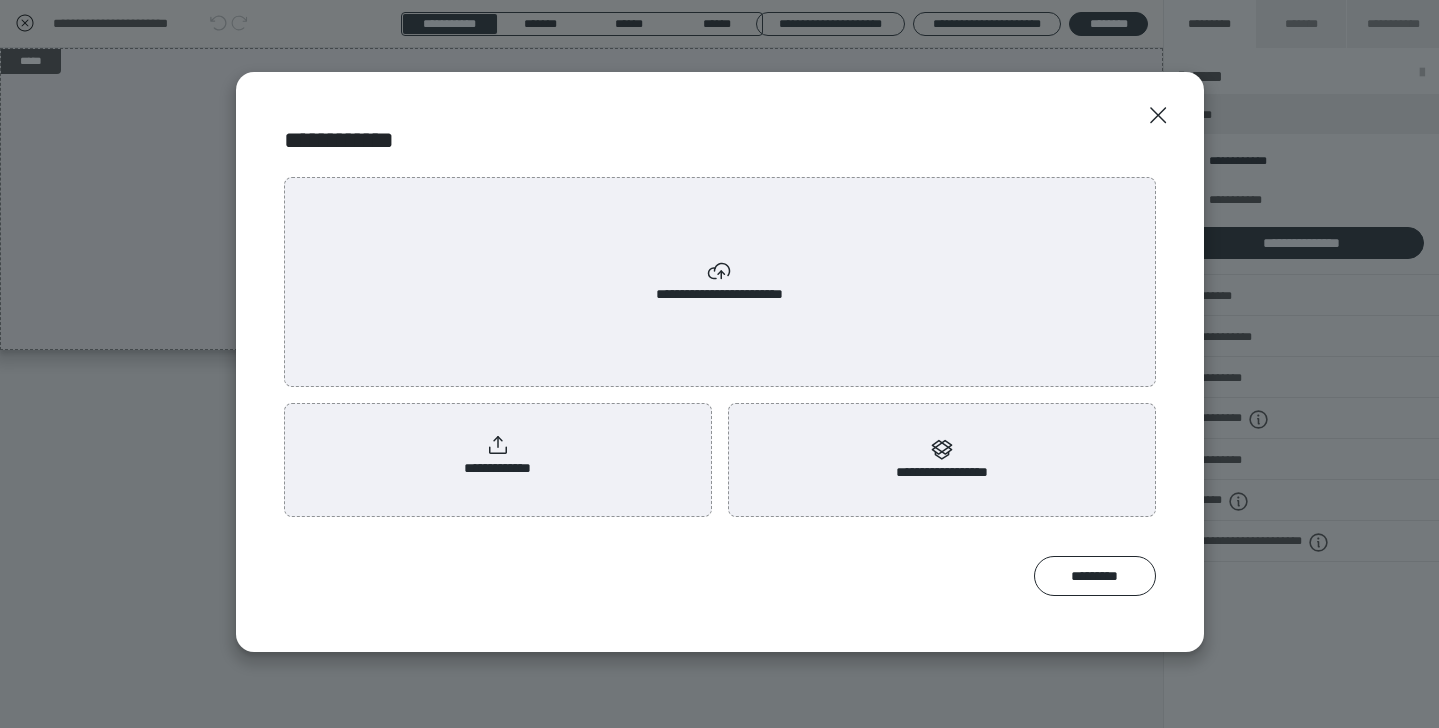 click on "**********" at bounding box center (498, 456) 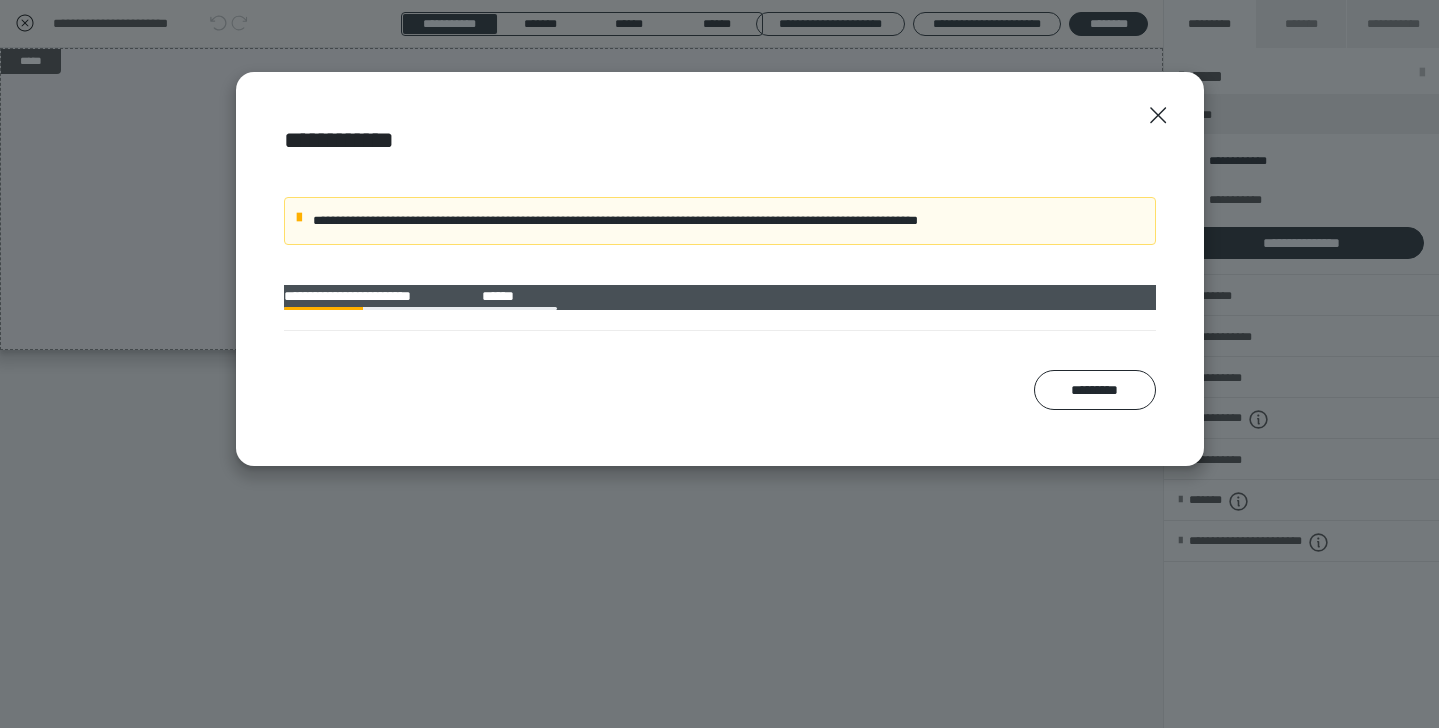 click on "**********" at bounding box center (720, 269) 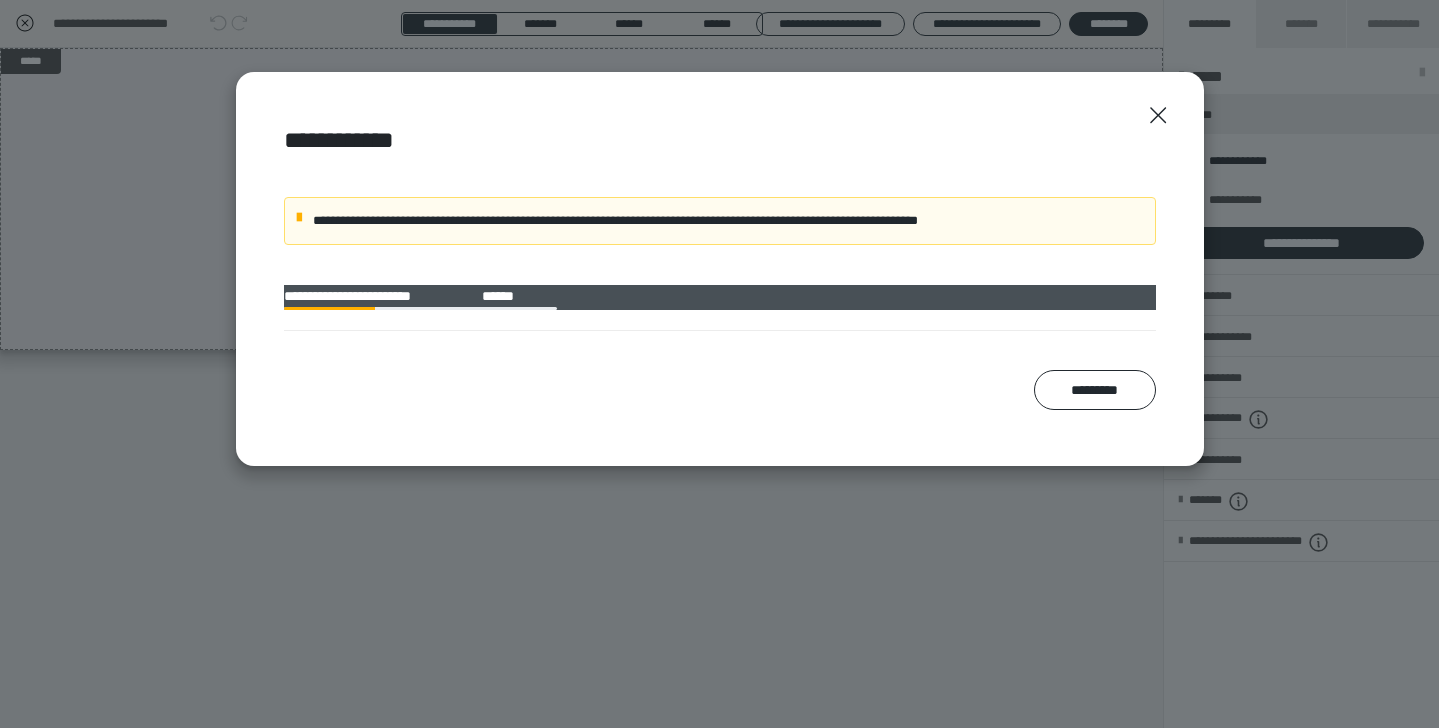 click on "**********" at bounding box center [720, 298] 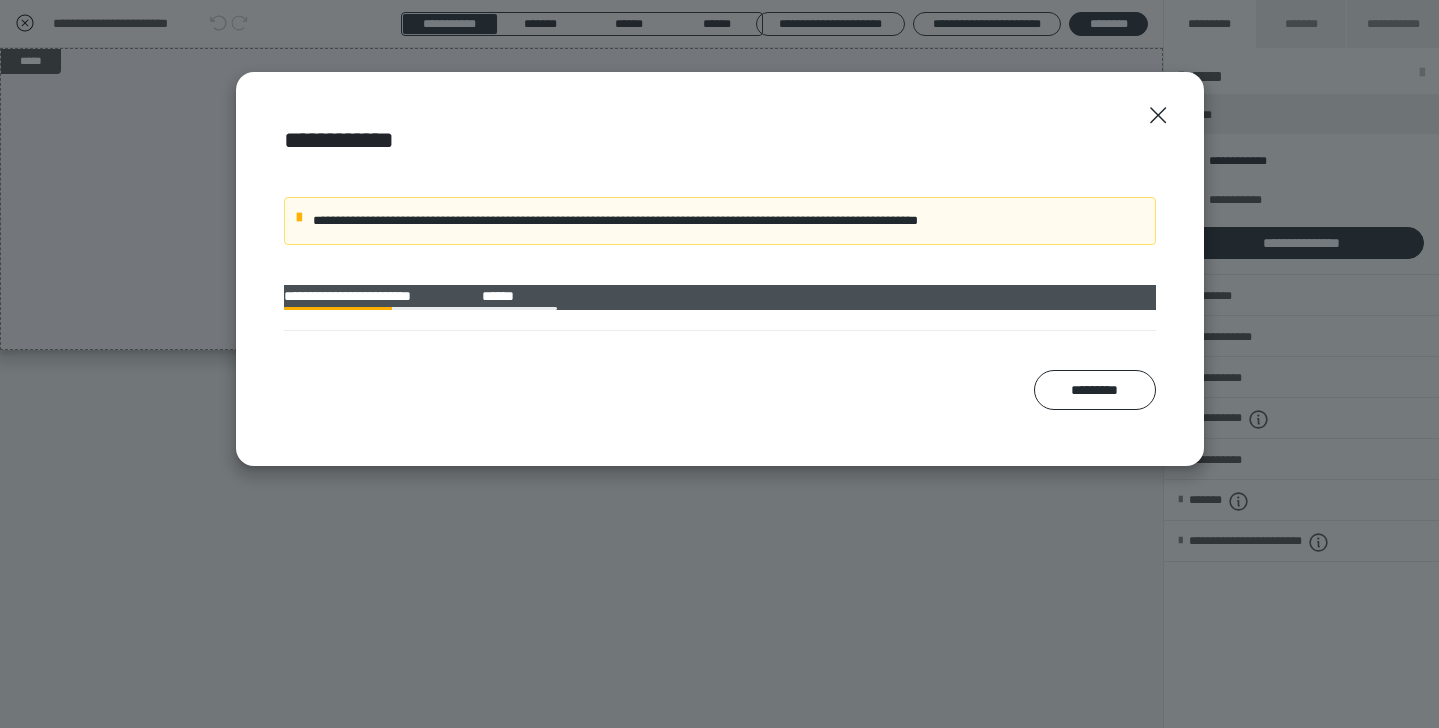 click on "**********" at bounding box center (720, 261) 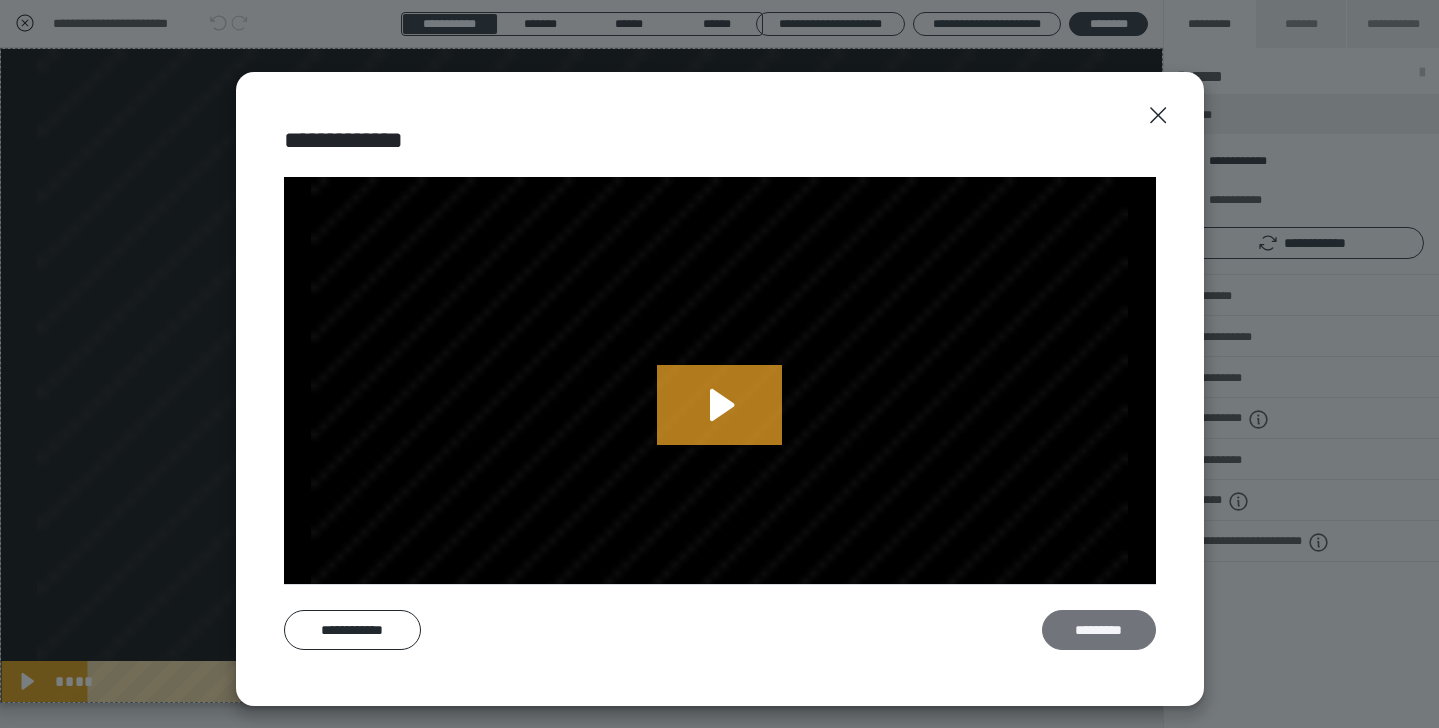 click on "*********" at bounding box center [1099, 630] 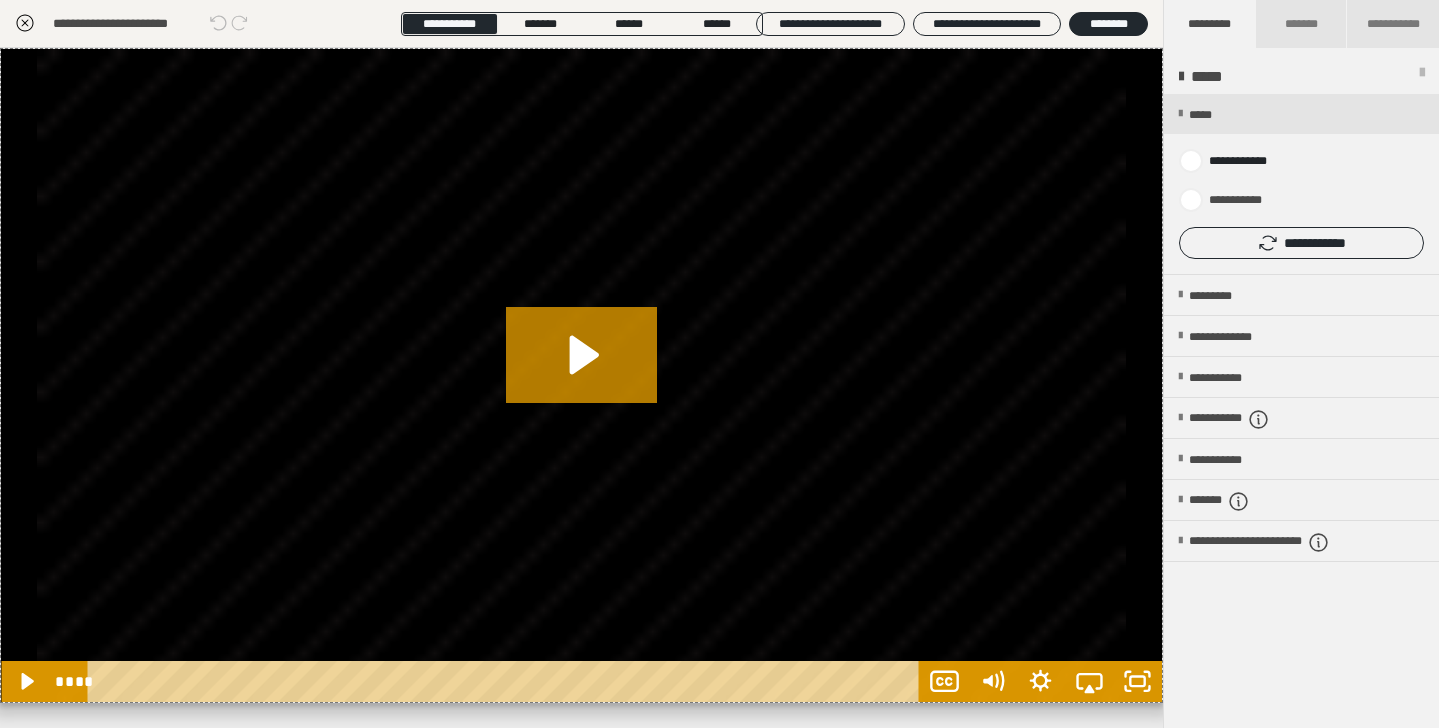 click 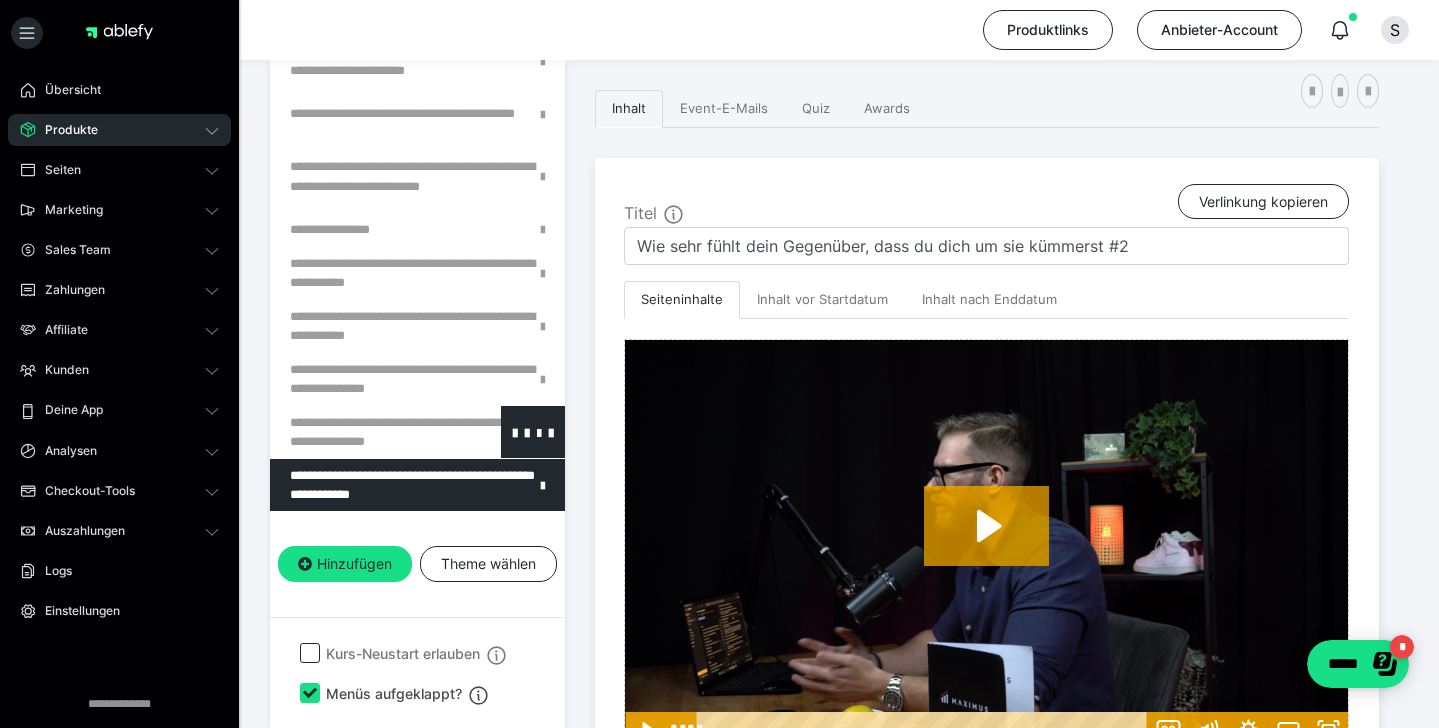 scroll, scrollTop: 1065, scrollLeft: 0, axis: vertical 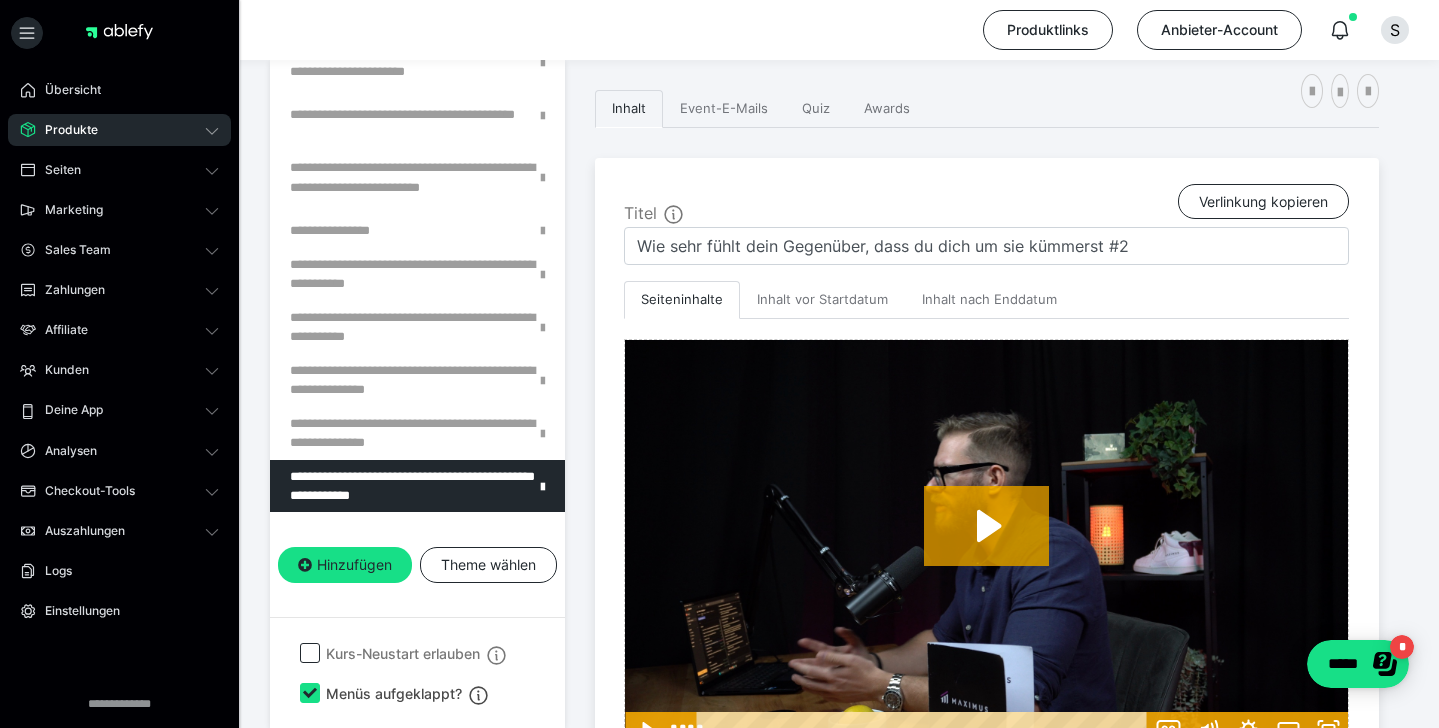 click on "**********" at bounding box center [417, 338] 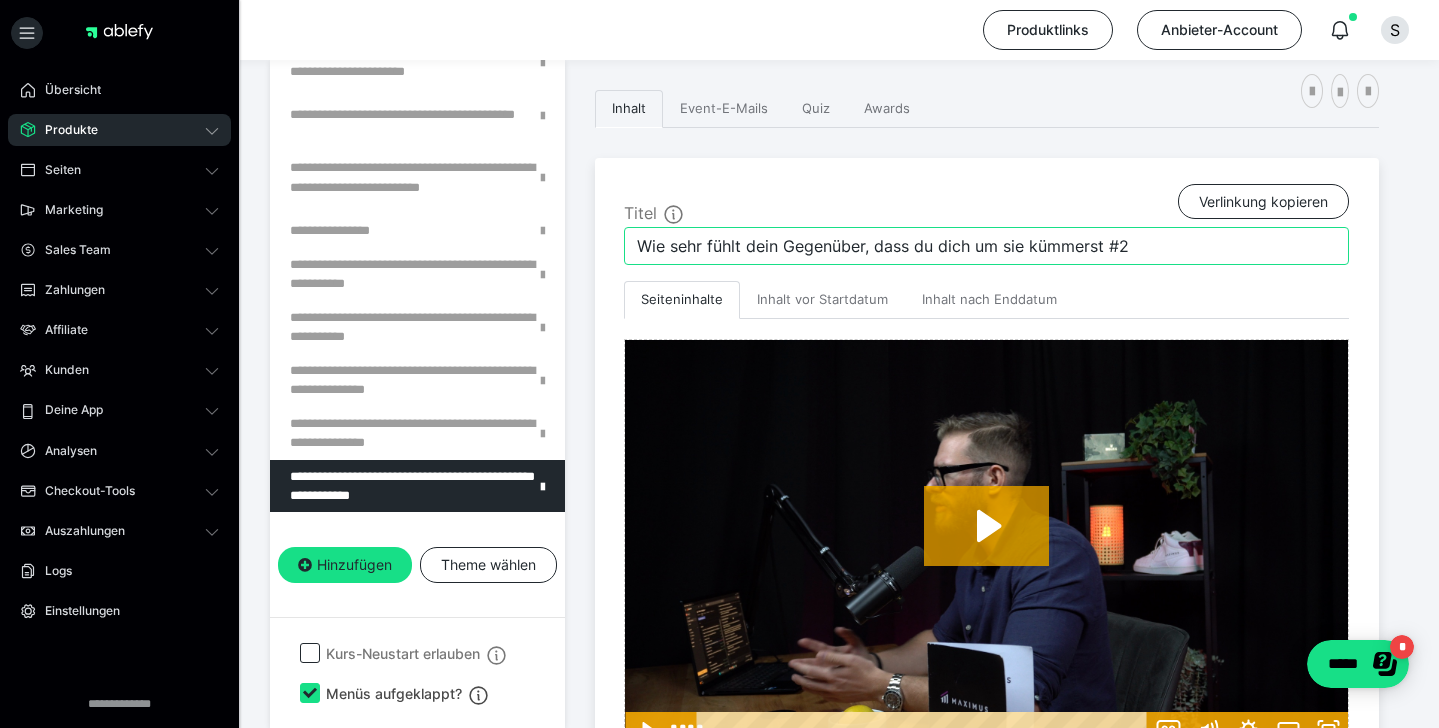 drag, startPoint x: 1128, startPoint y: 244, endPoint x: 596, endPoint y: 245, distance: 532.0009 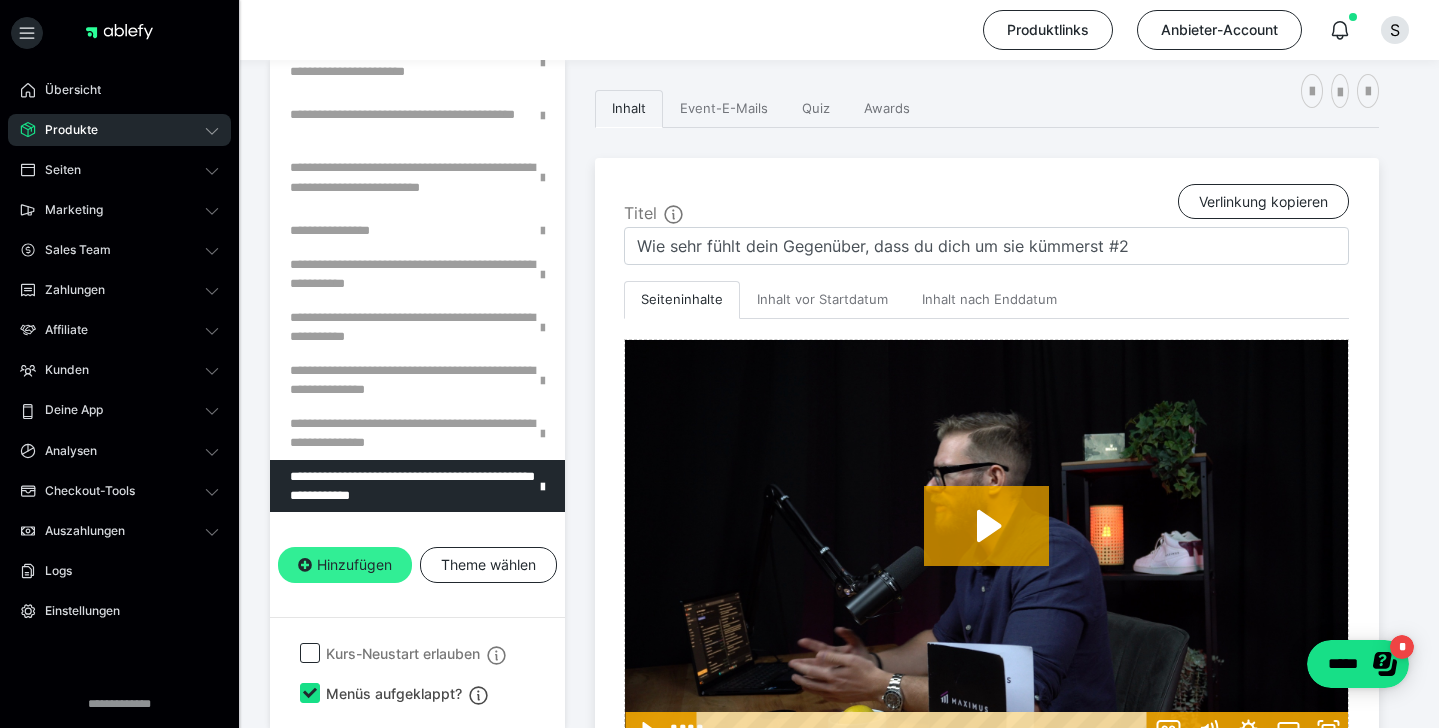 click on "Hinzufügen" at bounding box center [345, 565] 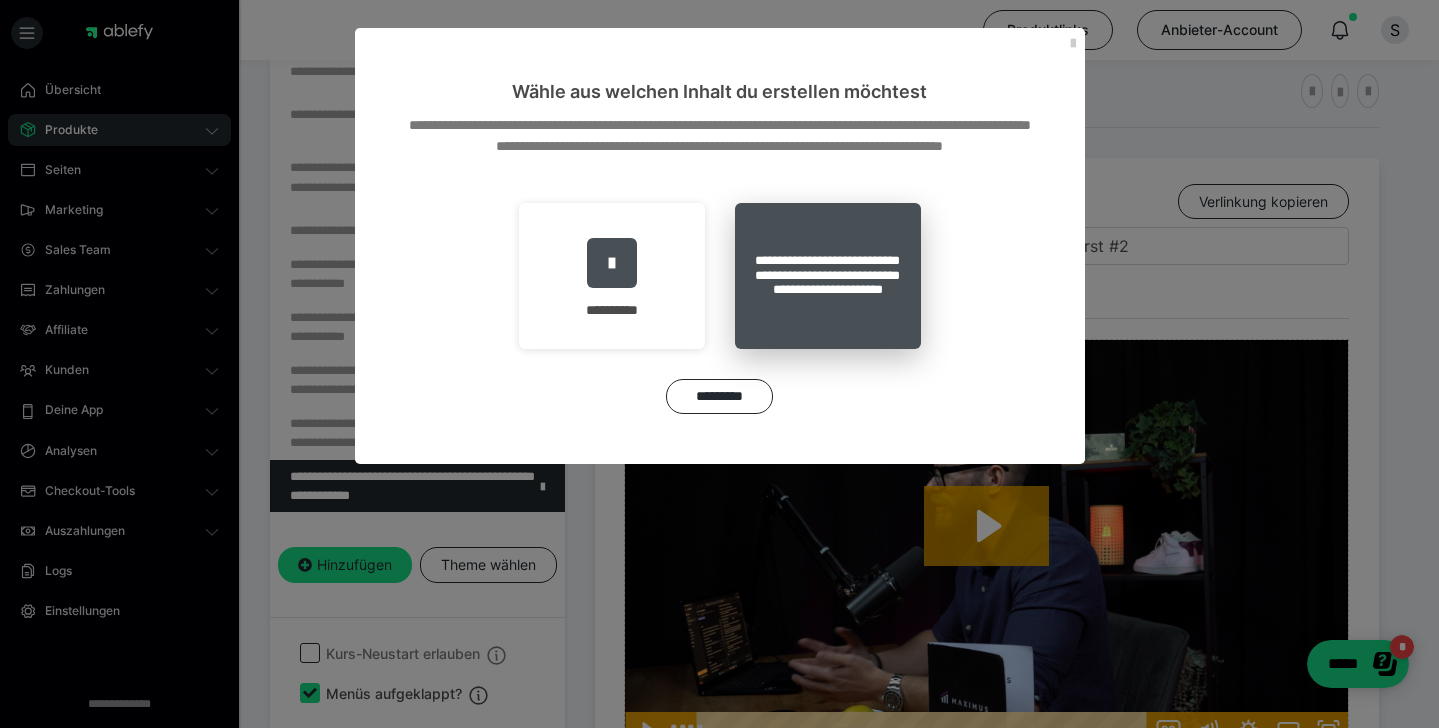 click on "**********" at bounding box center (828, 276) 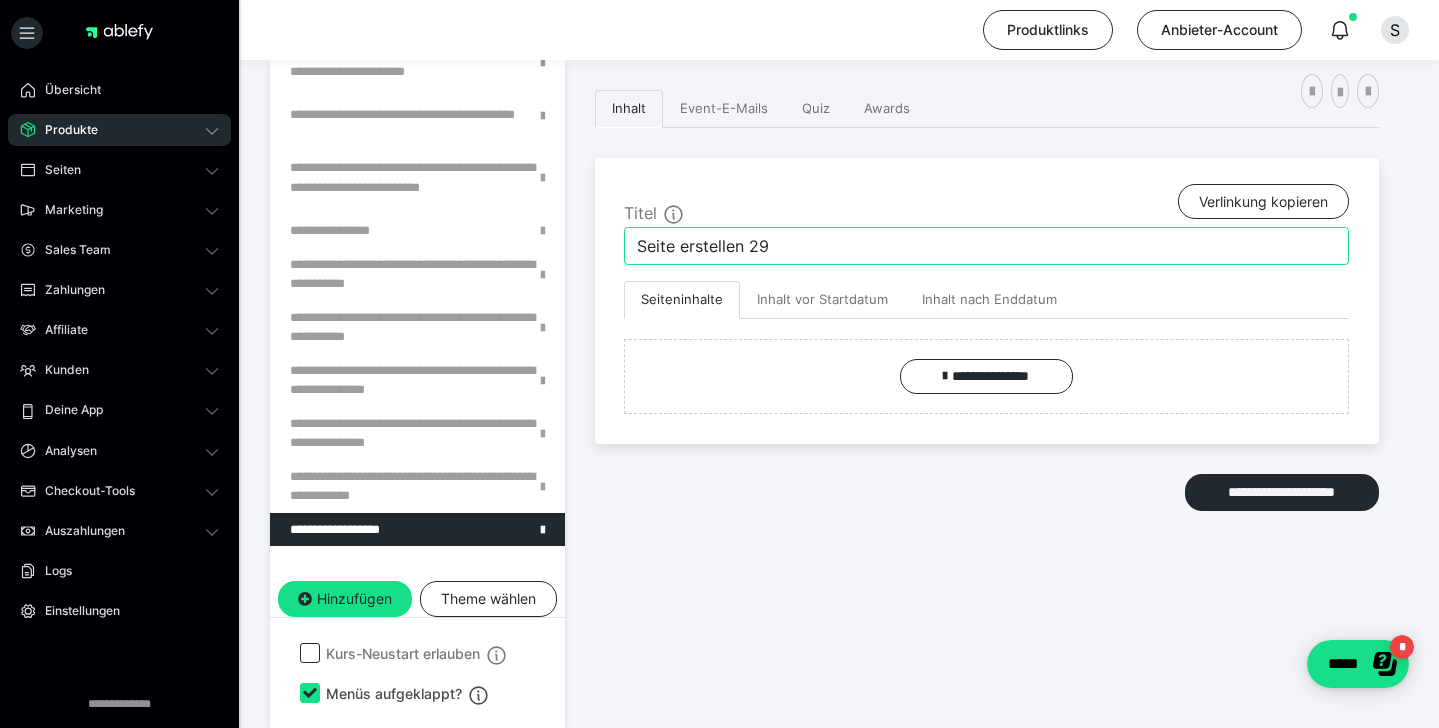 click on "Seite erstellen 29" at bounding box center [986, 246] 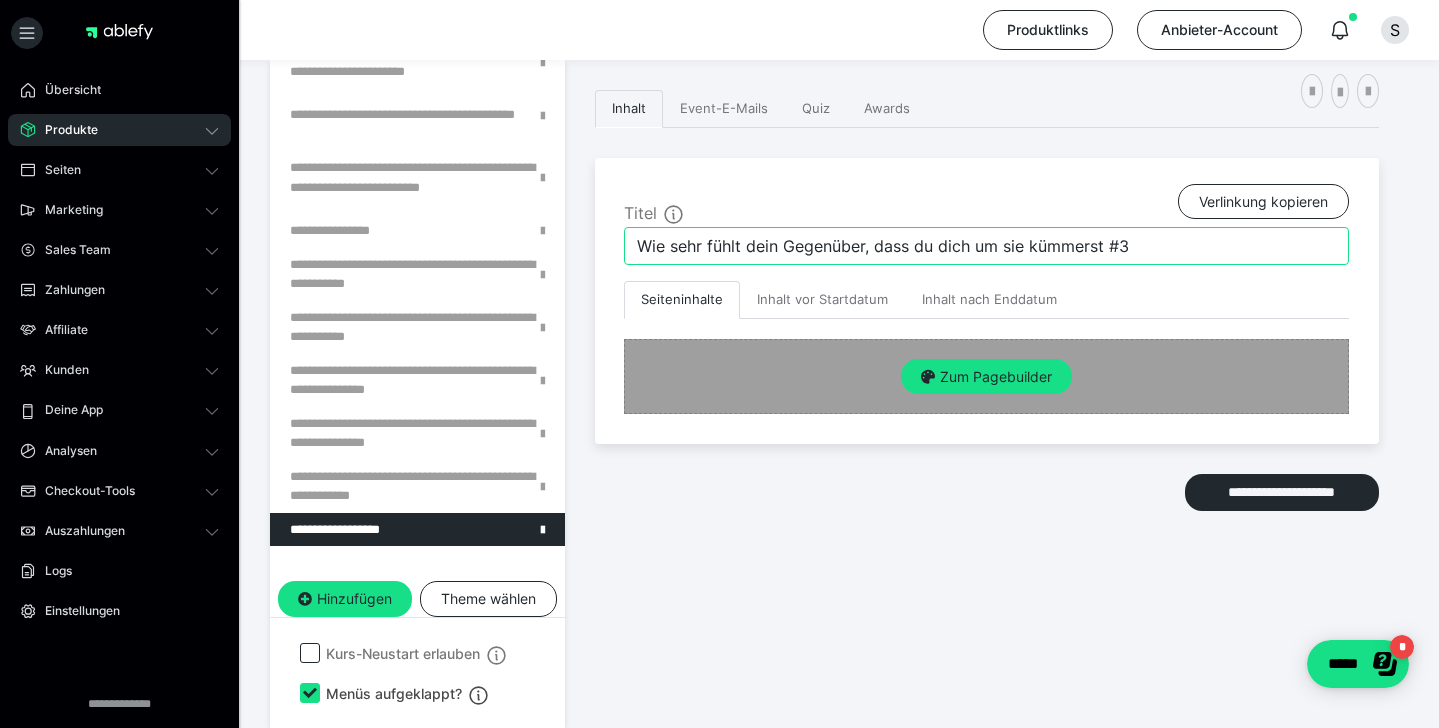 type on "Wie sehr fühlt dein Gegenüber, dass du dich um sie kümmerst #3" 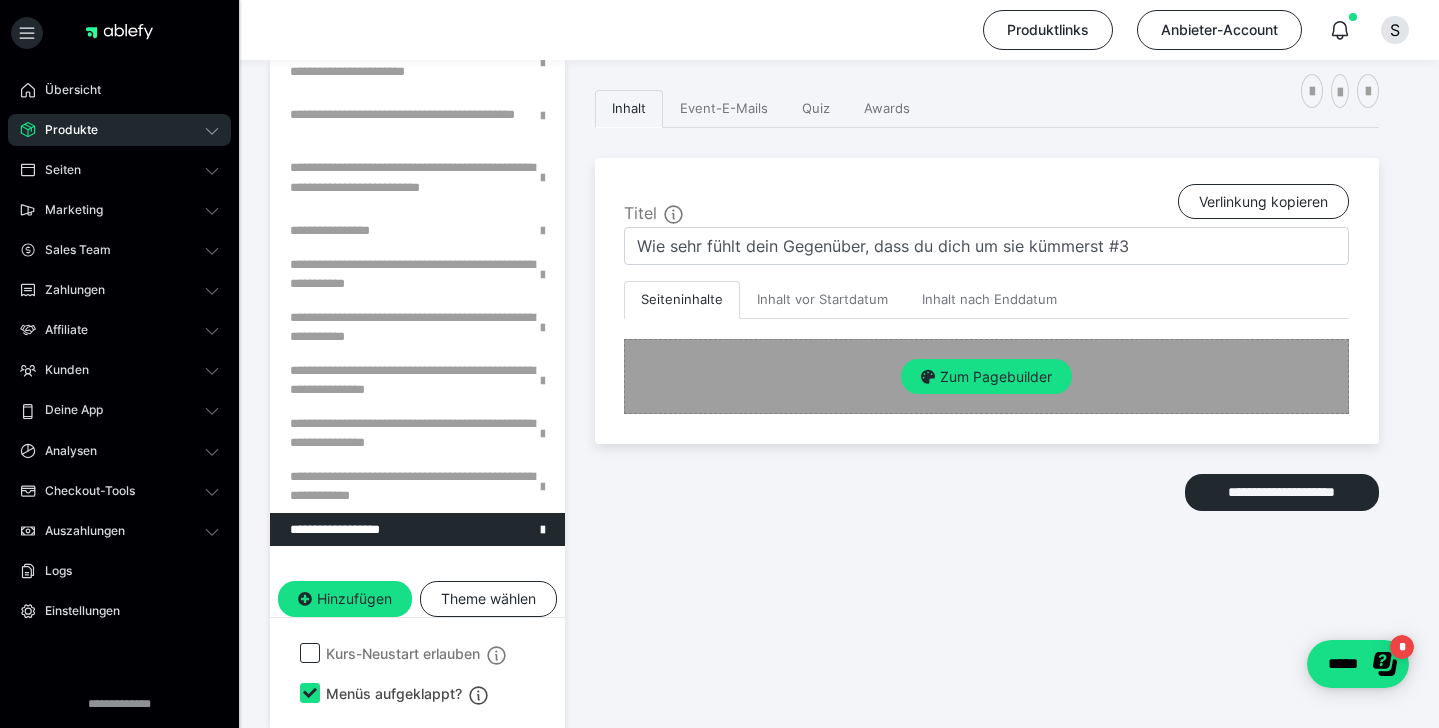 click on "Zum Pagebuilder" at bounding box center (986, 376) 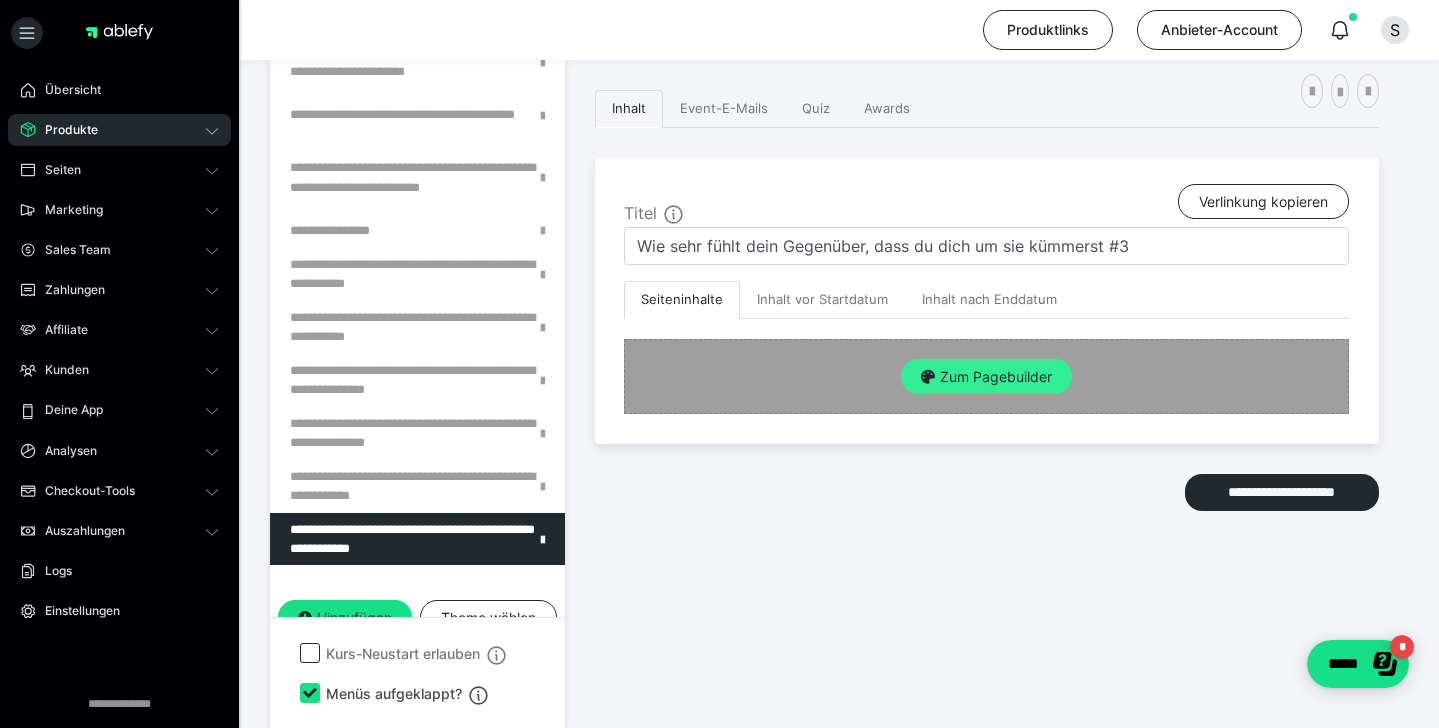 click on "Zum Pagebuilder" at bounding box center (986, 377) 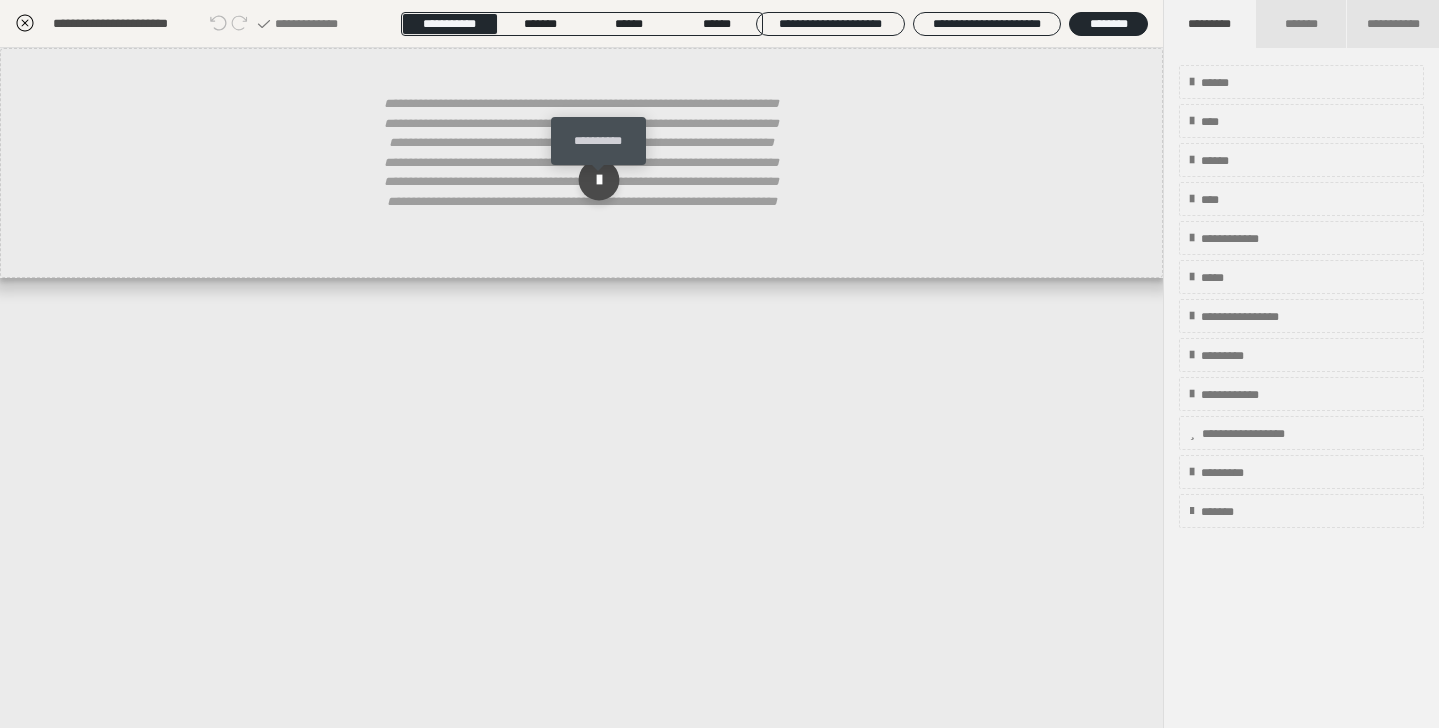 click at bounding box center [598, 180] 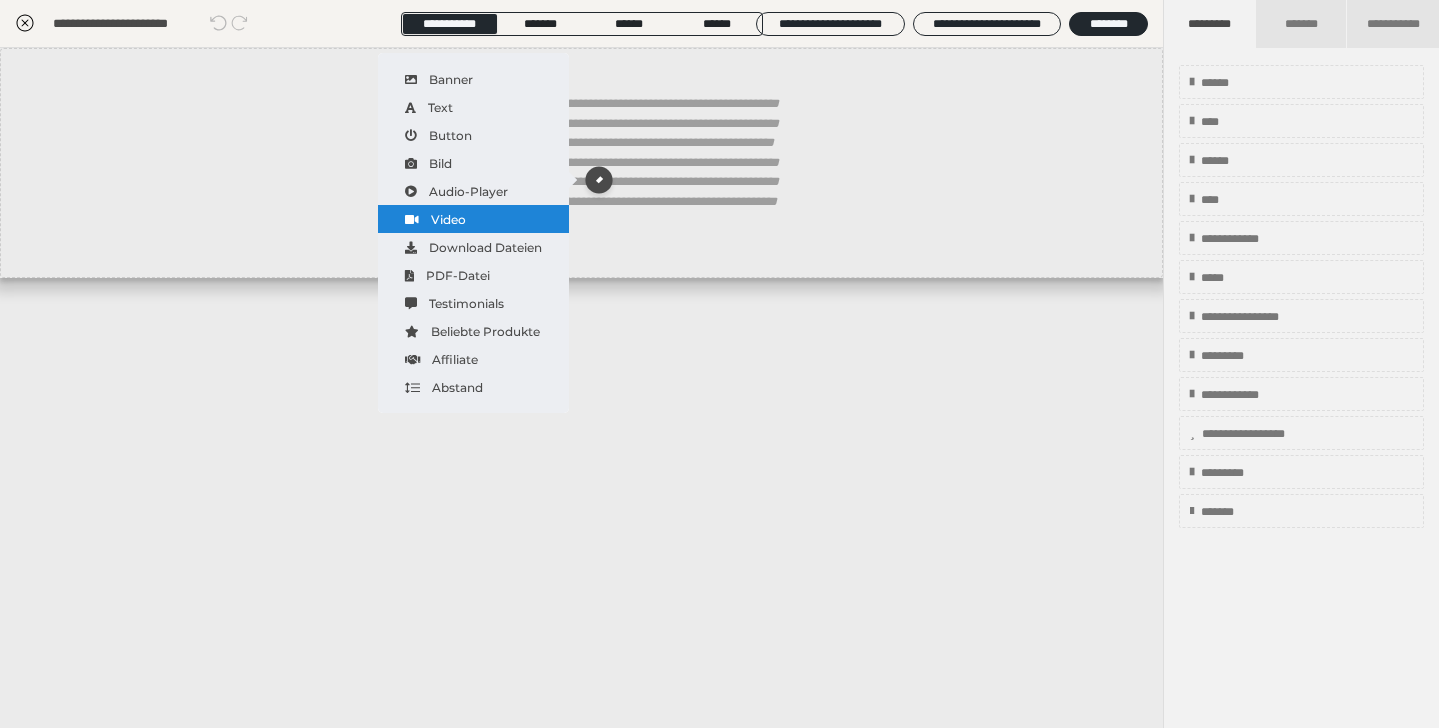 click on "Video" at bounding box center [473, 219] 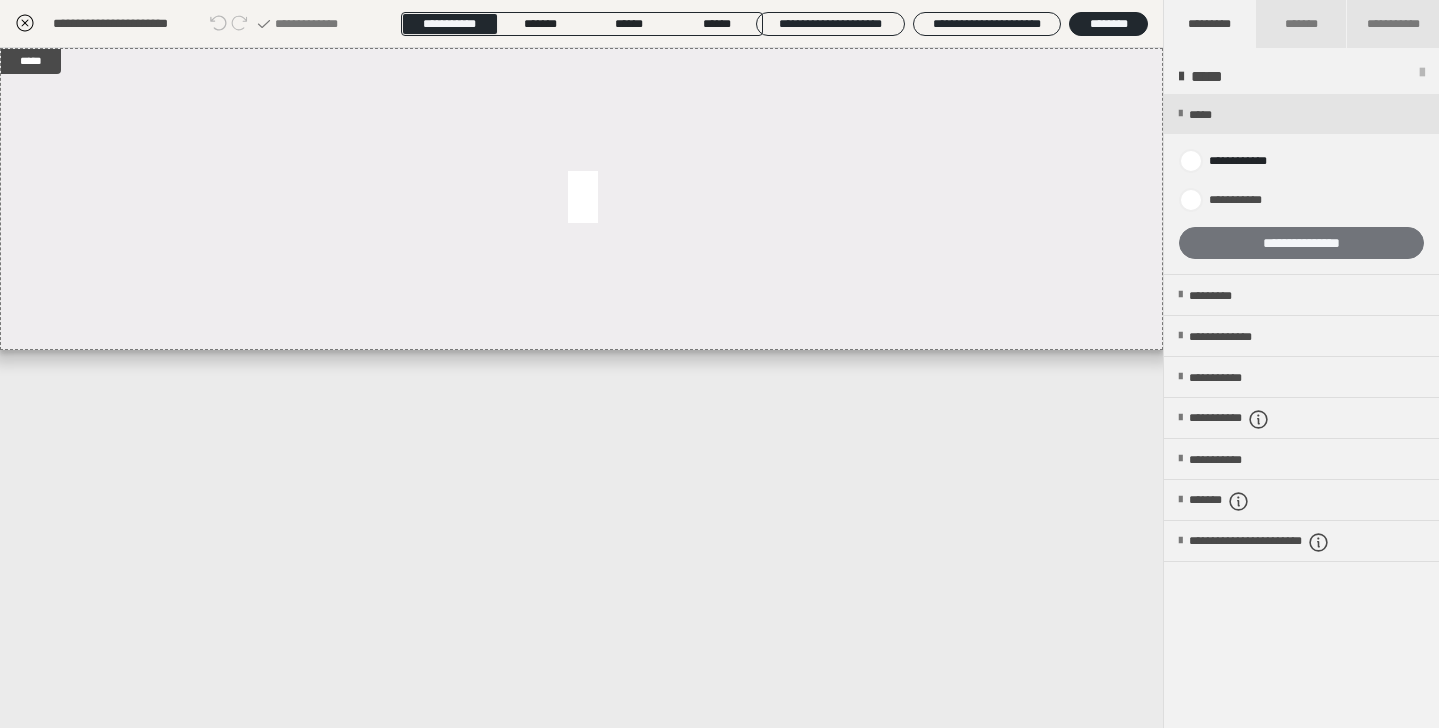 click on "**********" at bounding box center (1301, 243) 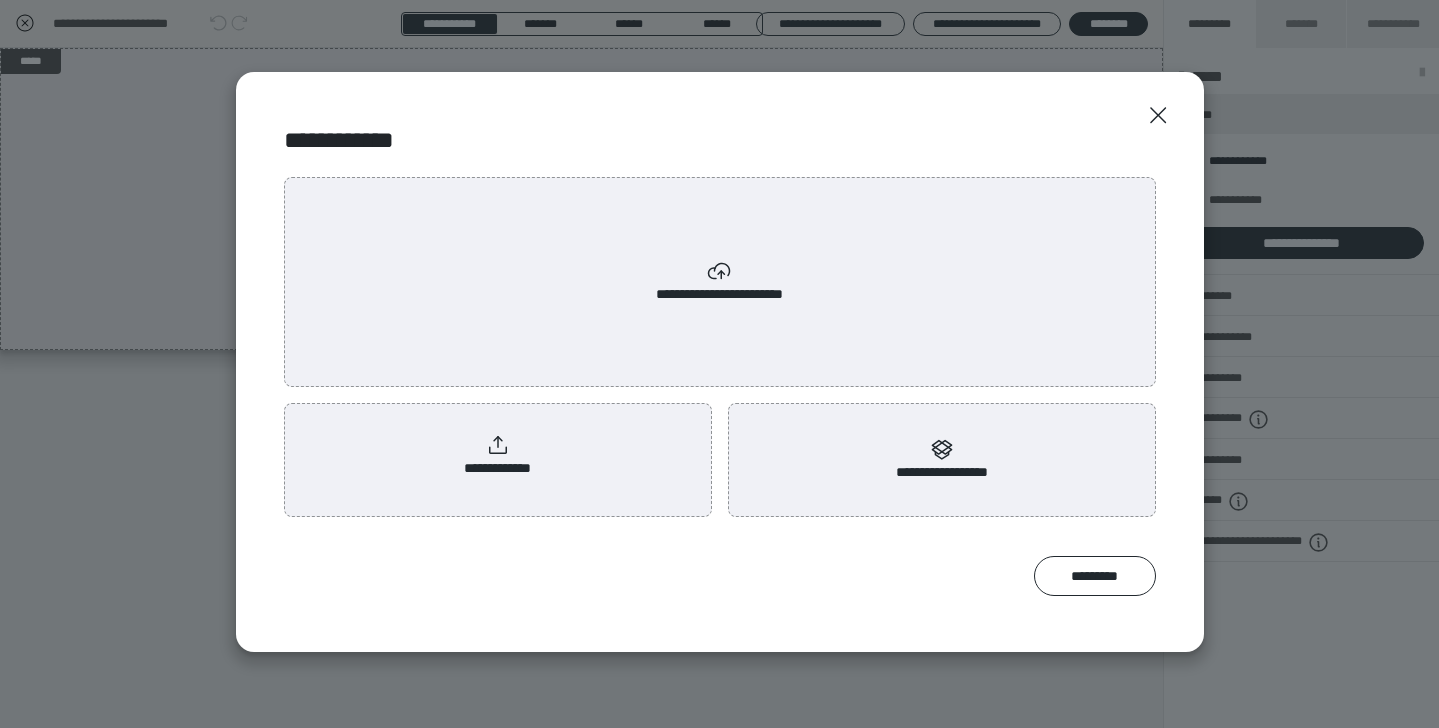 click on "**********" at bounding box center (498, 456) 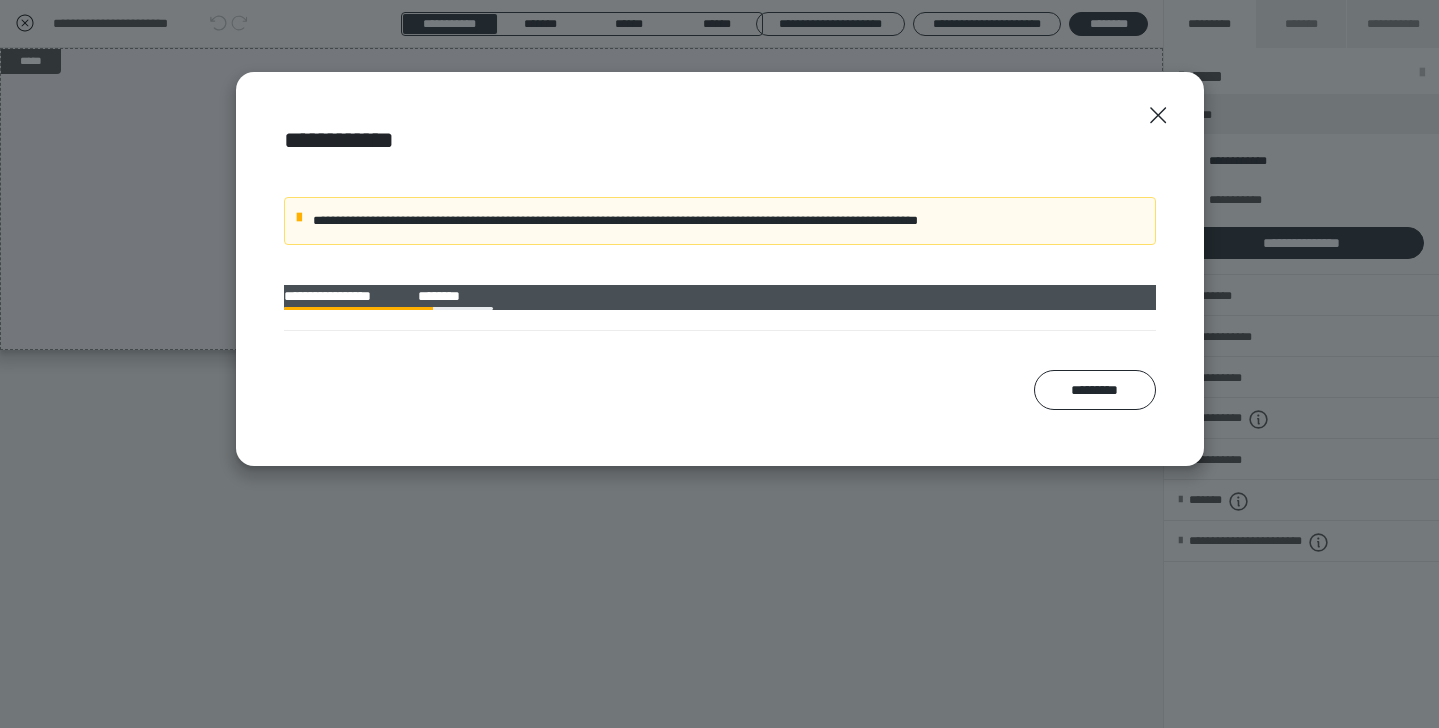 scroll, scrollTop: 269, scrollLeft: 0, axis: vertical 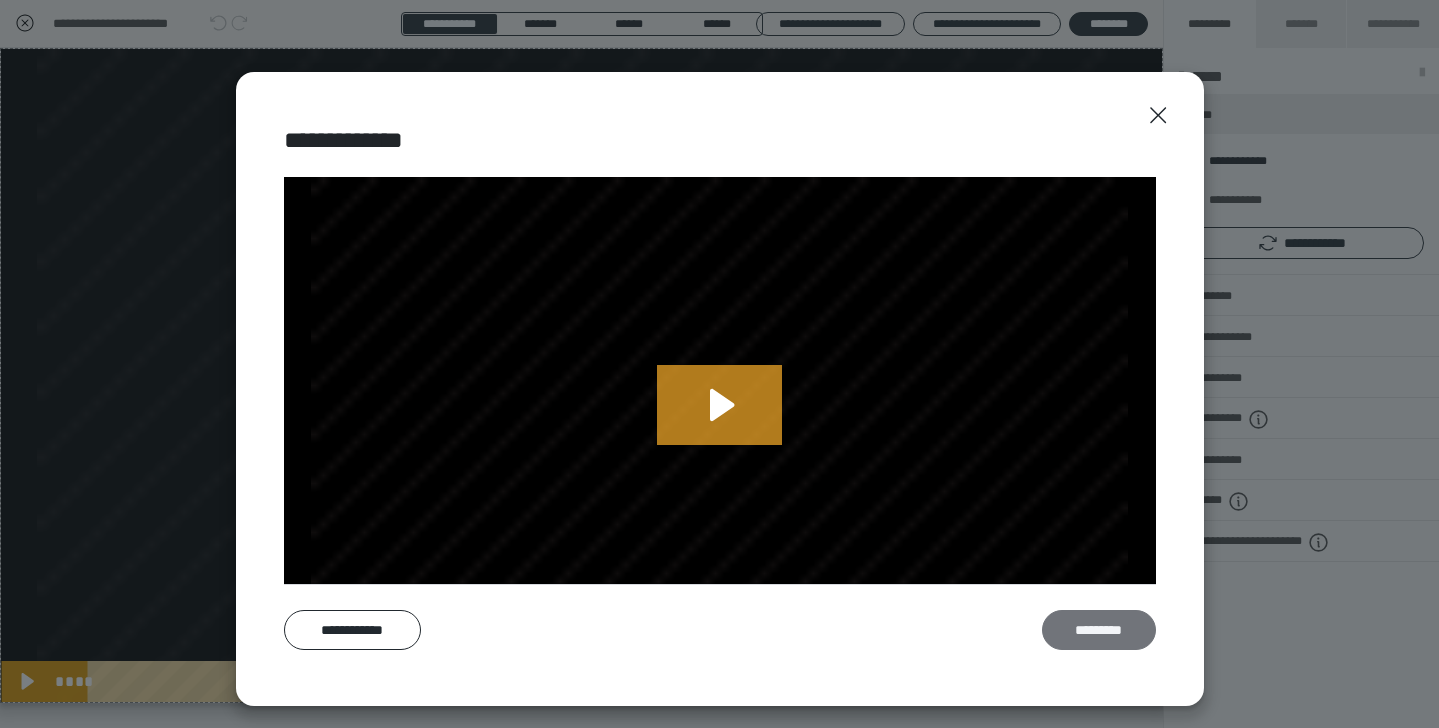 click on "*********" at bounding box center [1099, 630] 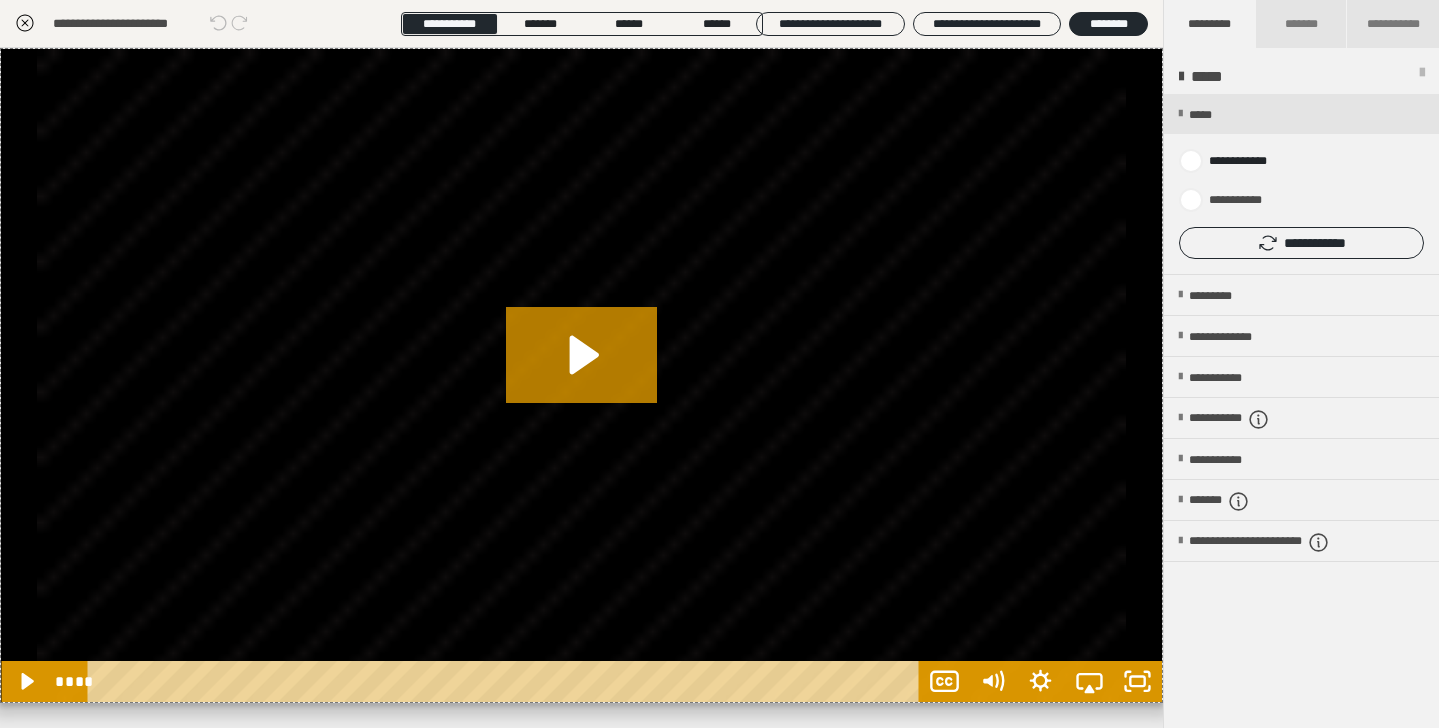 click 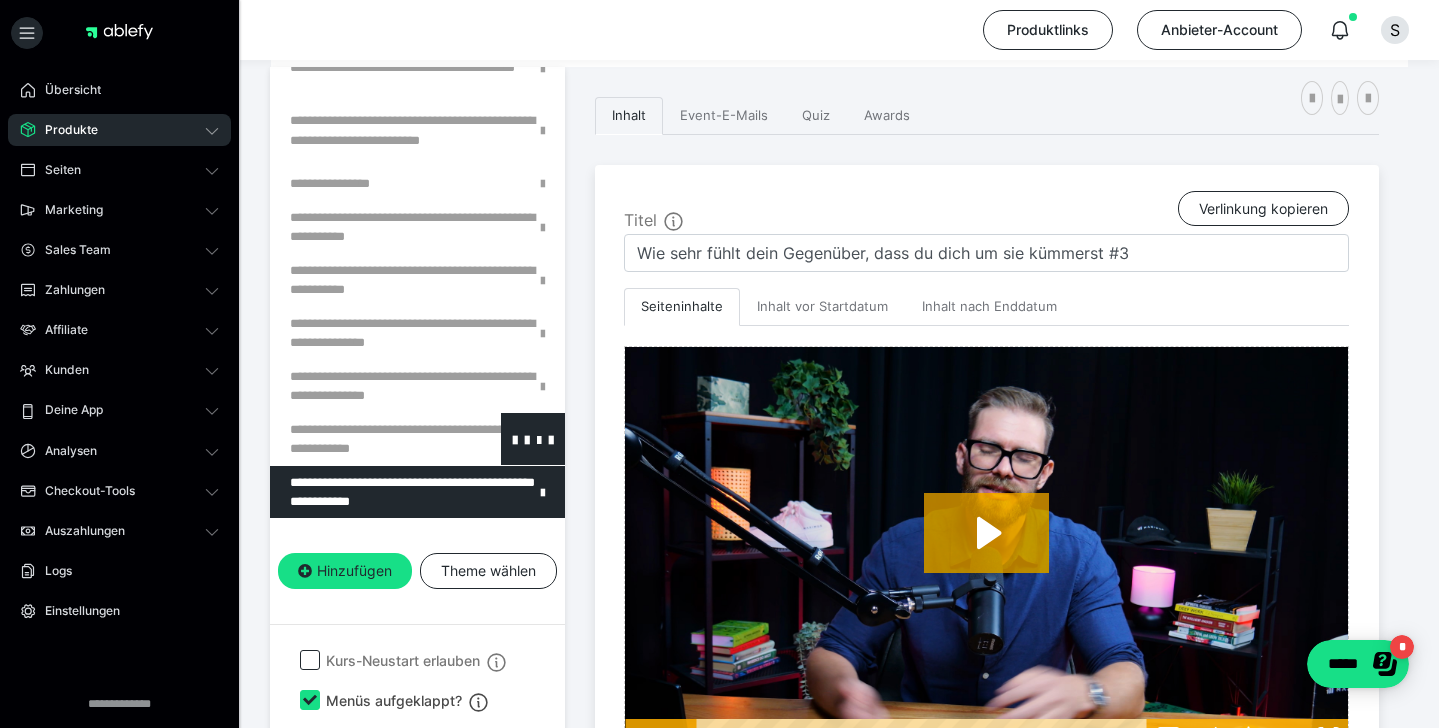 scroll, scrollTop: 1118, scrollLeft: 0, axis: vertical 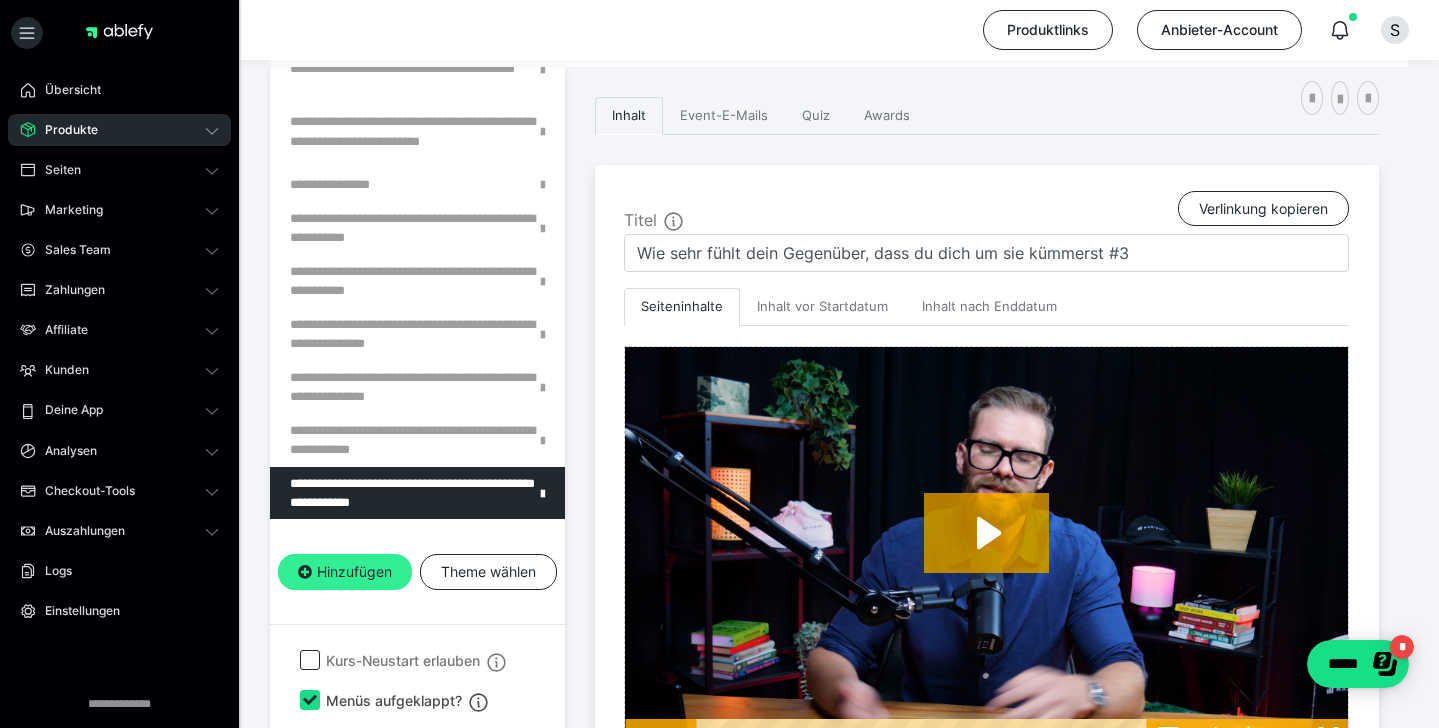 click on "Hinzufügen" at bounding box center (345, 572) 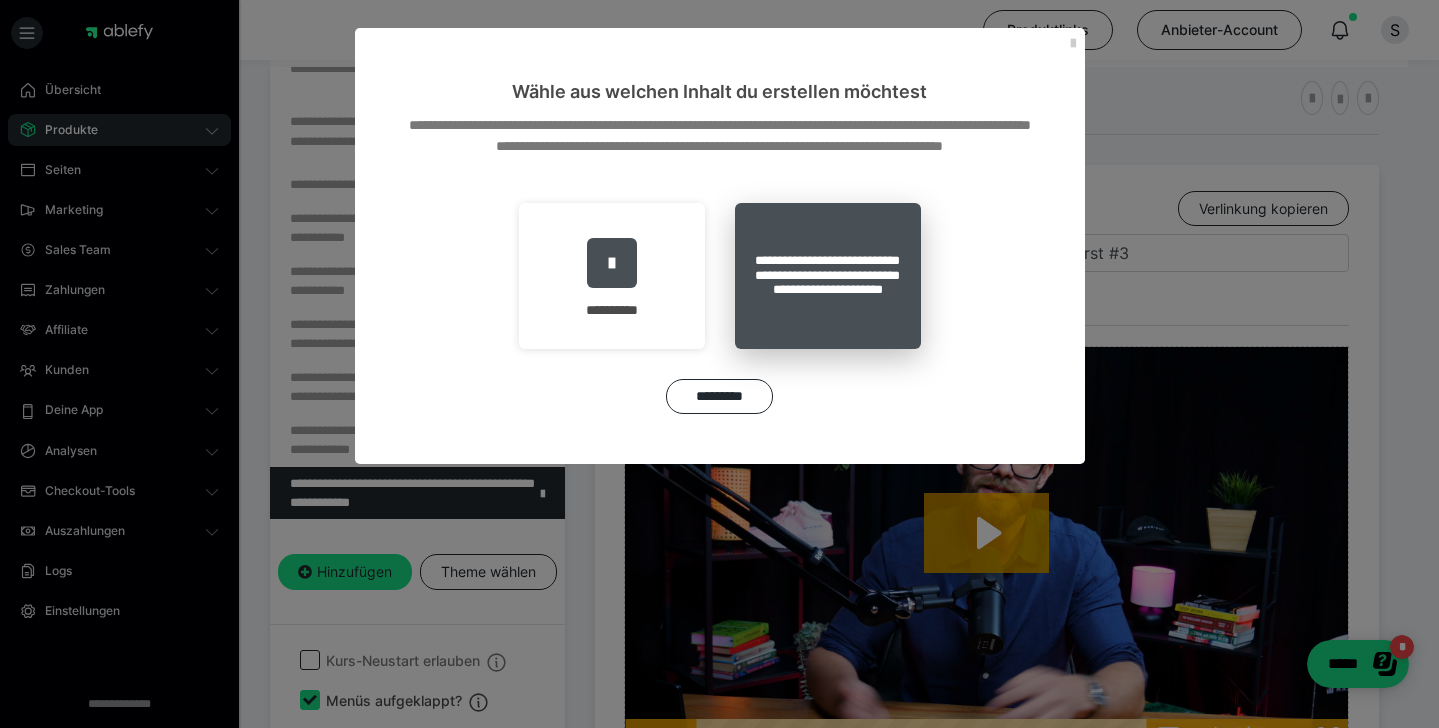click on "**********" at bounding box center [828, 276] 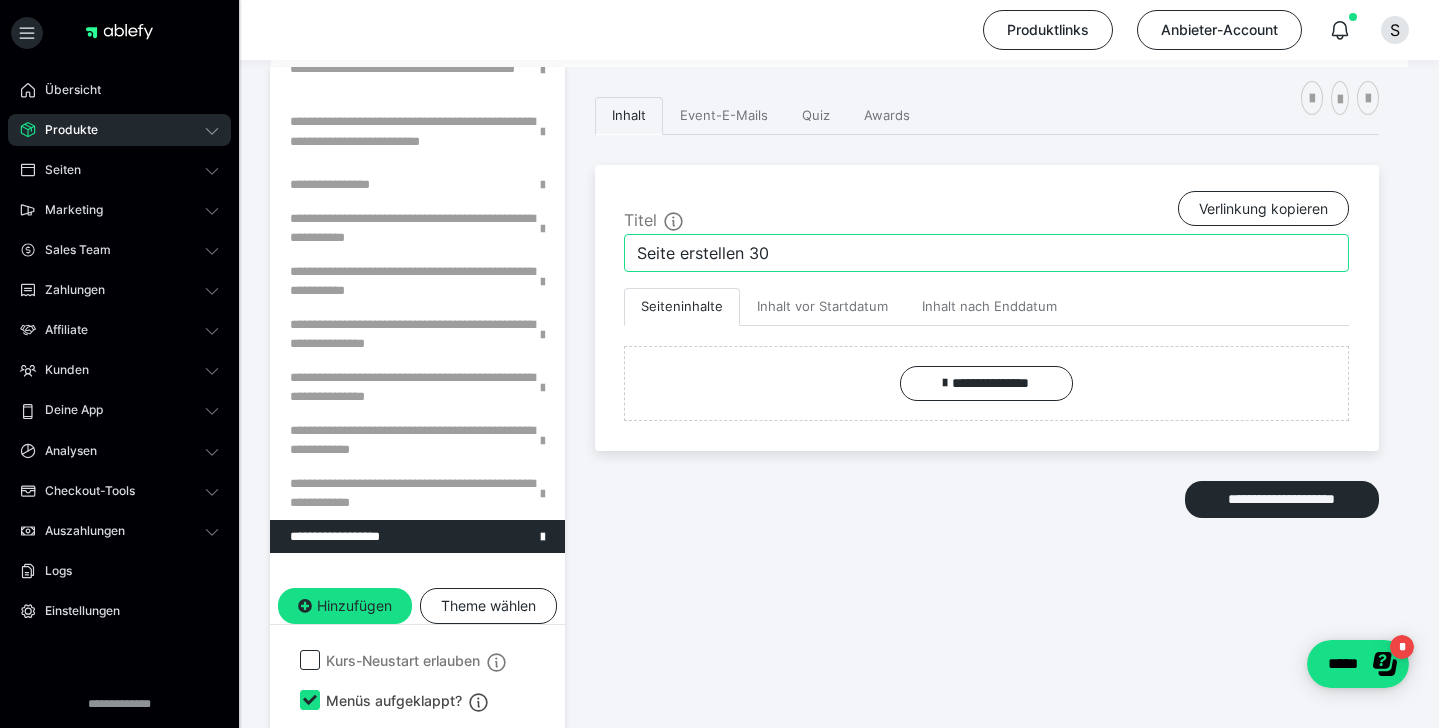 click on "Seite erstellen 30" at bounding box center [986, 253] 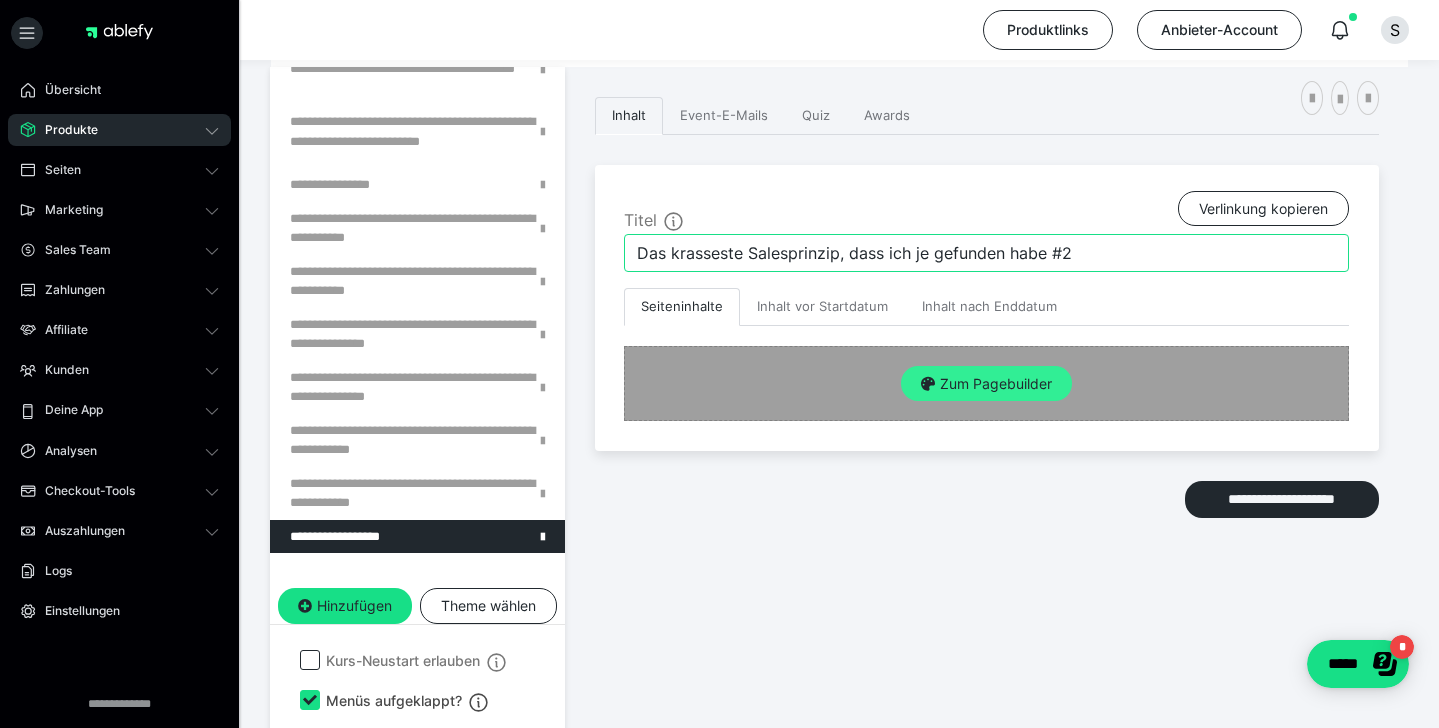 type on "Das krasseste Salesprinzip, dass ich je gefunden habe #2" 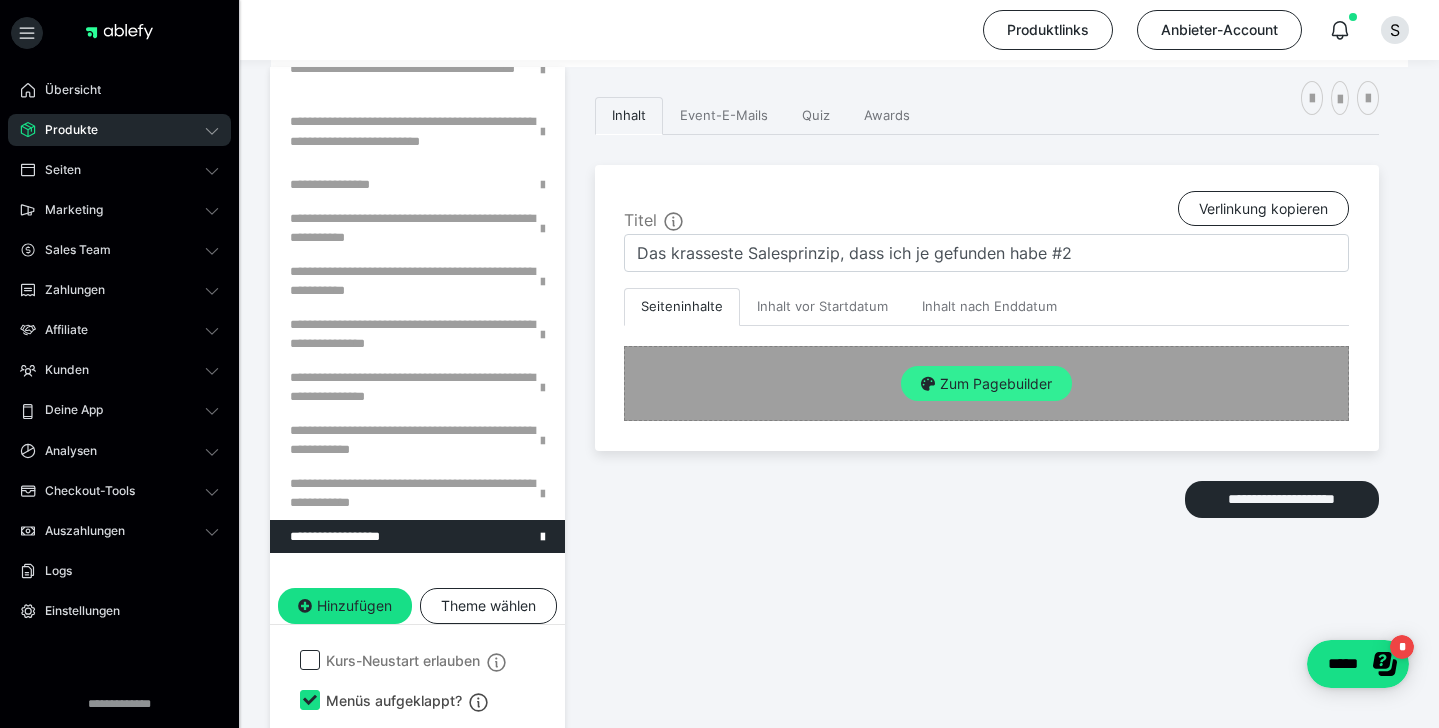 click on "Zum Pagebuilder" at bounding box center [986, 384] 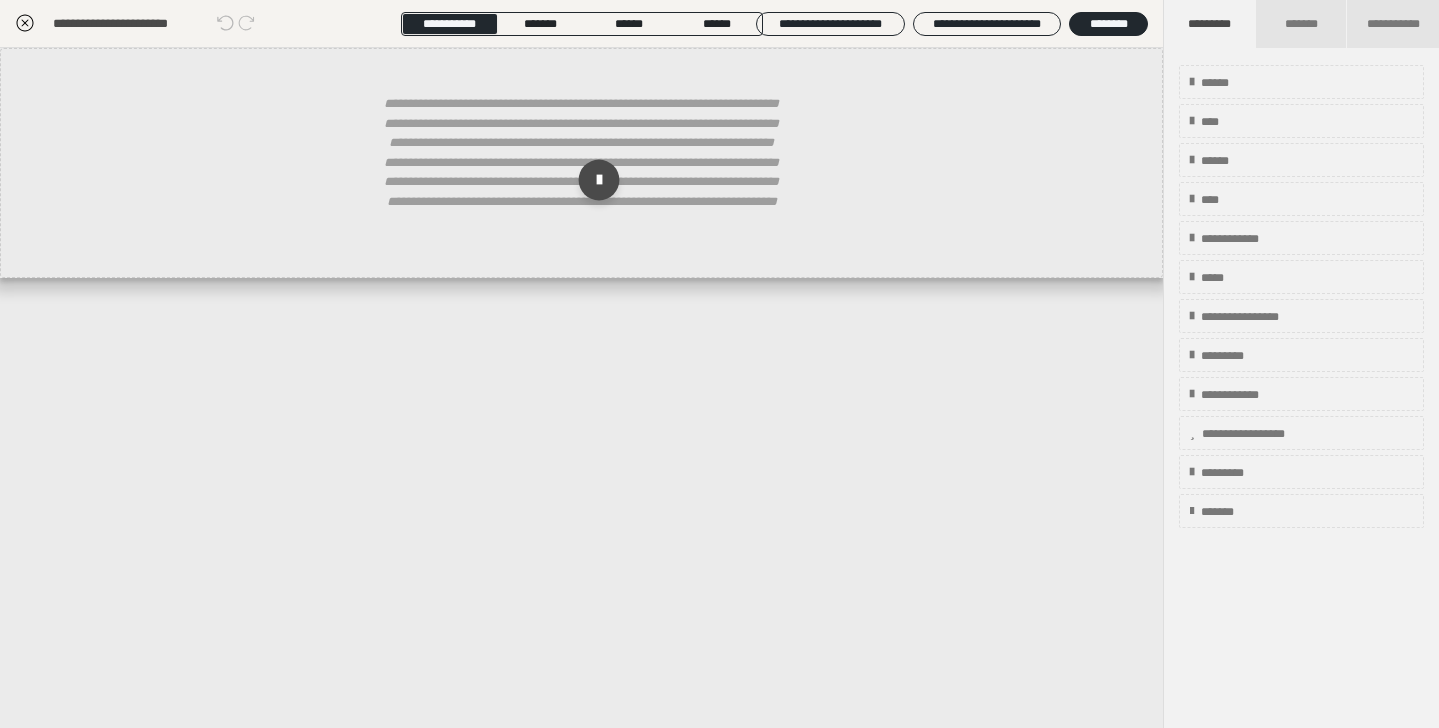 click at bounding box center [598, 180] 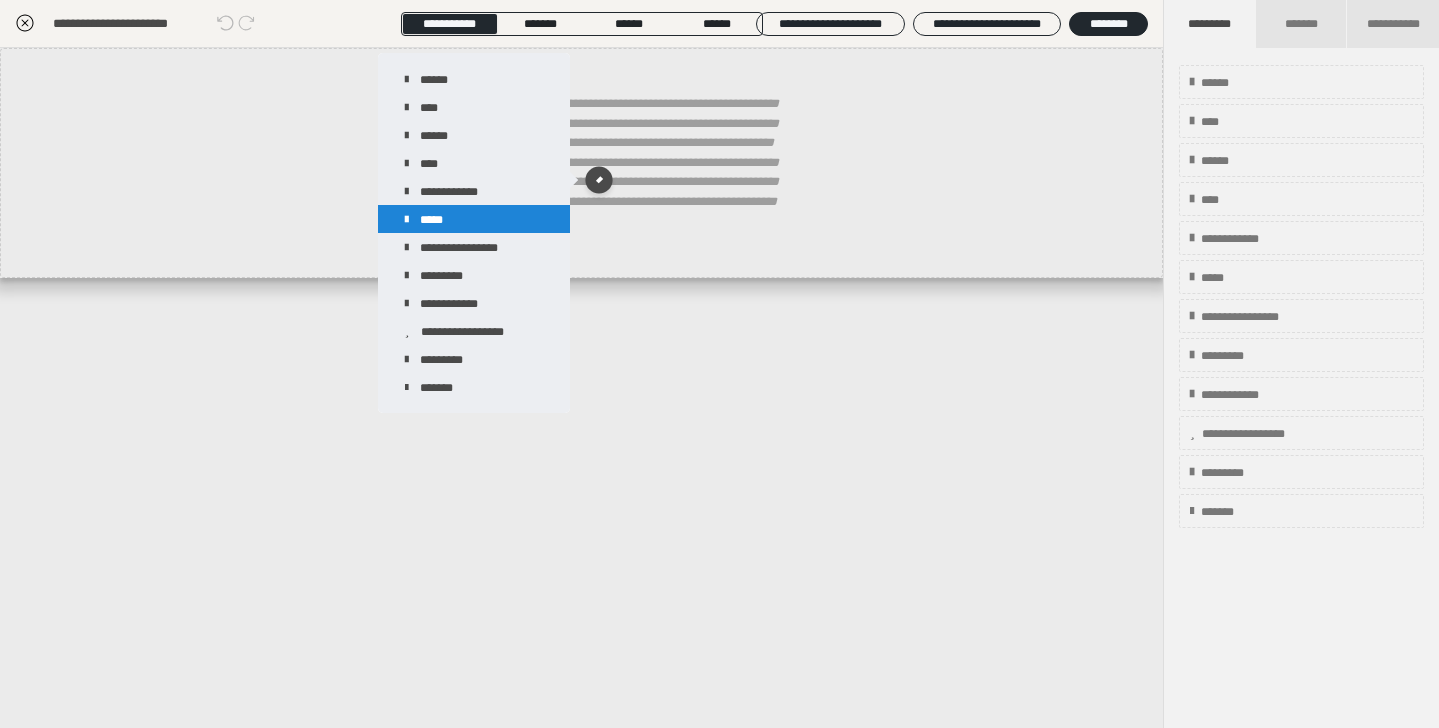click on "*****" at bounding box center [474, 219] 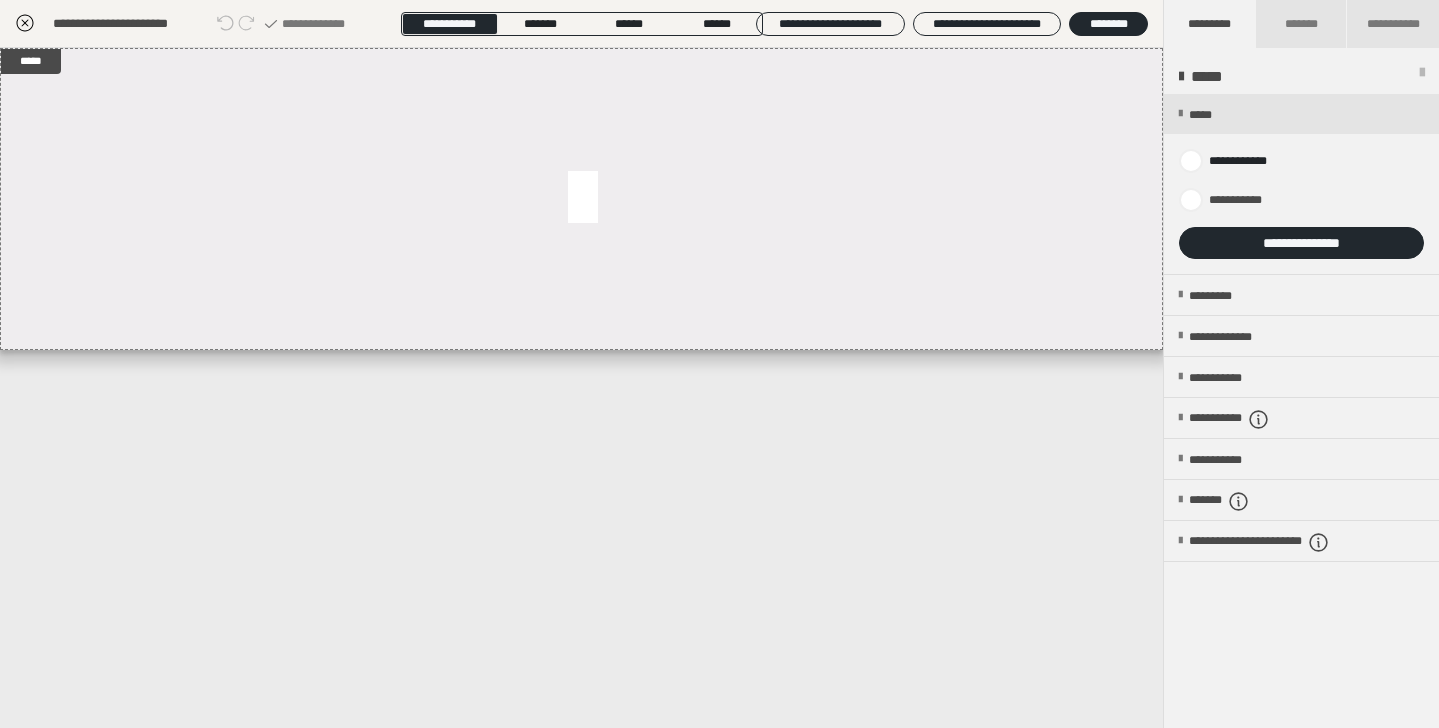 click at bounding box center (1301, 184) 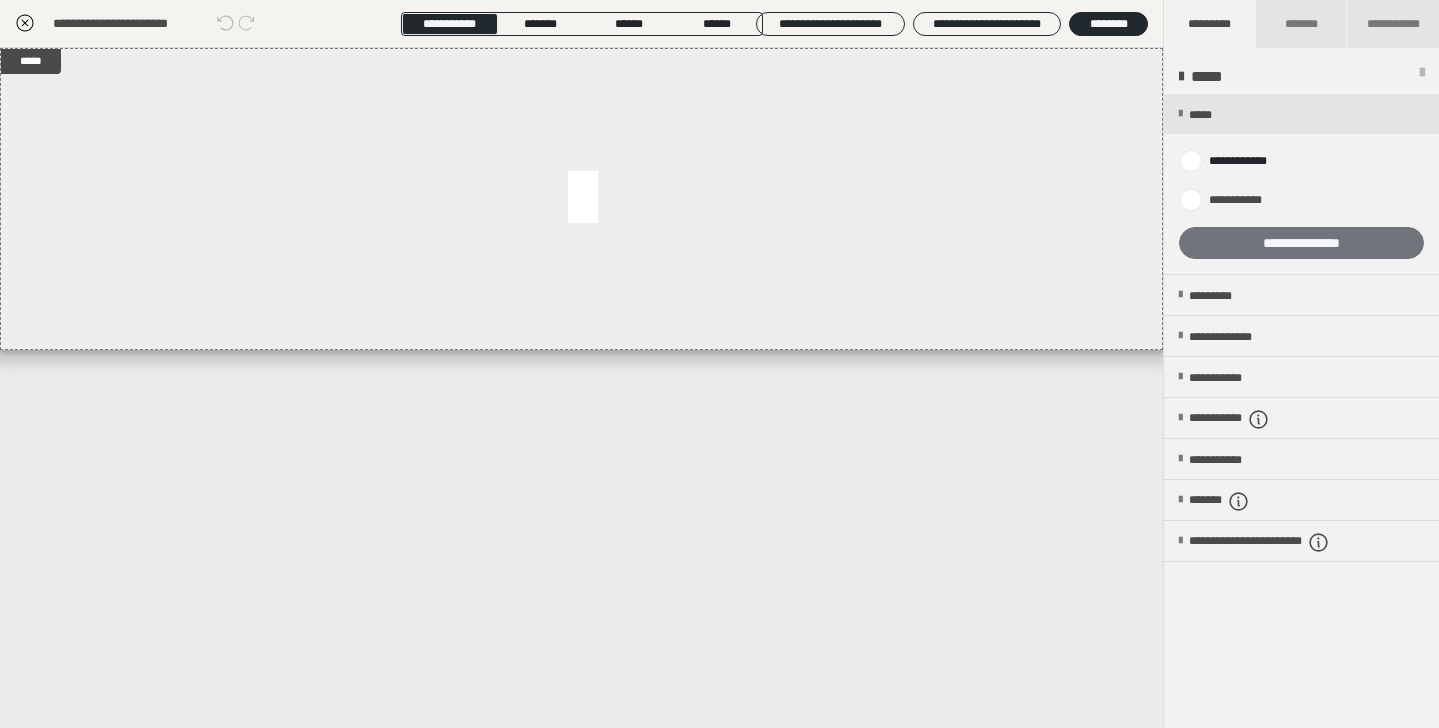 click on "**********" at bounding box center [1301, 243] 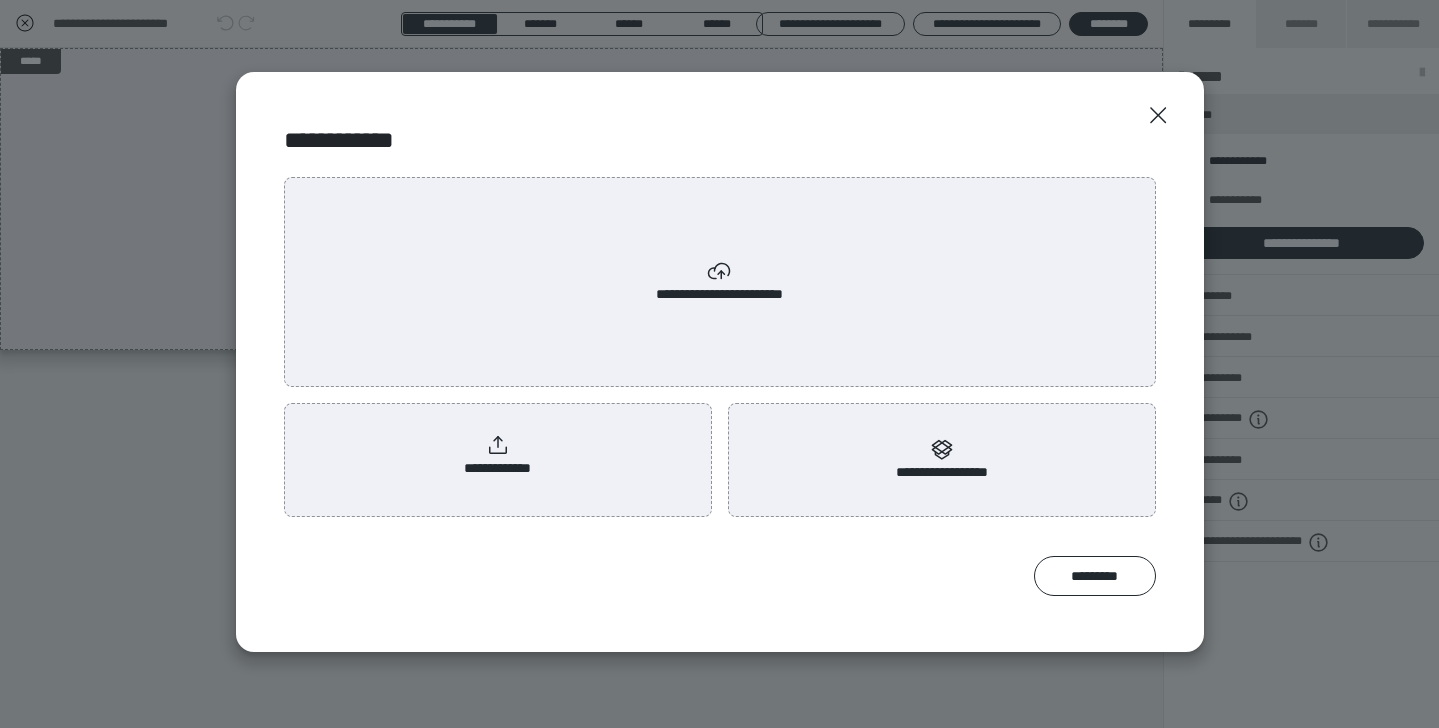 click on "**********" at bounding box center (498, 456) 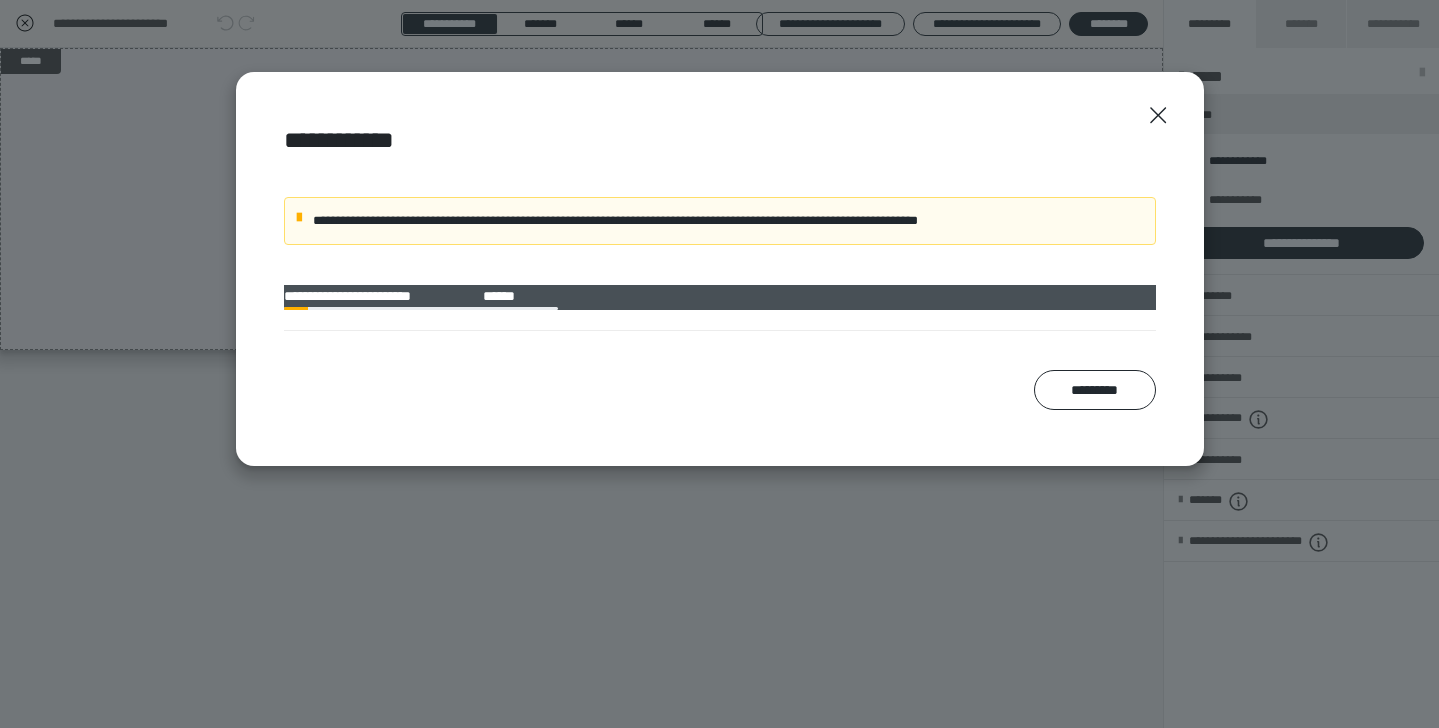 click on "**********" at bounding box center [719, 364] 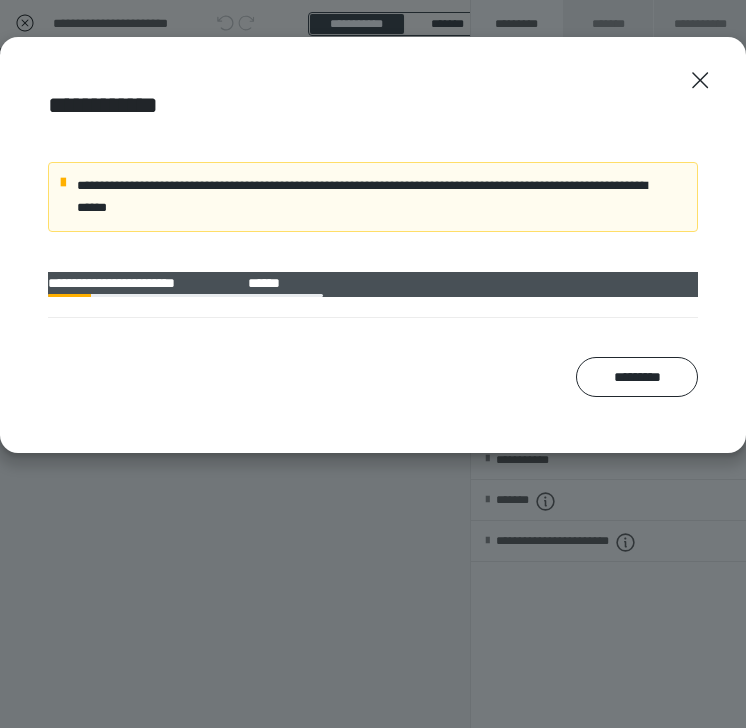 click on "**********" at bounding box center (373, 245) 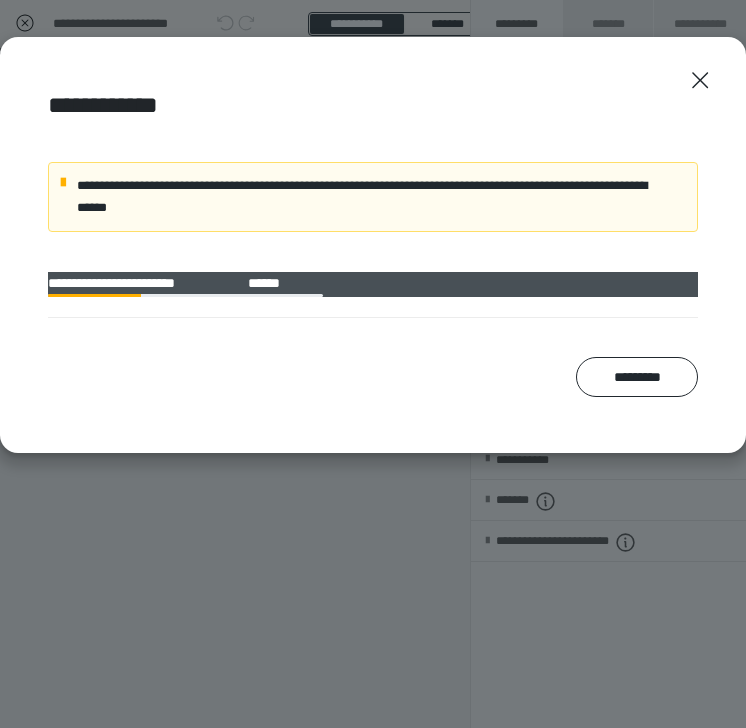 click on "**********" at bounding box center (373, 285) 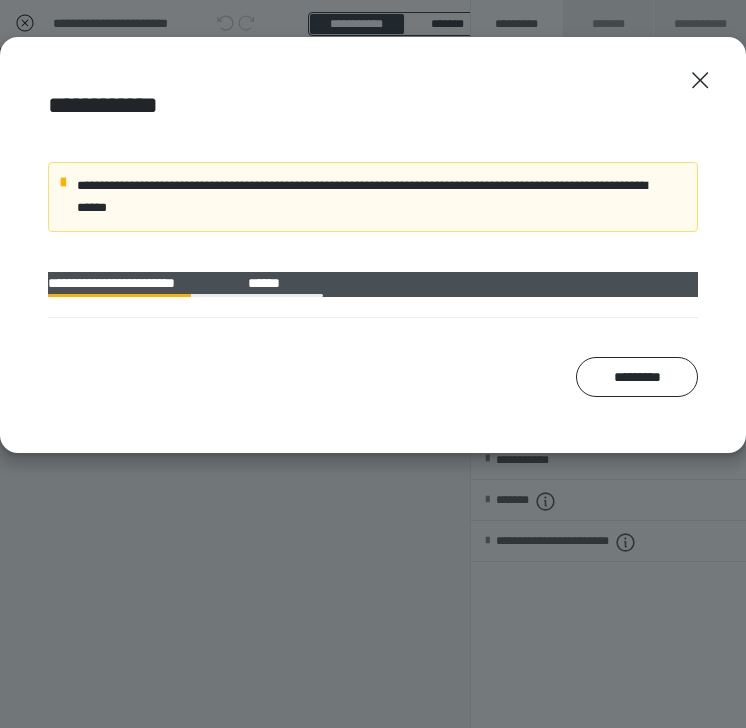 click on "**********" at bounding box center [373, 285] 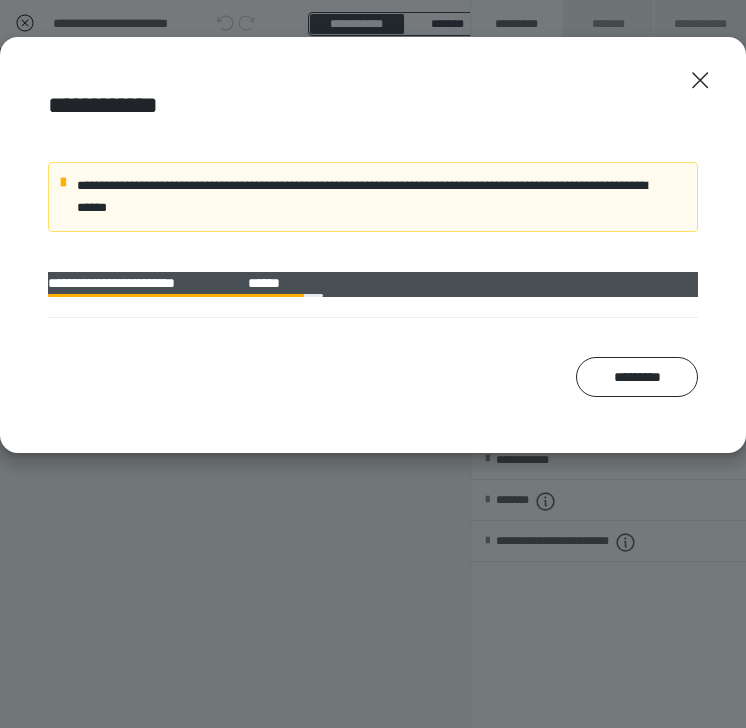 click on "**********" at bounding box center (373, 285) 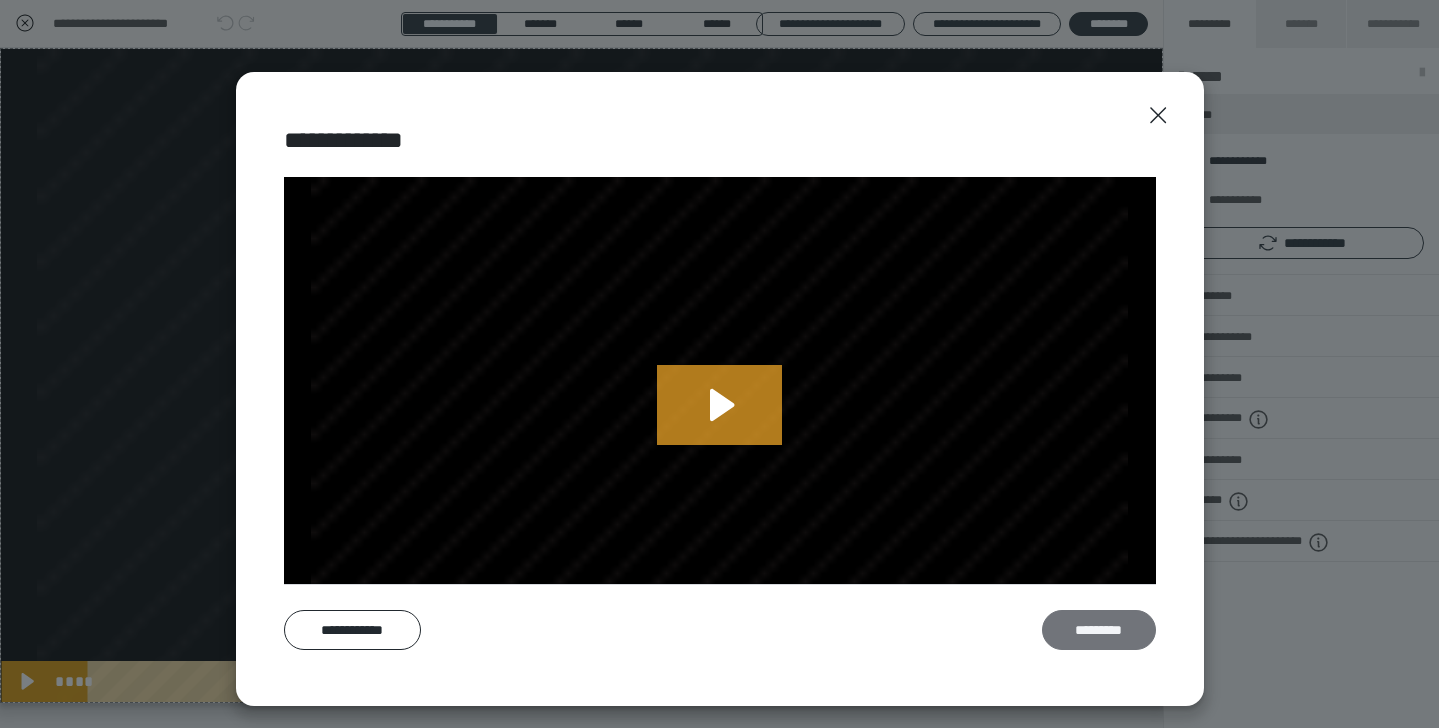 click on "*********" at bounding box center (1099, 630) 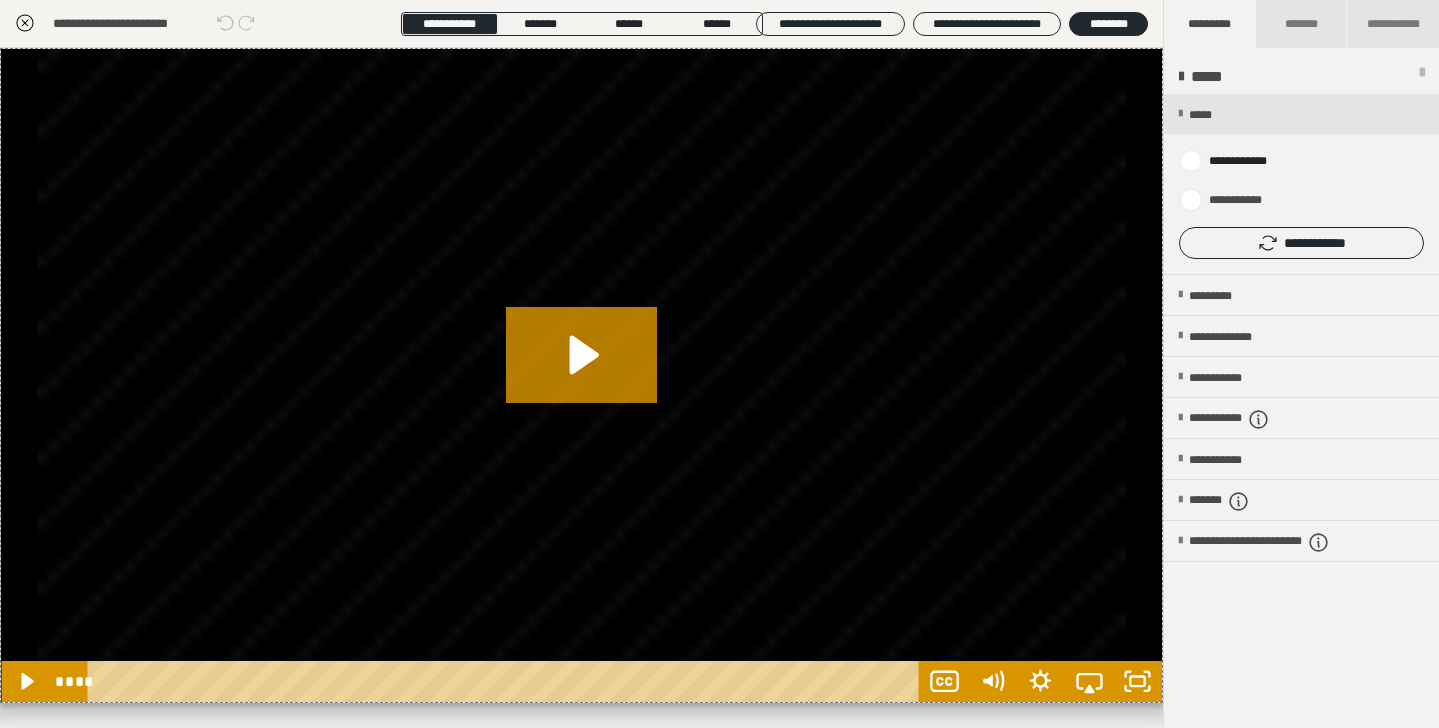 click 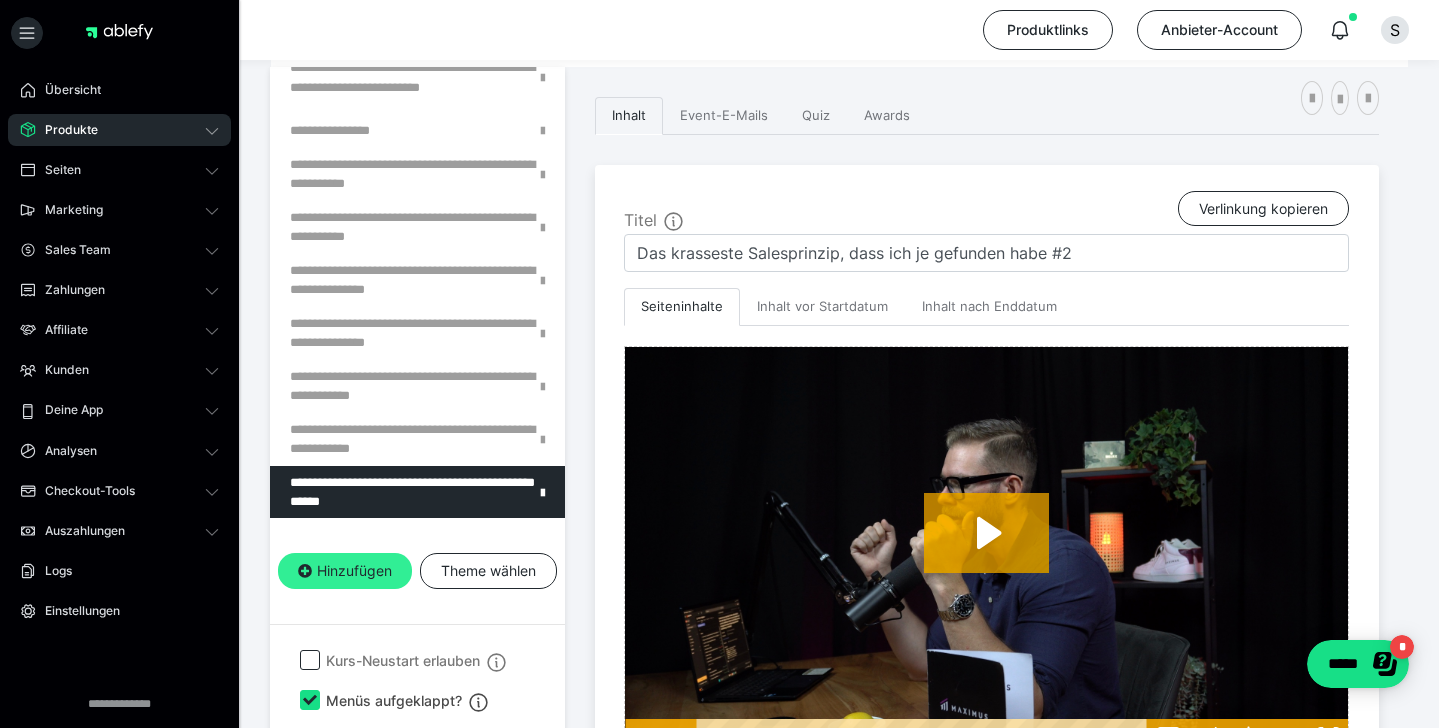 scroll, scrollTop: 1171, scrollLeft: 0, axis: vertical 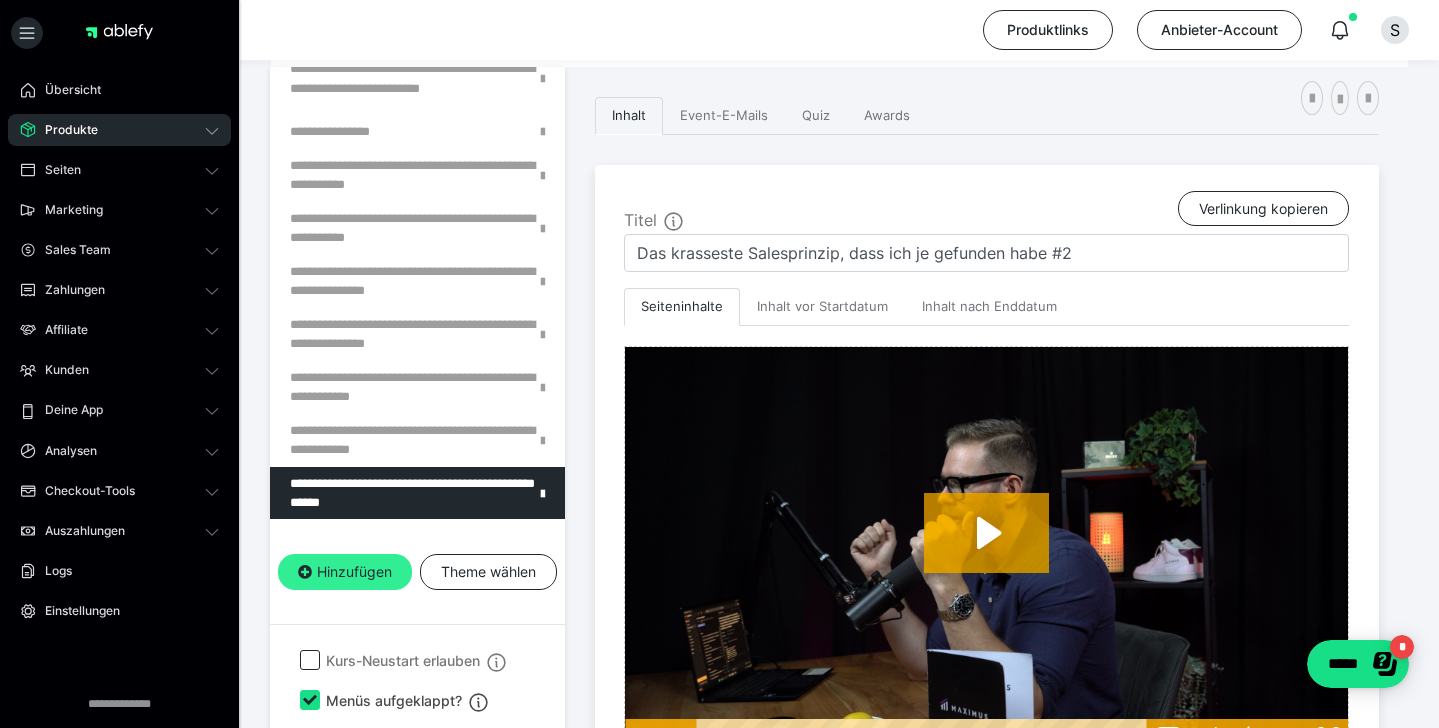 click on "Hinzufügen" at bounding box center [345, 572] 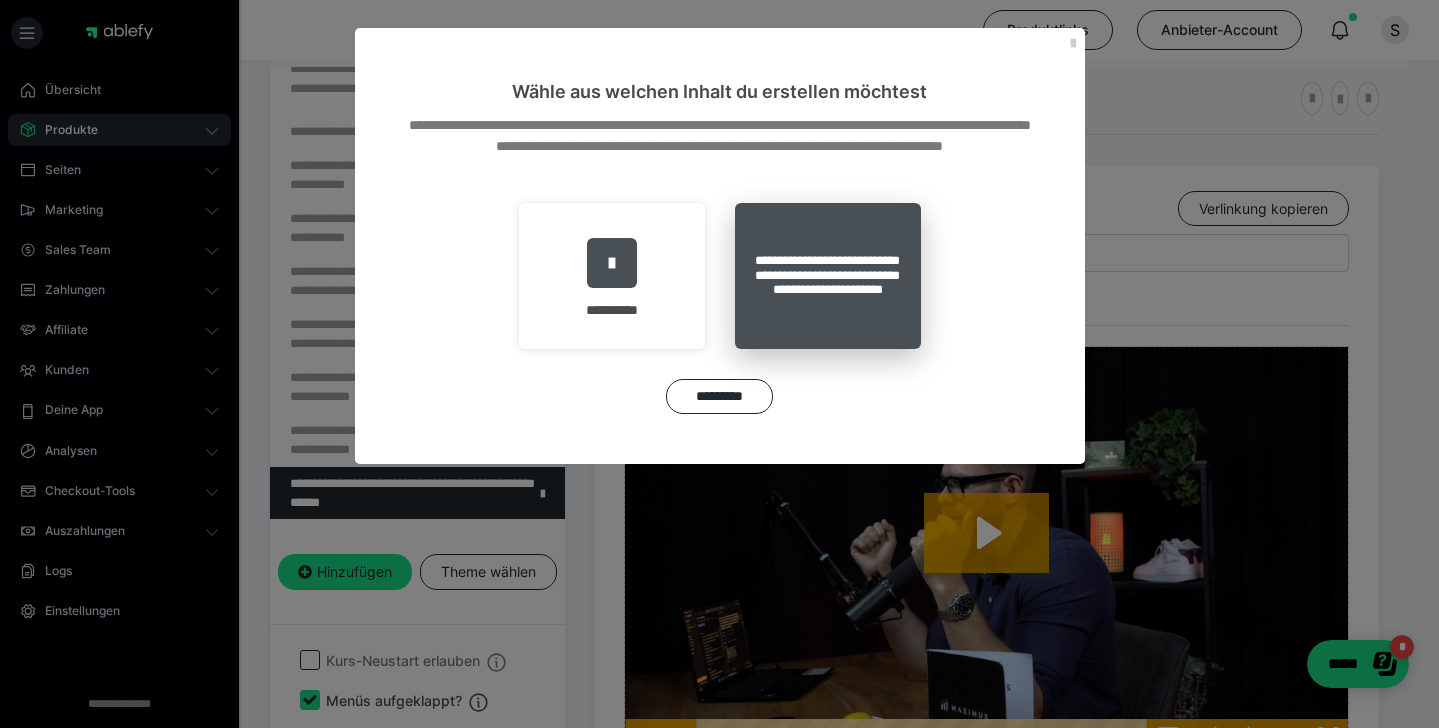 click on "**********" at bounding box center [828, 276] 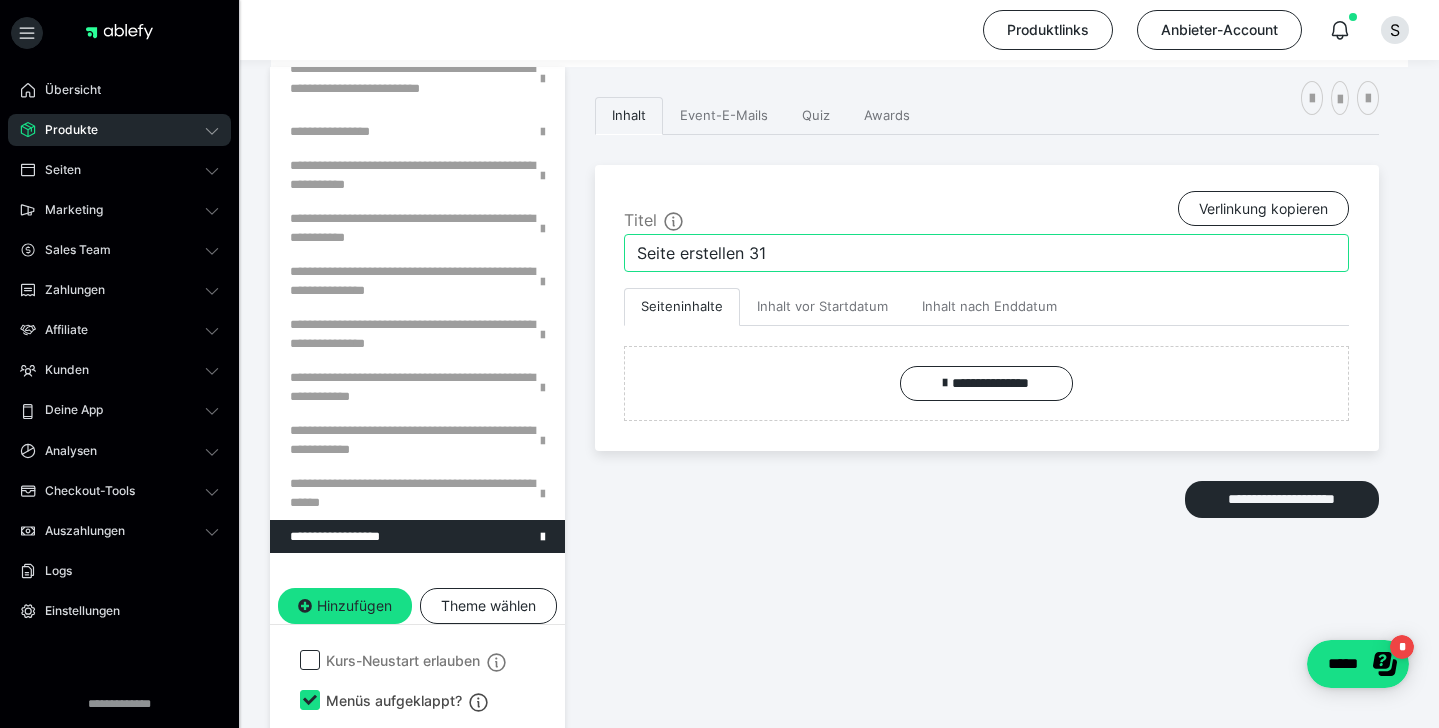 click on "Seite erstellen 31" at bounding box center [986, 253] 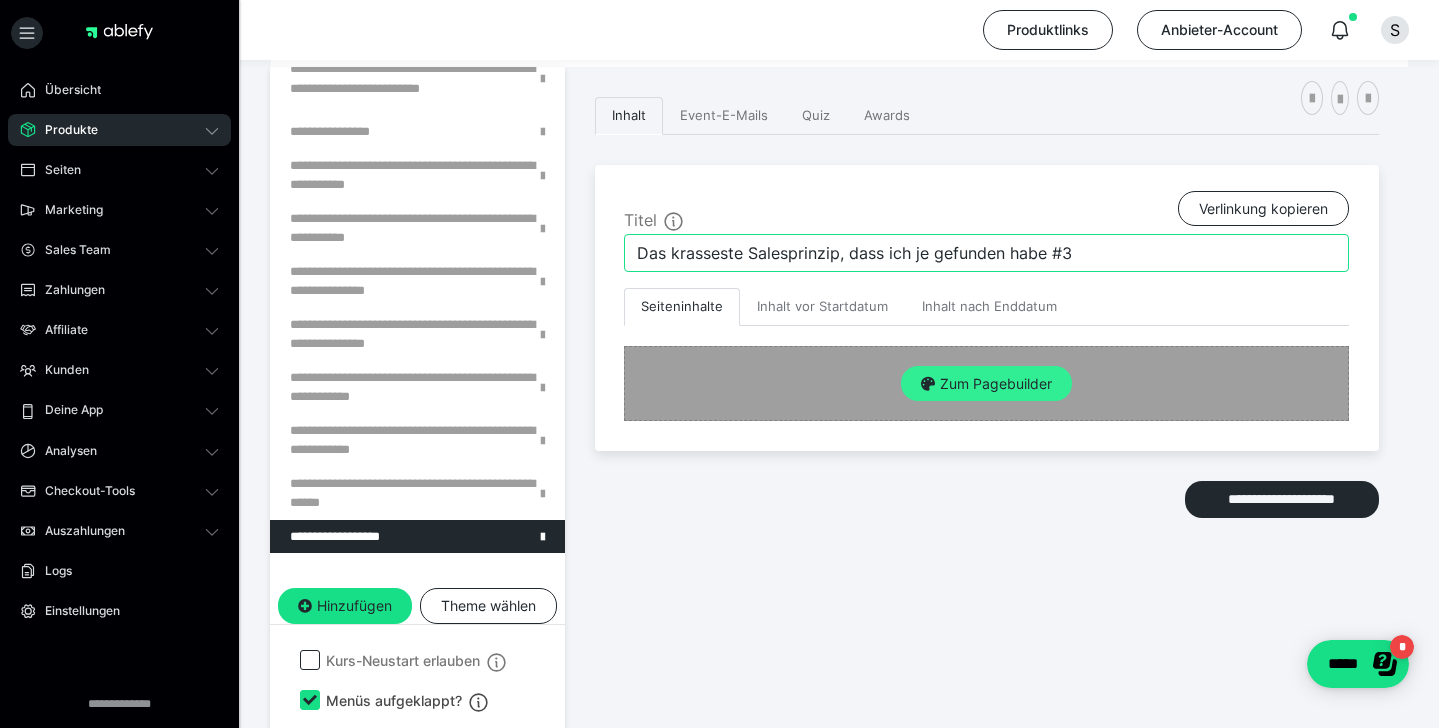 type on "Das krasseste Salesprinzip, dass ich je gefunden habe #3" 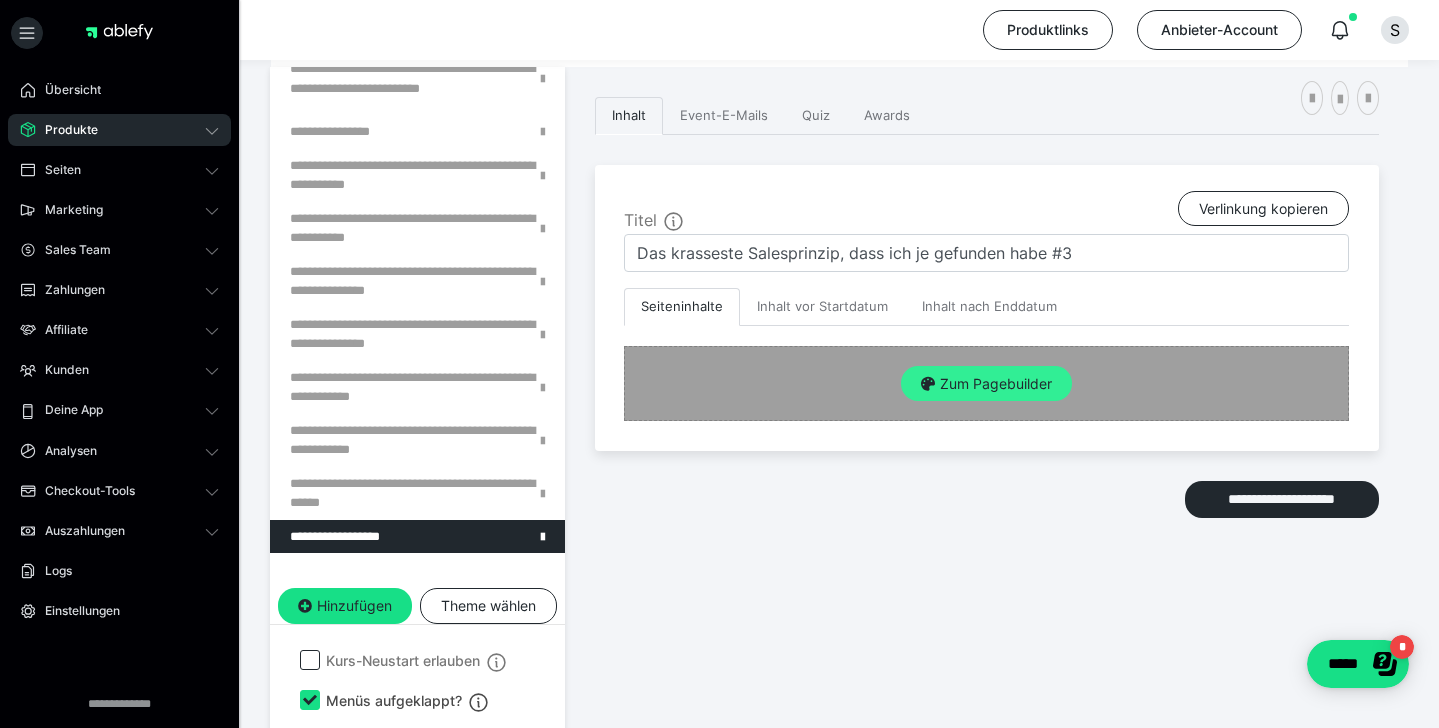click on "Zum Pagebuilder" at bounding box center (986, 384) 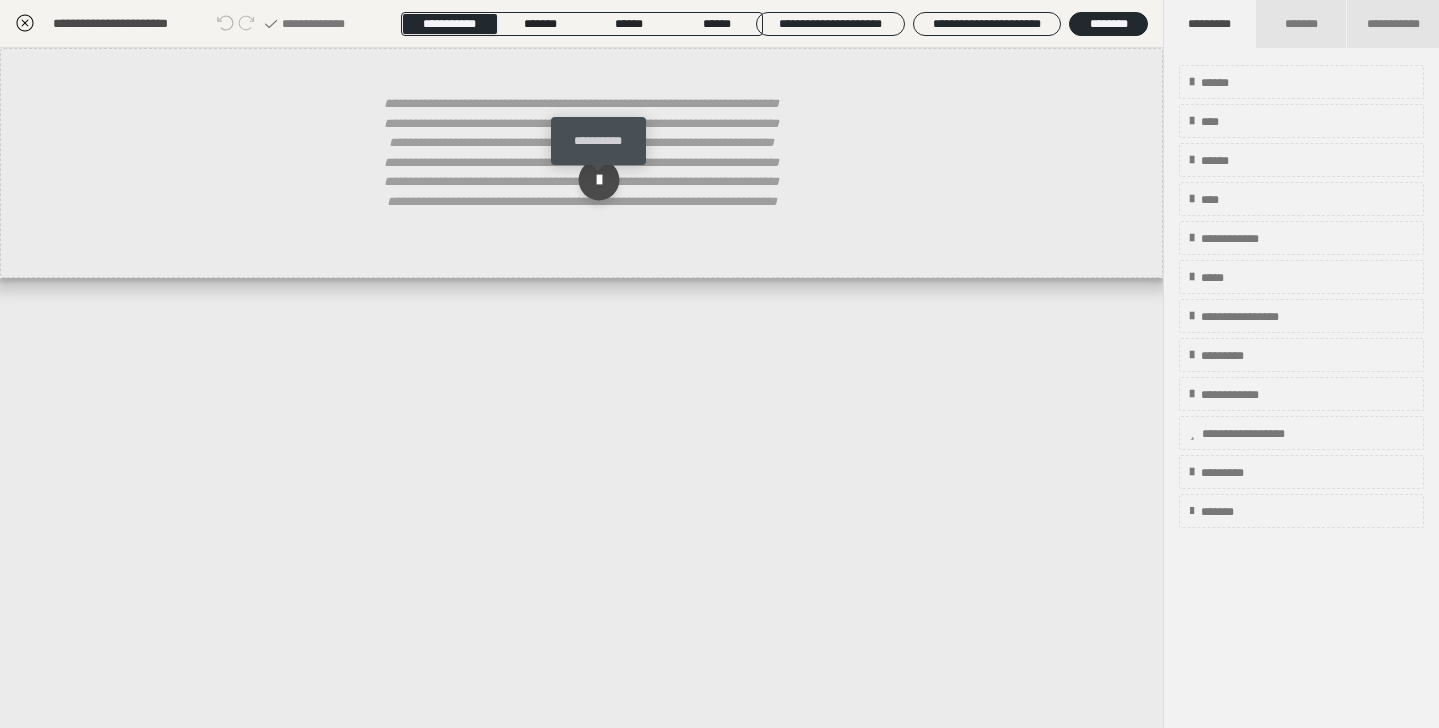 click at bounding box center (598, 180) 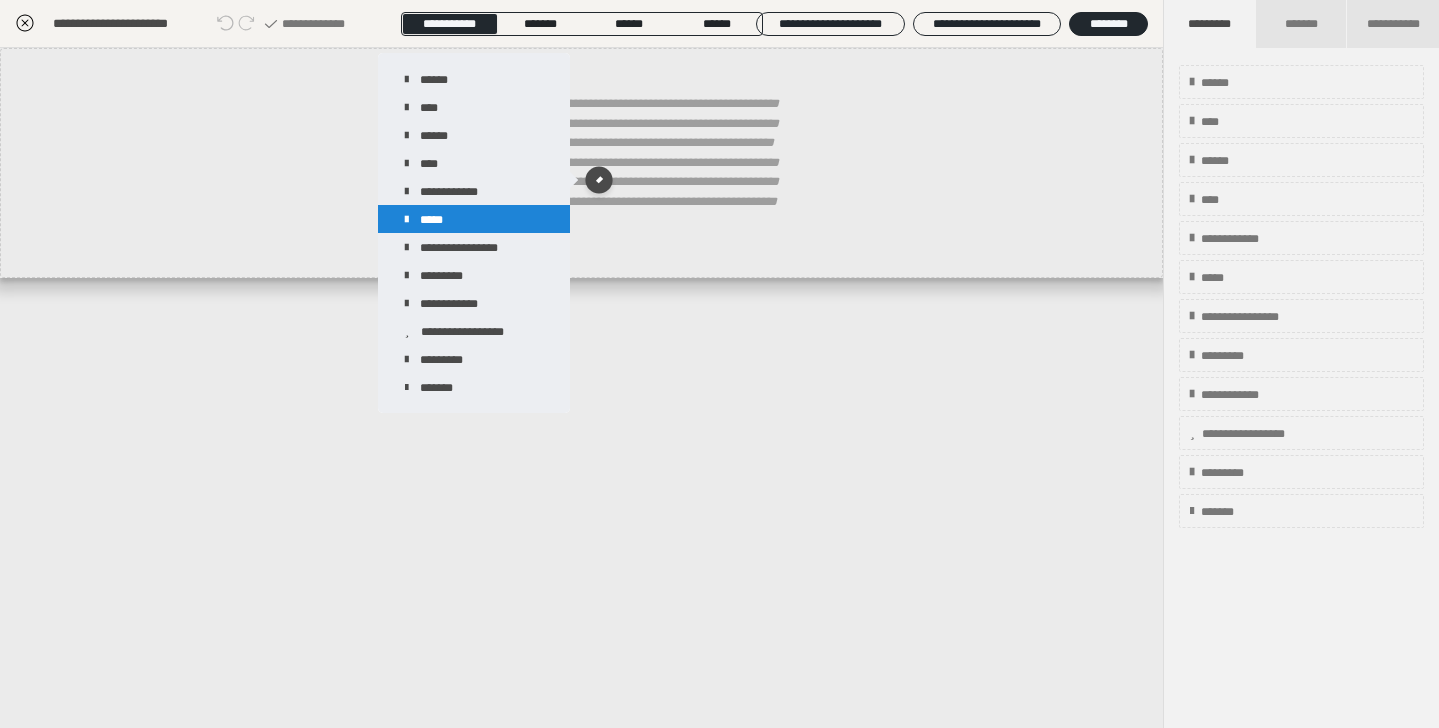 click on "*****" at bounding box center (474, 219) 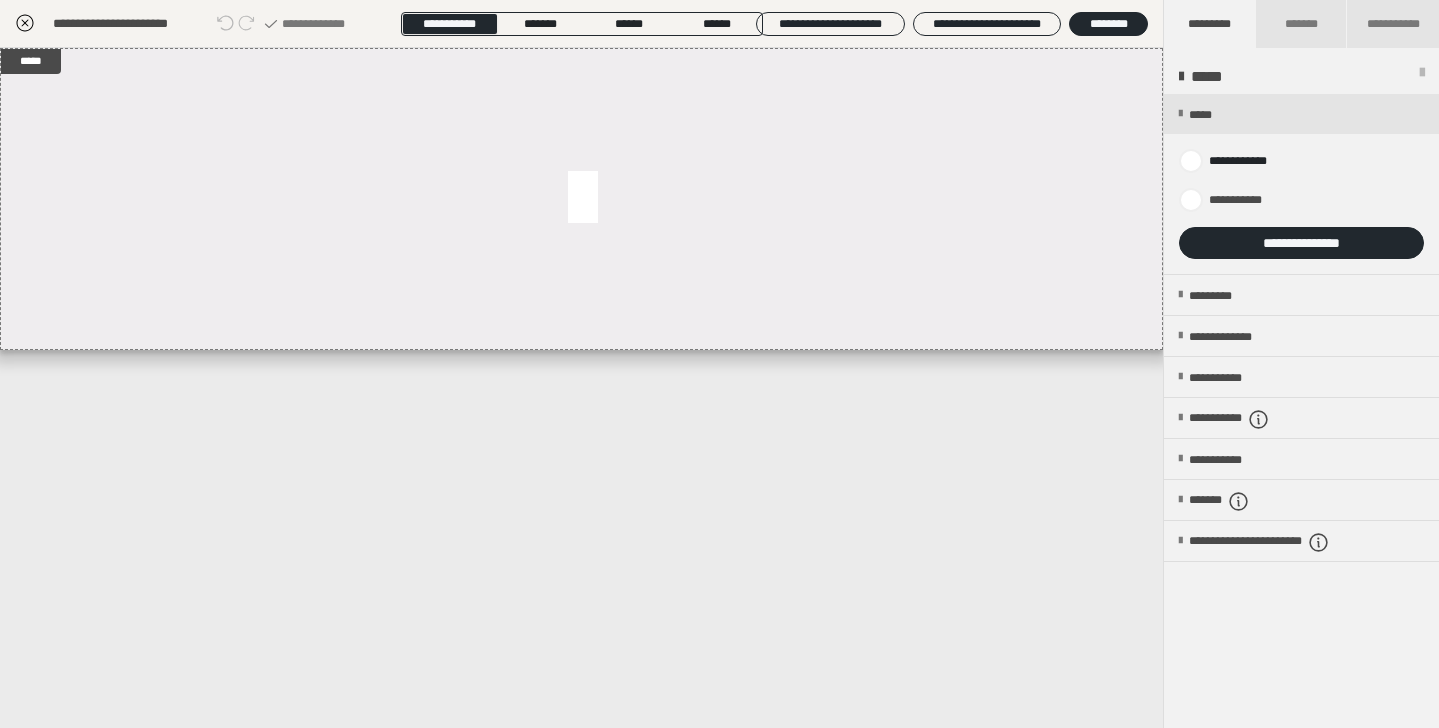 click on "**********" at bounding box center [1301, 243] 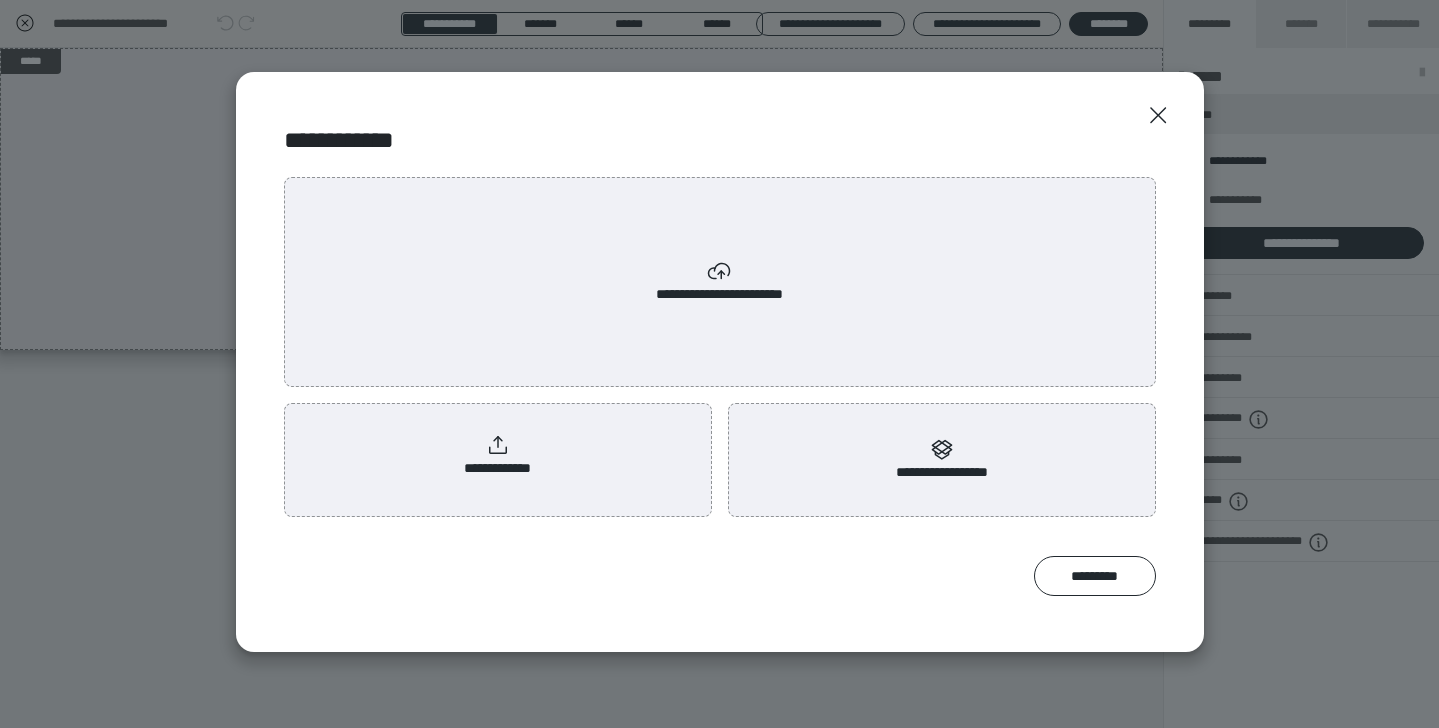 click on "**********" at bounding box center [498, 456] 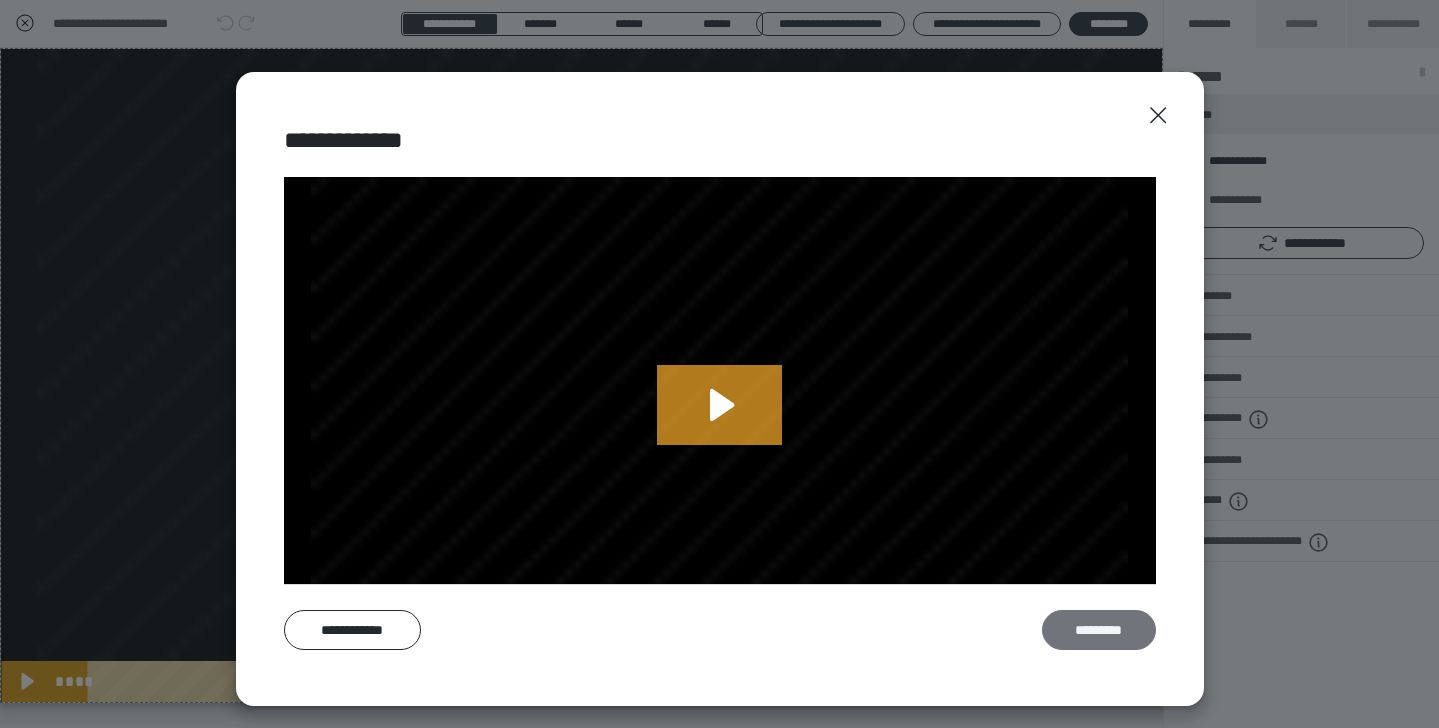 click on "*********" at bounding box center (1099, 630) 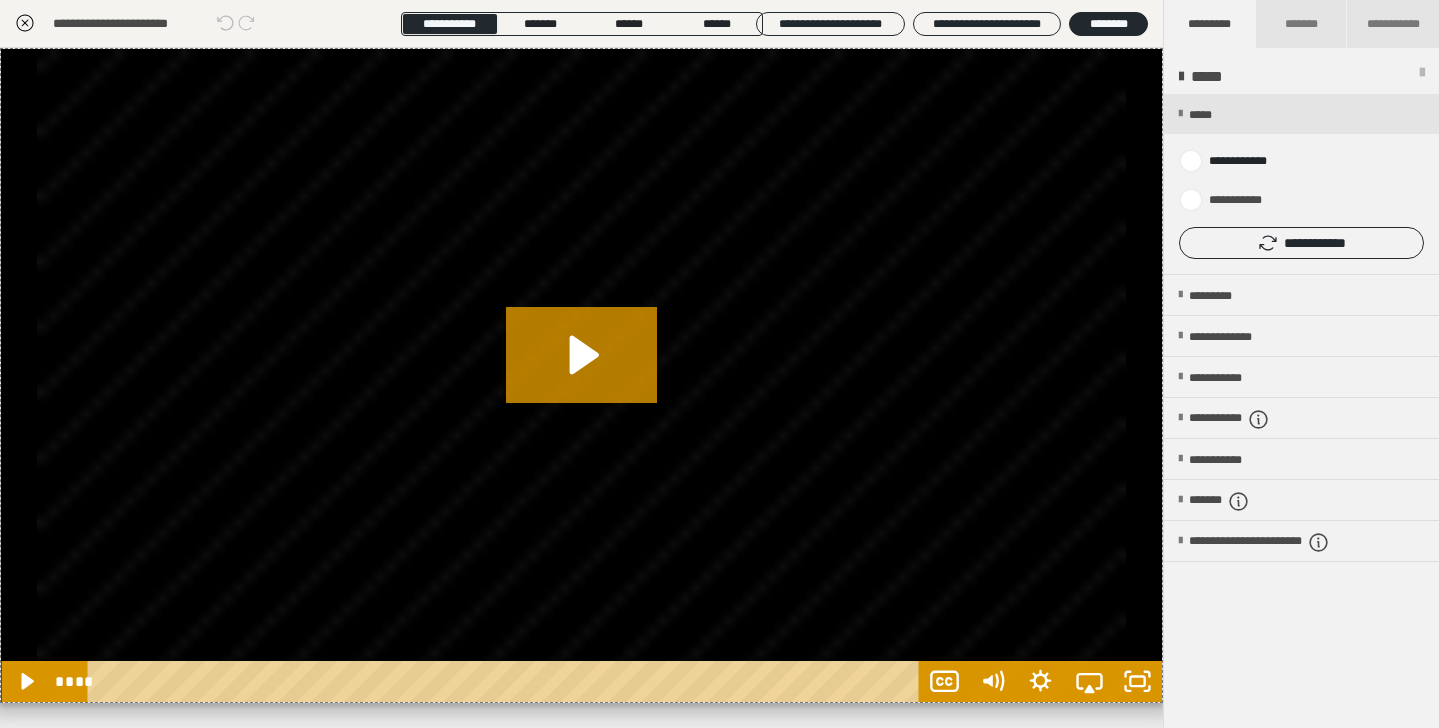 click 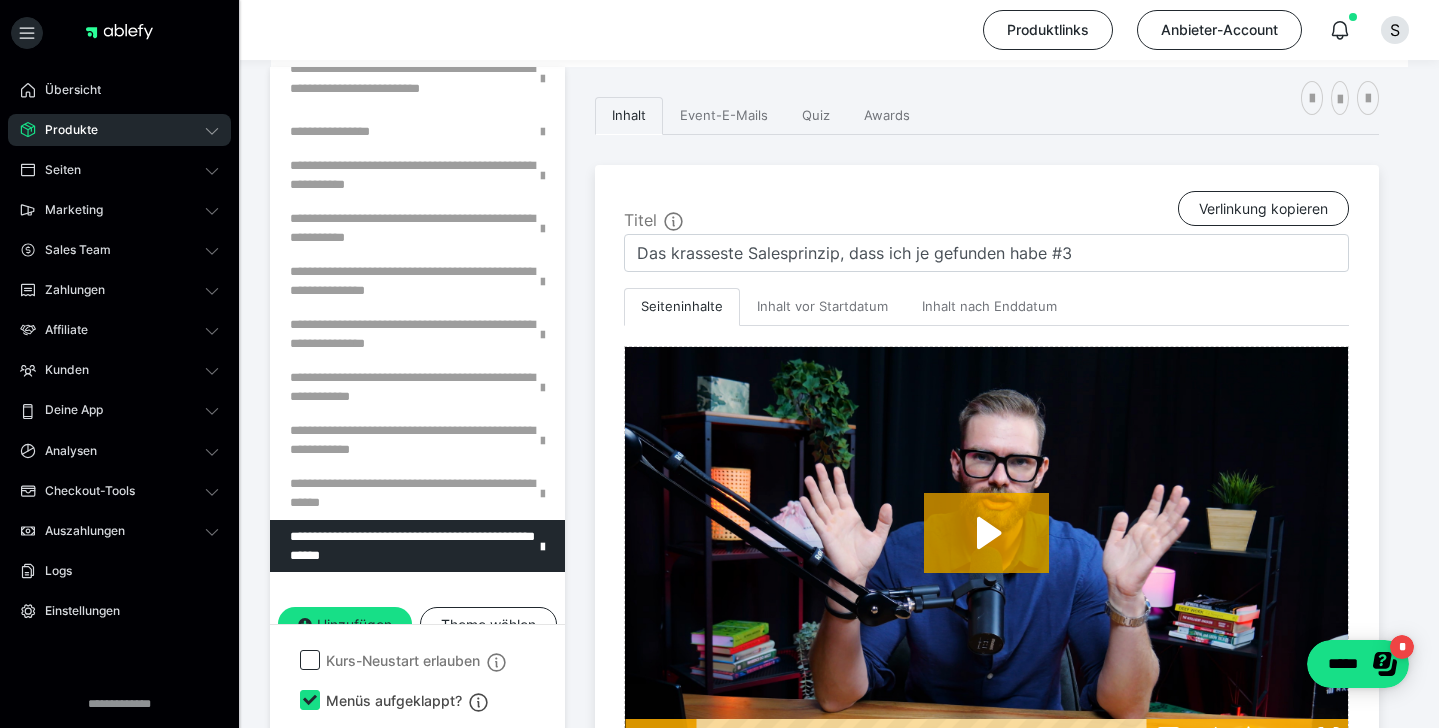 click at bounding box center [27, 33] 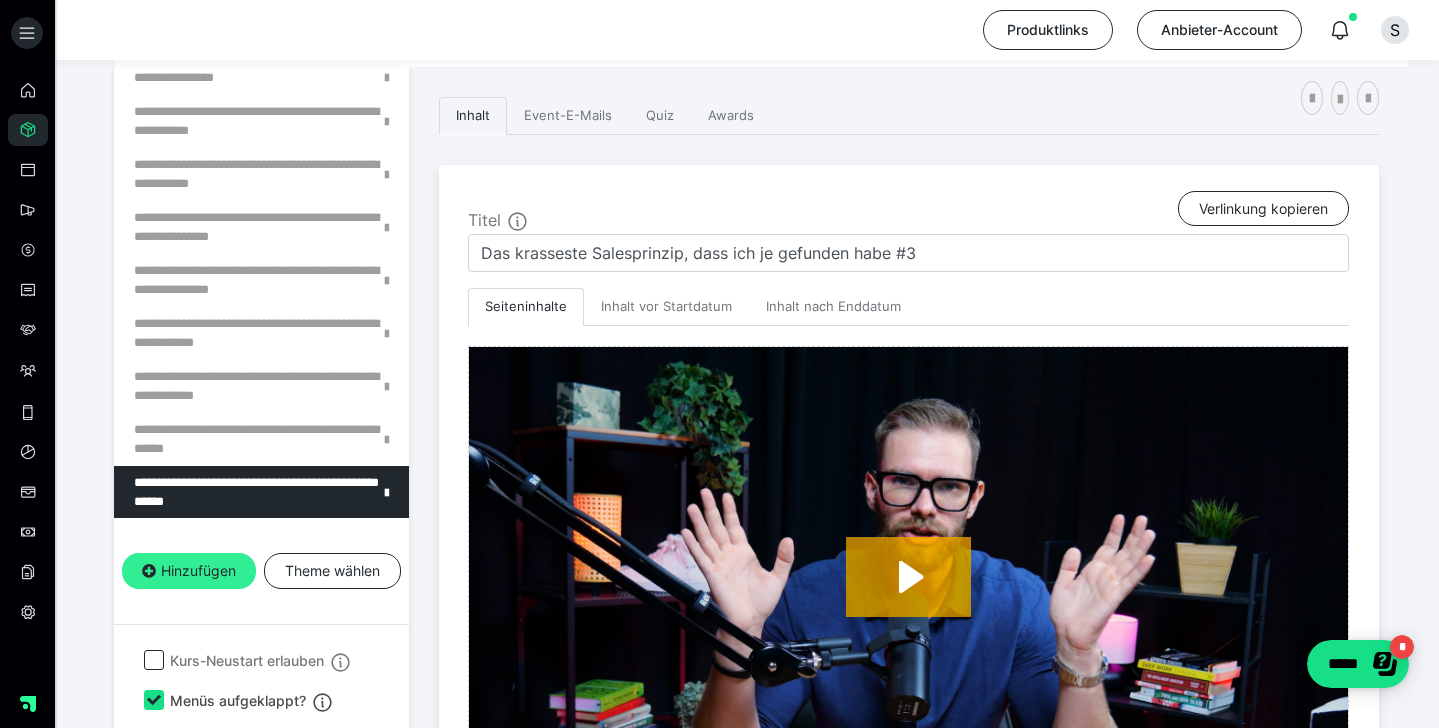 scroll, scrollTop: 1224, scrollLeft: 0, axis: vertical 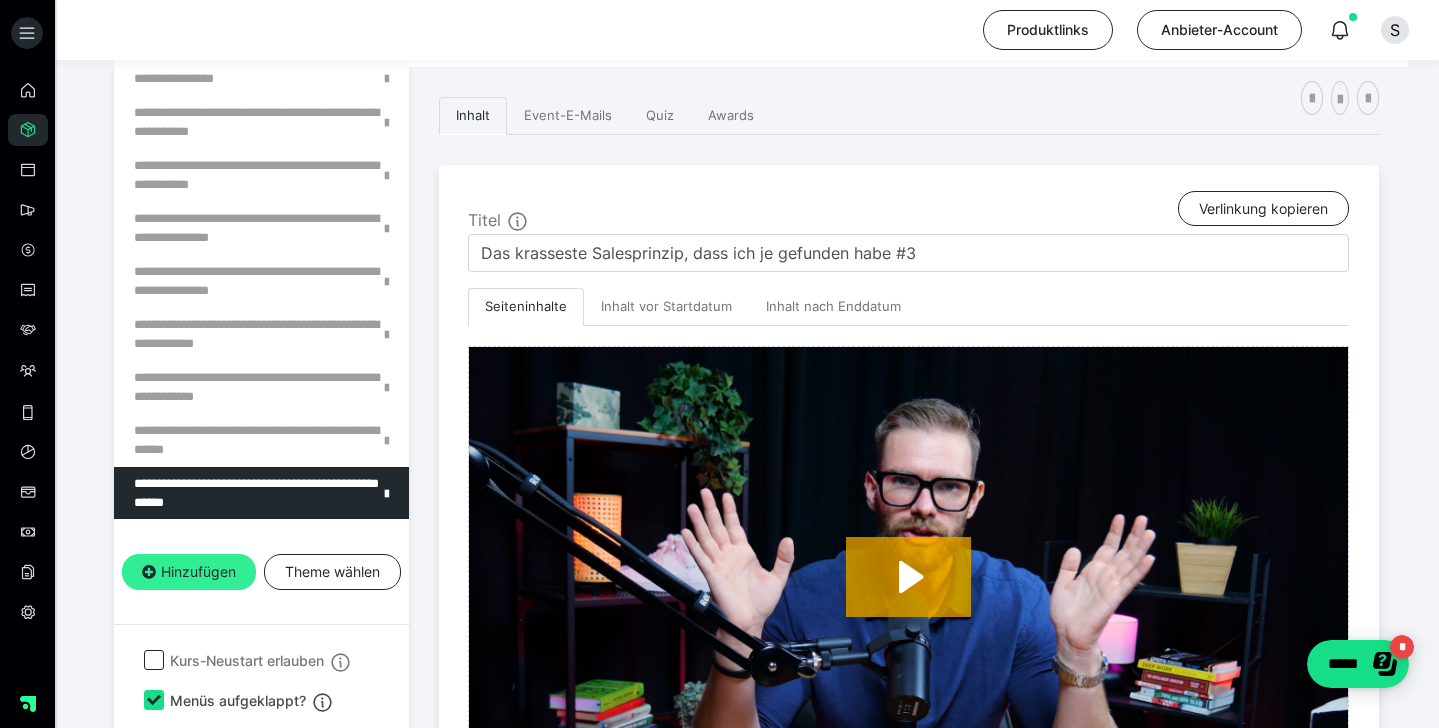 click on "Hinzufügen" at bounding box center [189, 572] 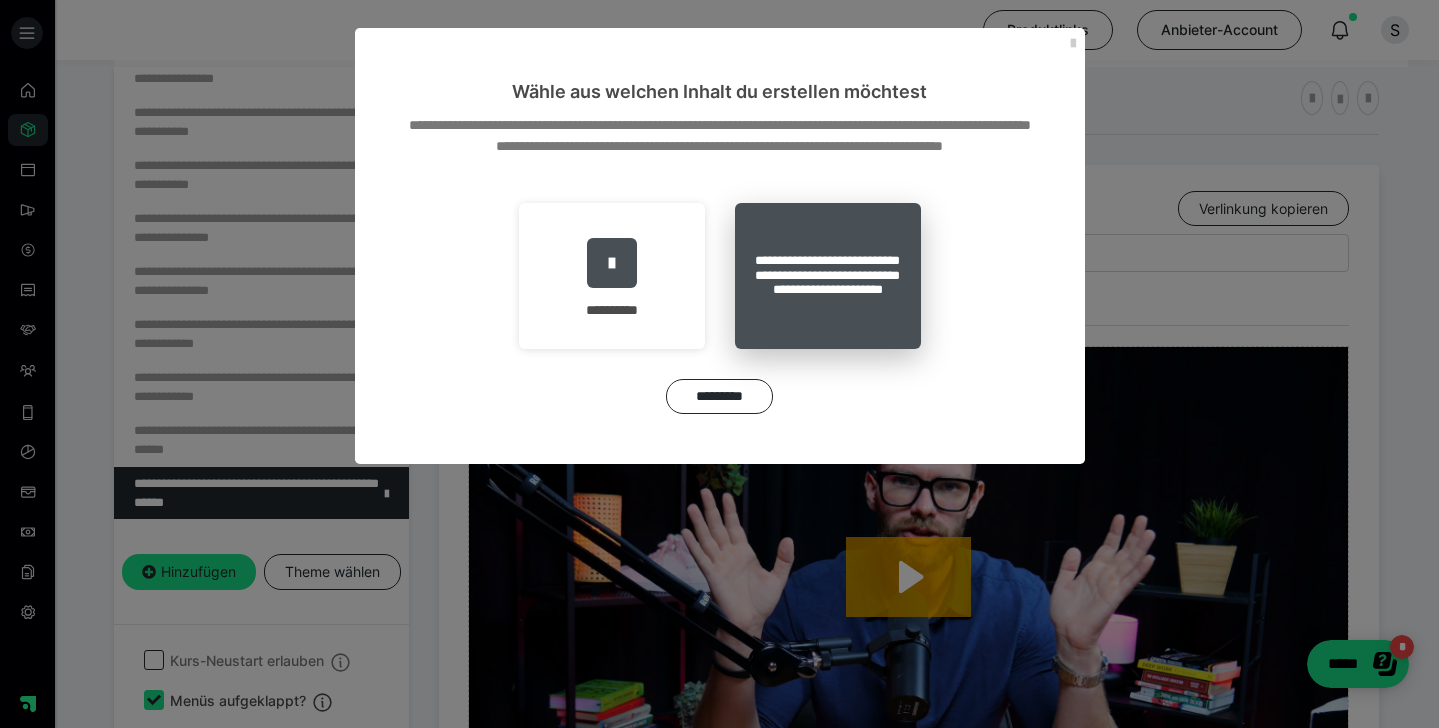 click on "**********" at bounding box center (828, 276) 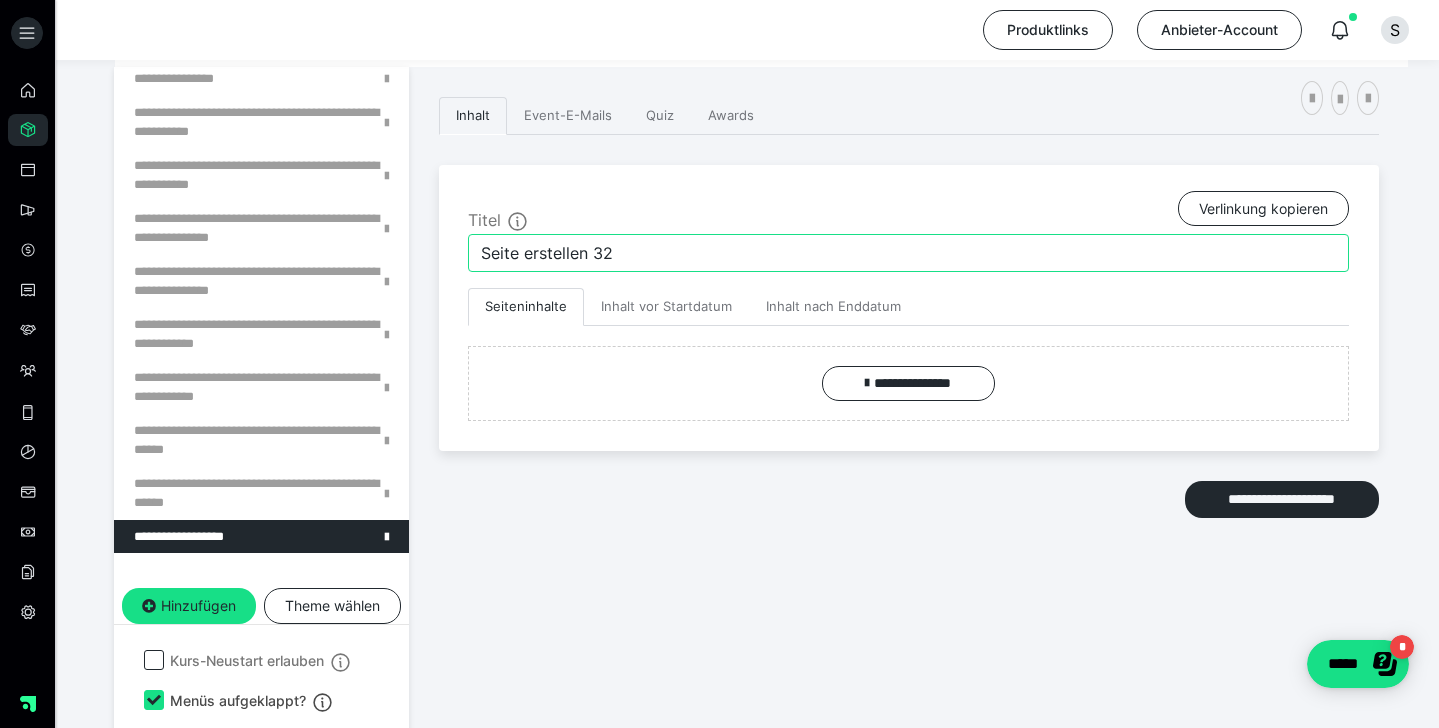 click on "Seite erstellen 32" at bounding box center (908, 253) 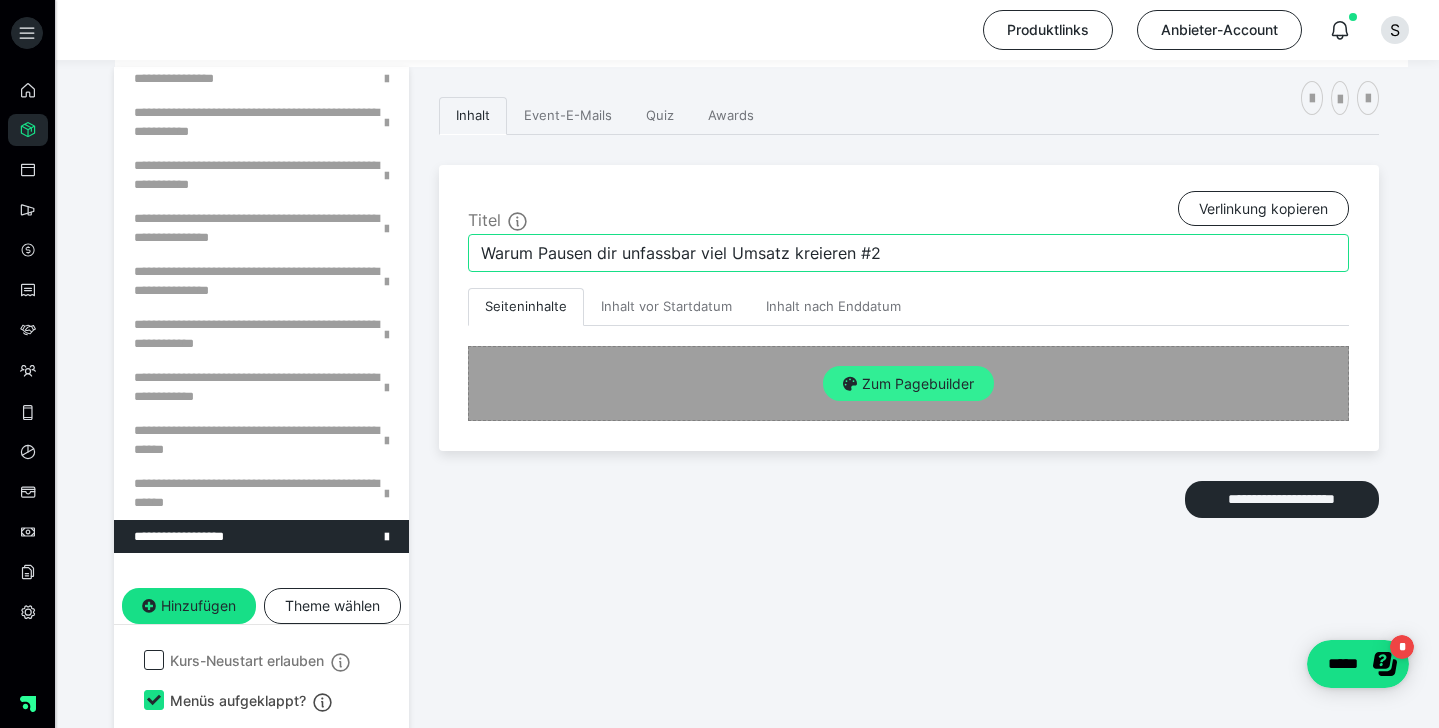 type on "Warum Pausen dir unfassbar viel Umsatz kreieren #2" 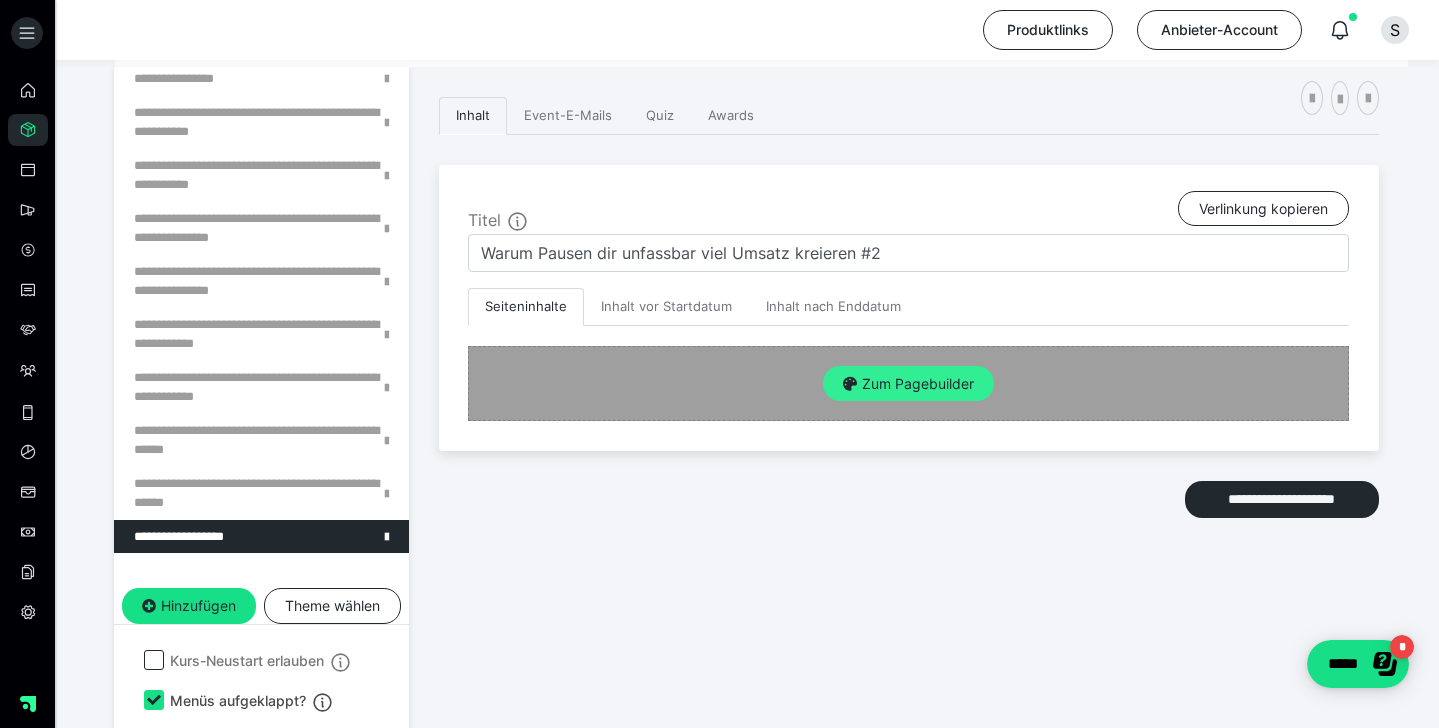 click on "Zum Pagebuilder" at bounding box center (908, 384) 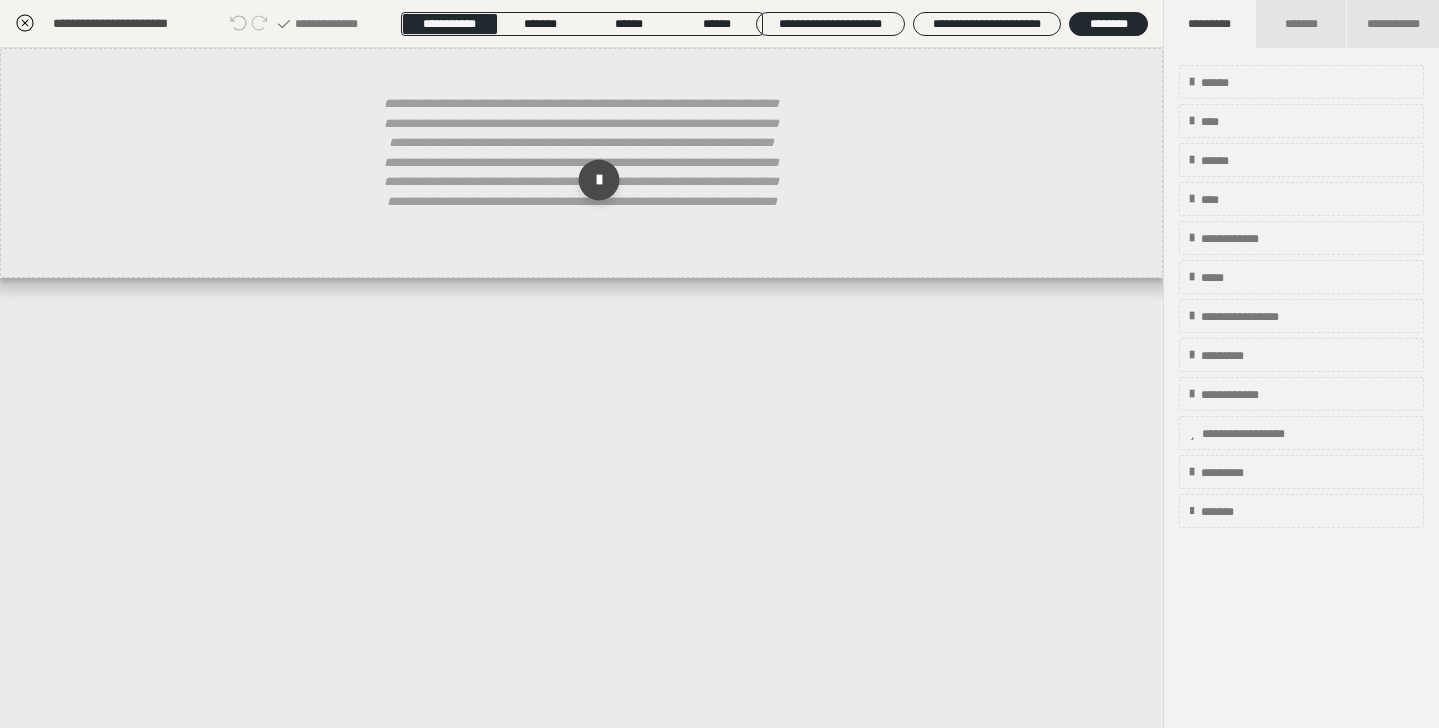click at bounding box center (598, 180) 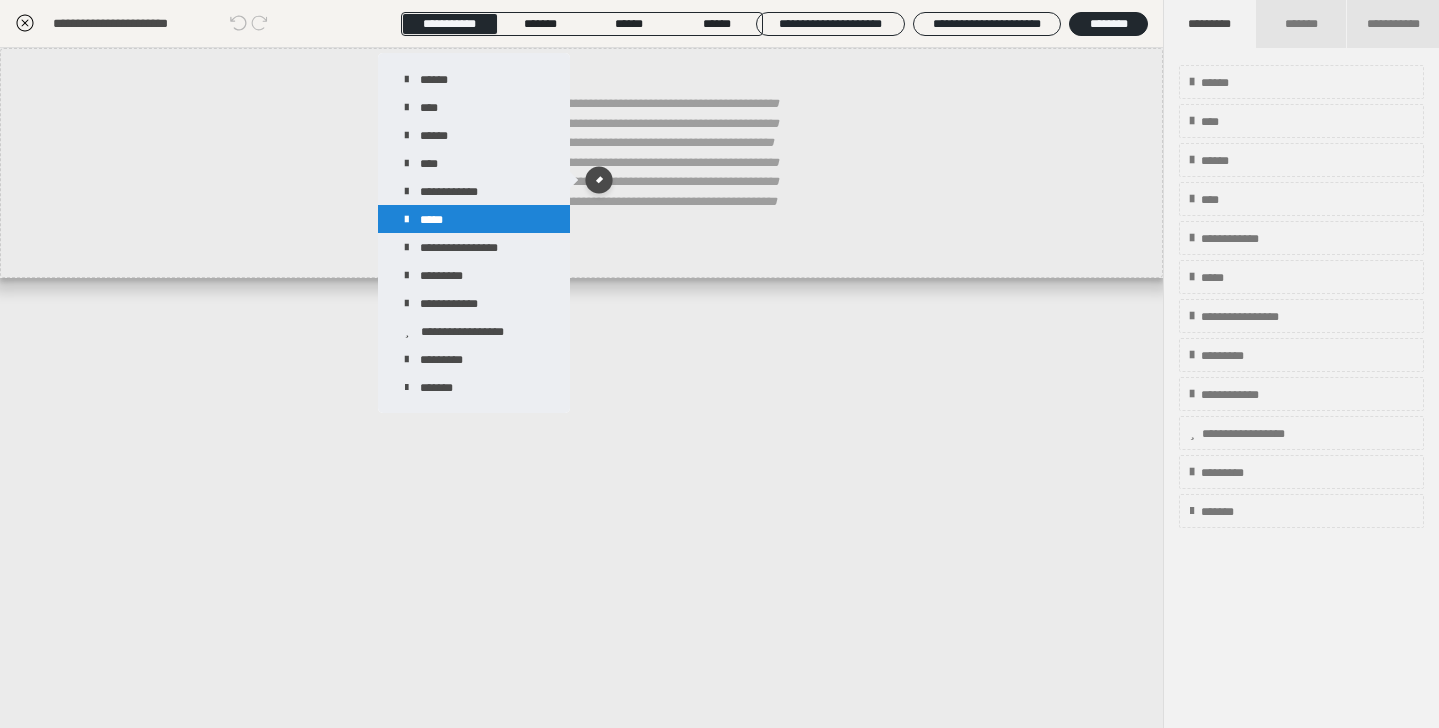 click on "*****" at bounding box center (474, 219) 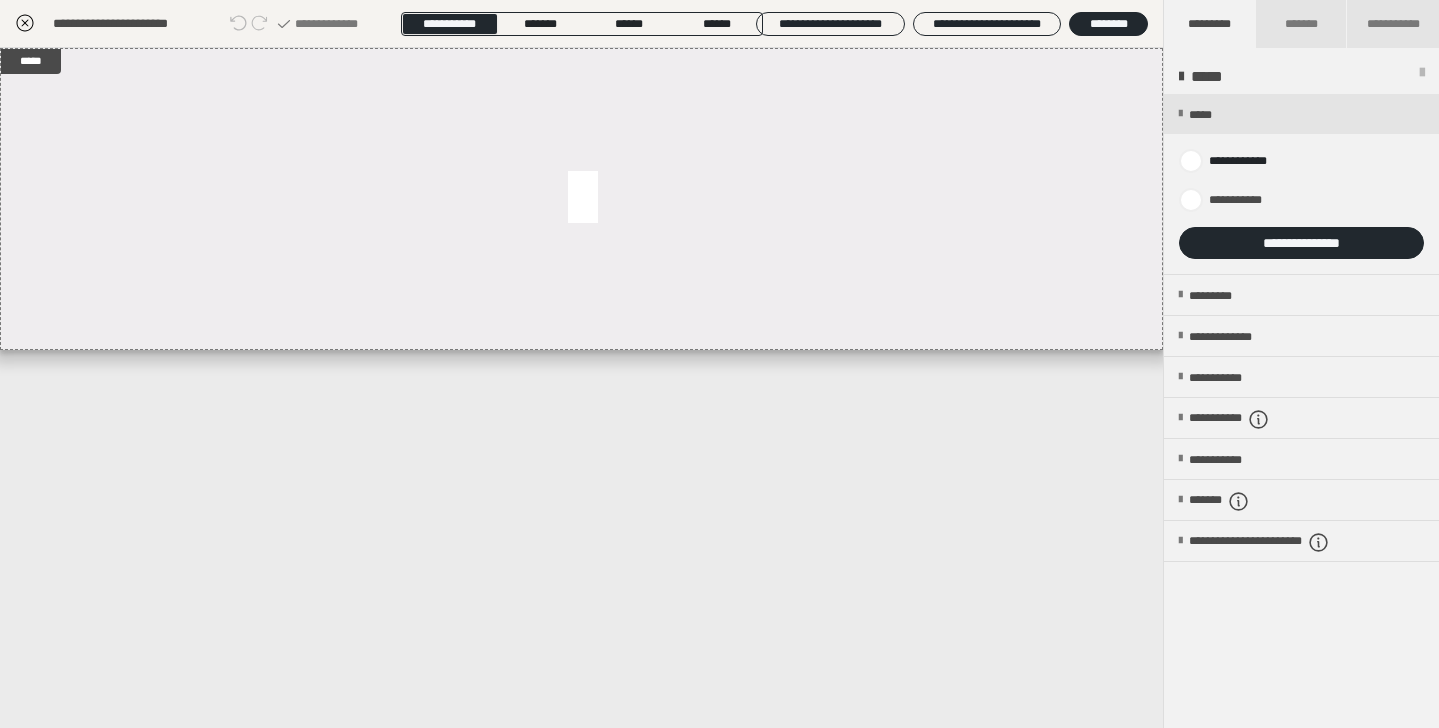 click on "**********" at bounding box center (1301, 243) 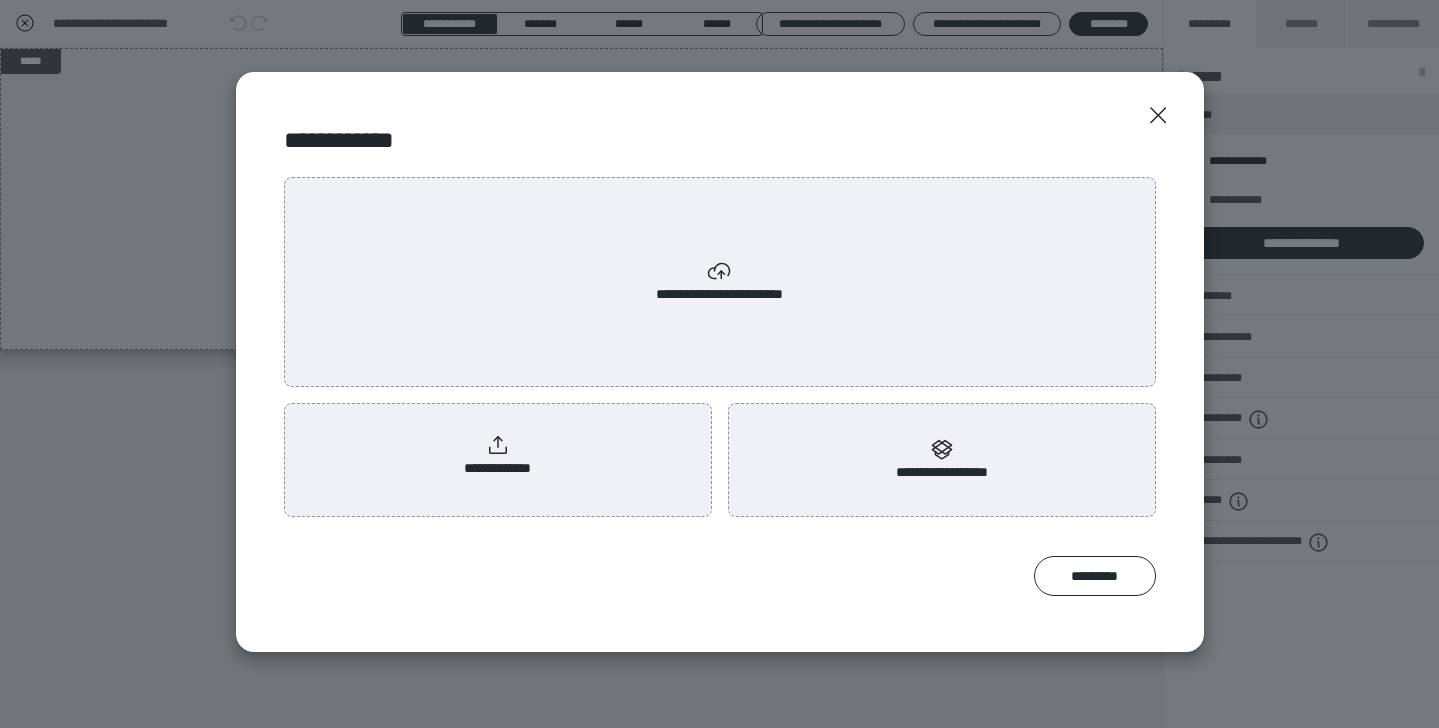 click on "**********" at bounding box center (498, 456) 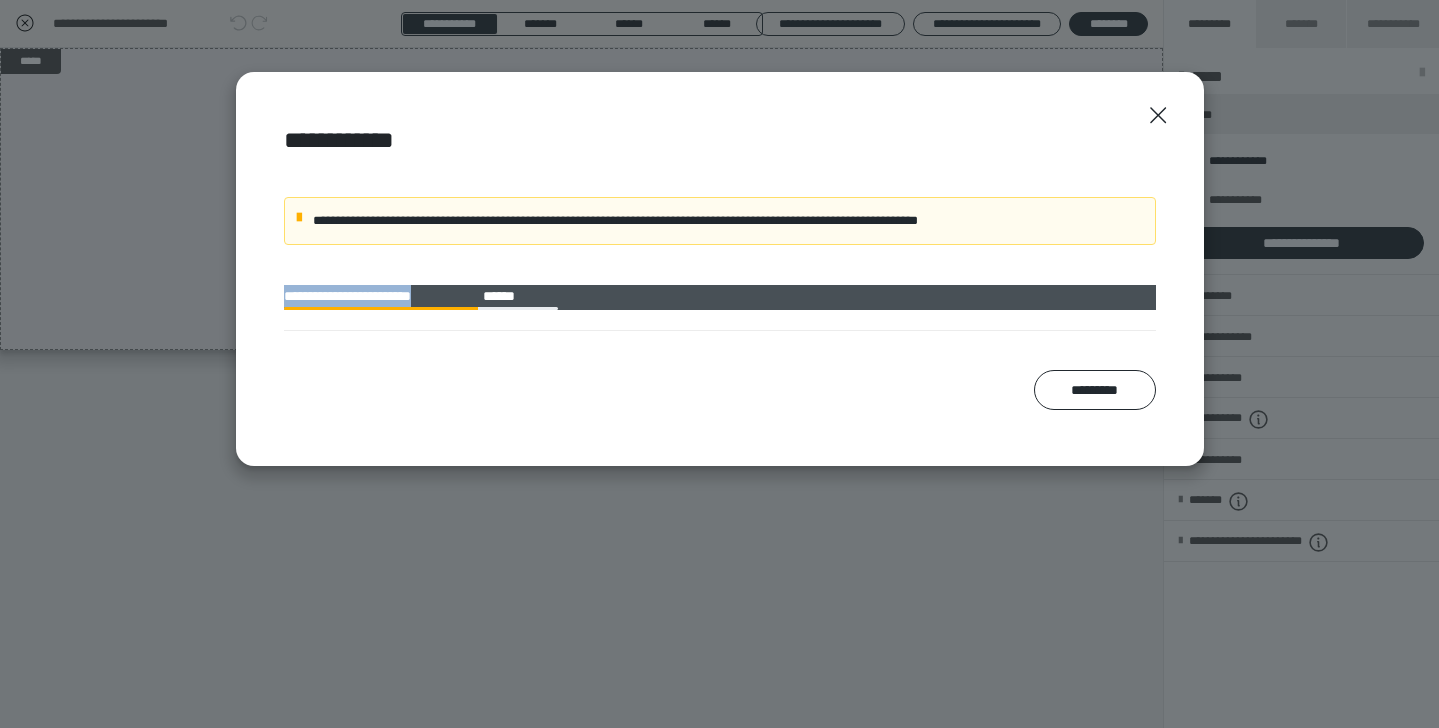 drag, startPoint x: 1199, startPoint y: 182, endPoint x: 610, endPoint y: 265, distance: 594.8193 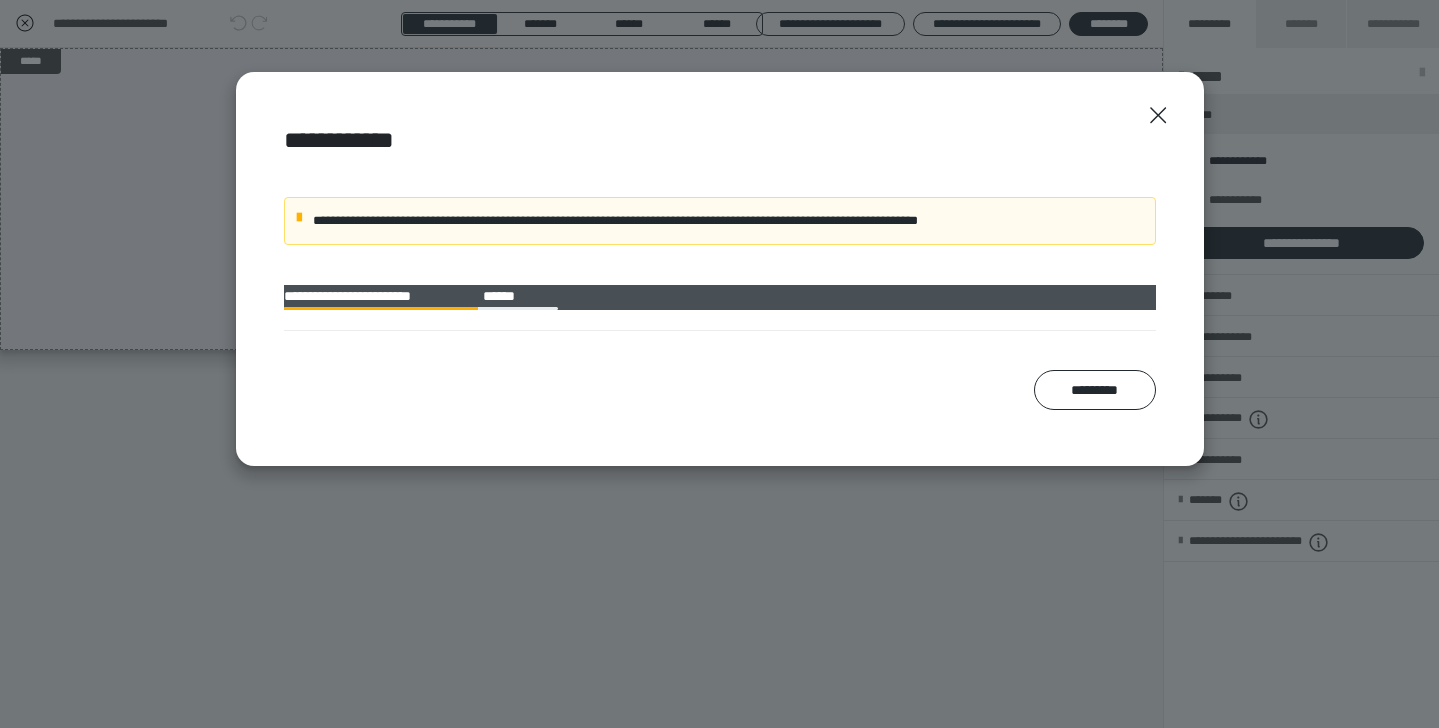 click on "**********" at bounding box center (720, 298) 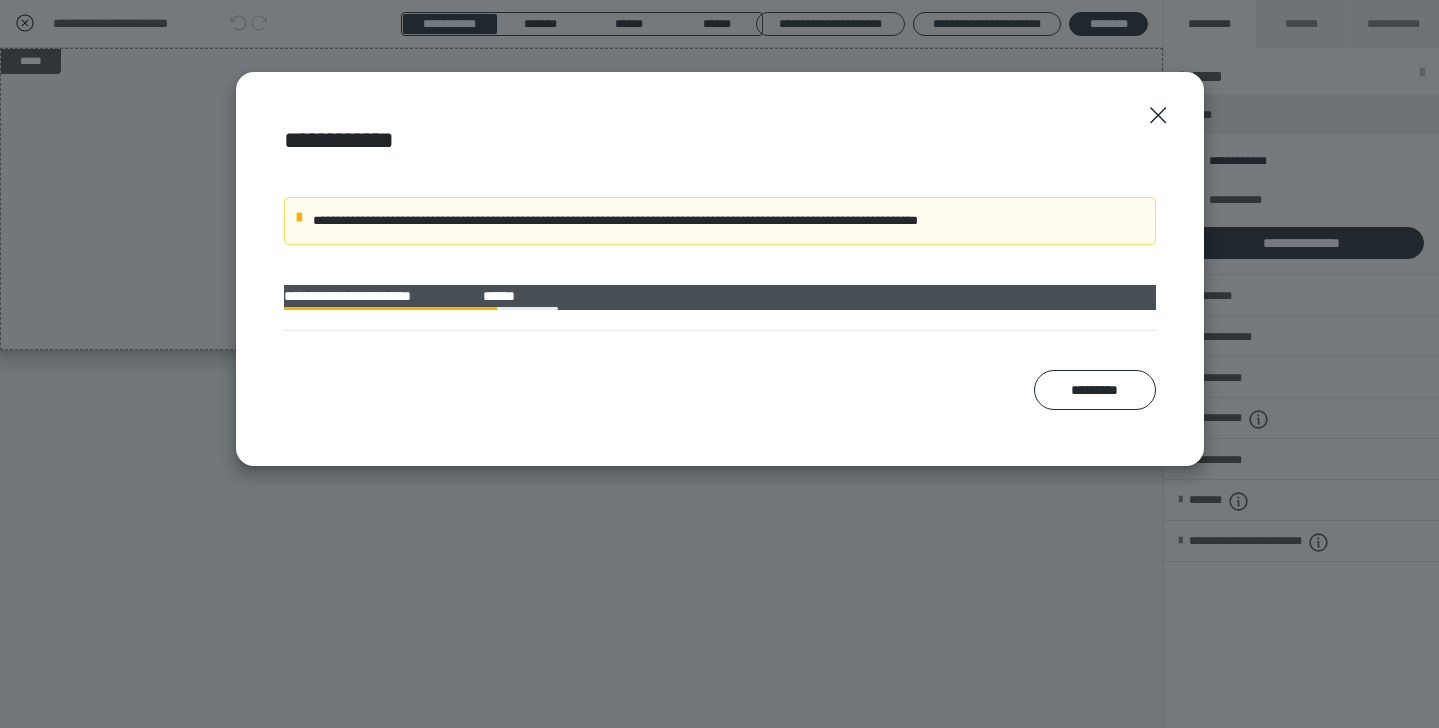 click on "**********" at bounding box center [720, 298] 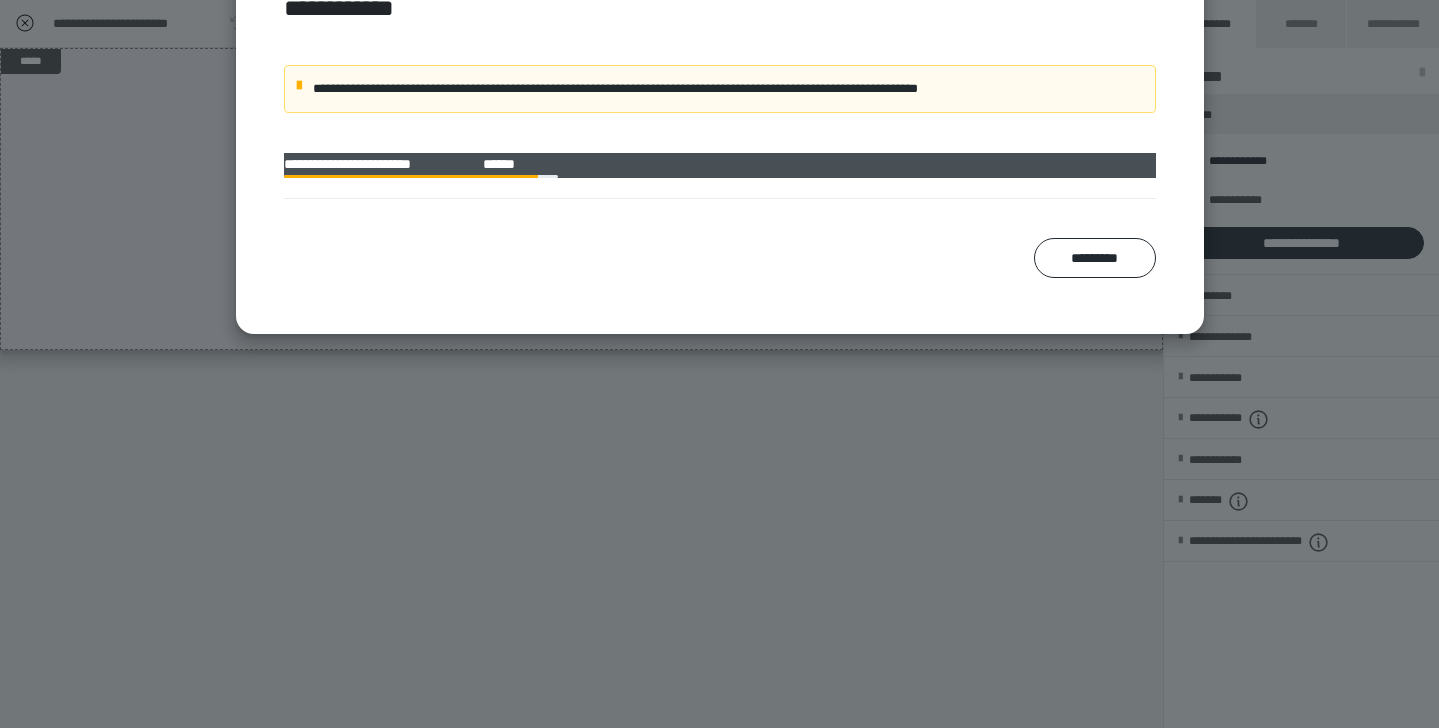 scroll, scrollTop: 134, scrollLeft: 0, axis: vertical 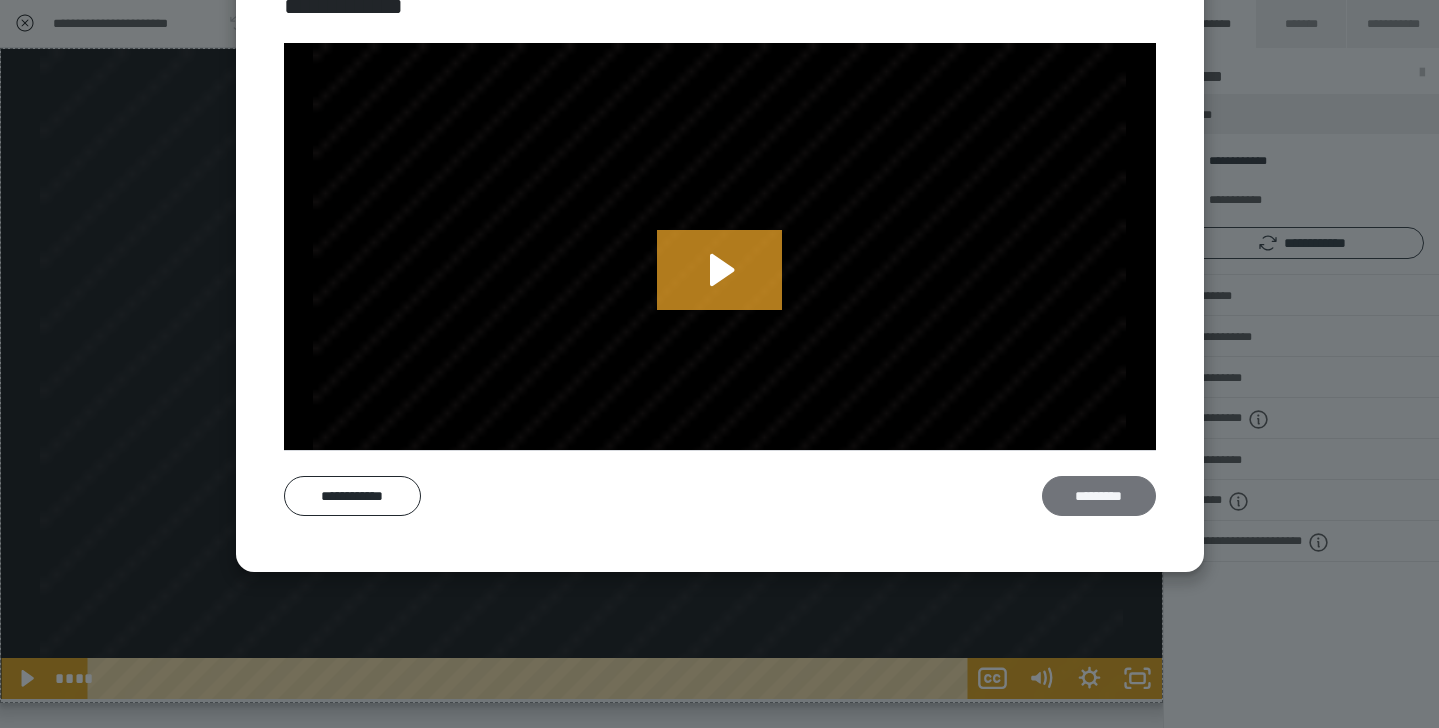 click on "*********" at bounding box center (1099, 496) 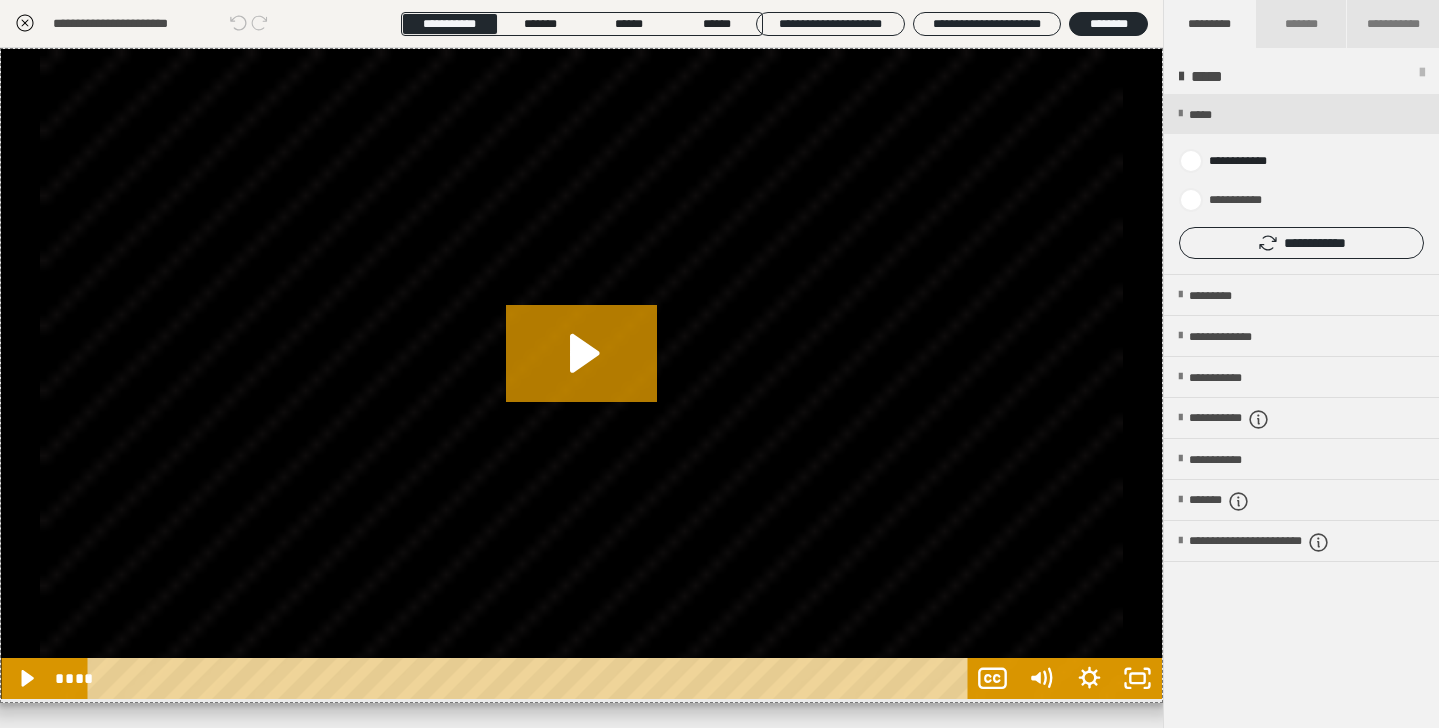 click 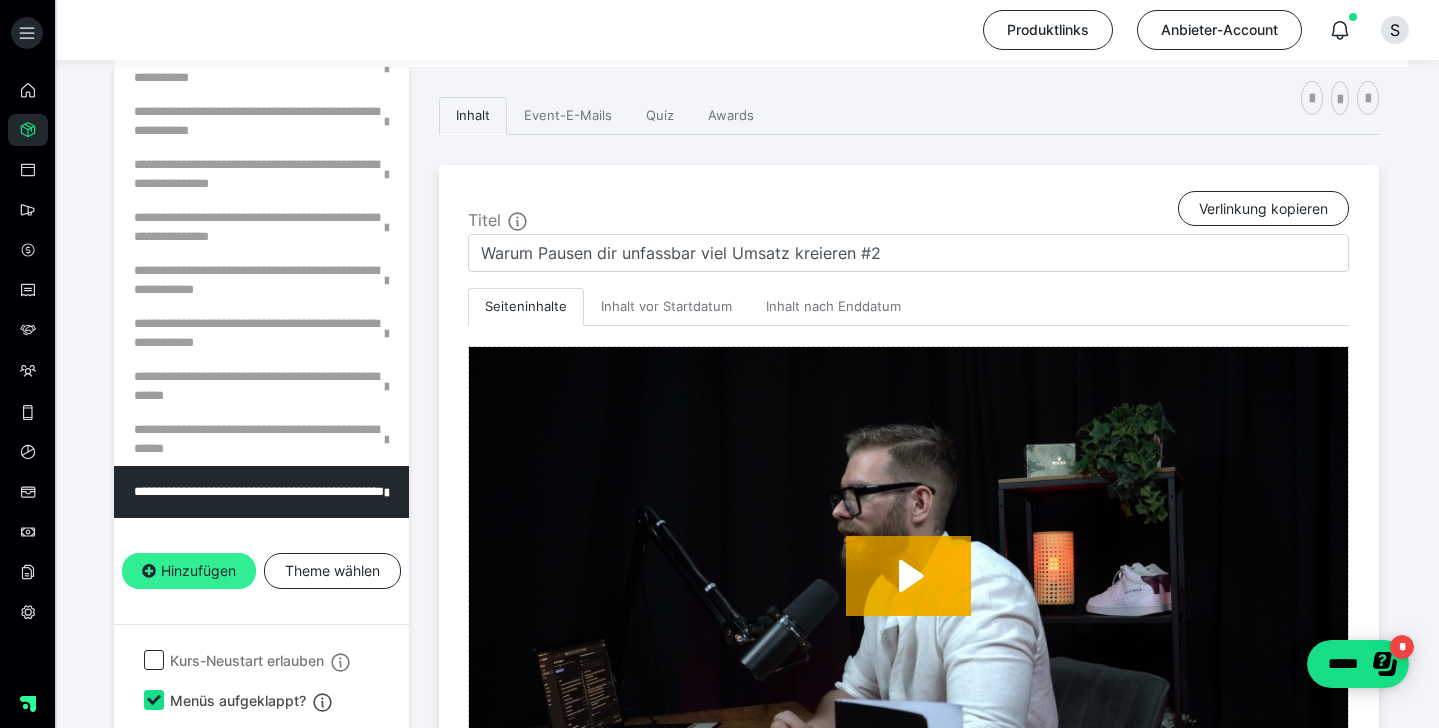 scroll, scrollTop: 1277, scrollLeft: 0, axis: vertical 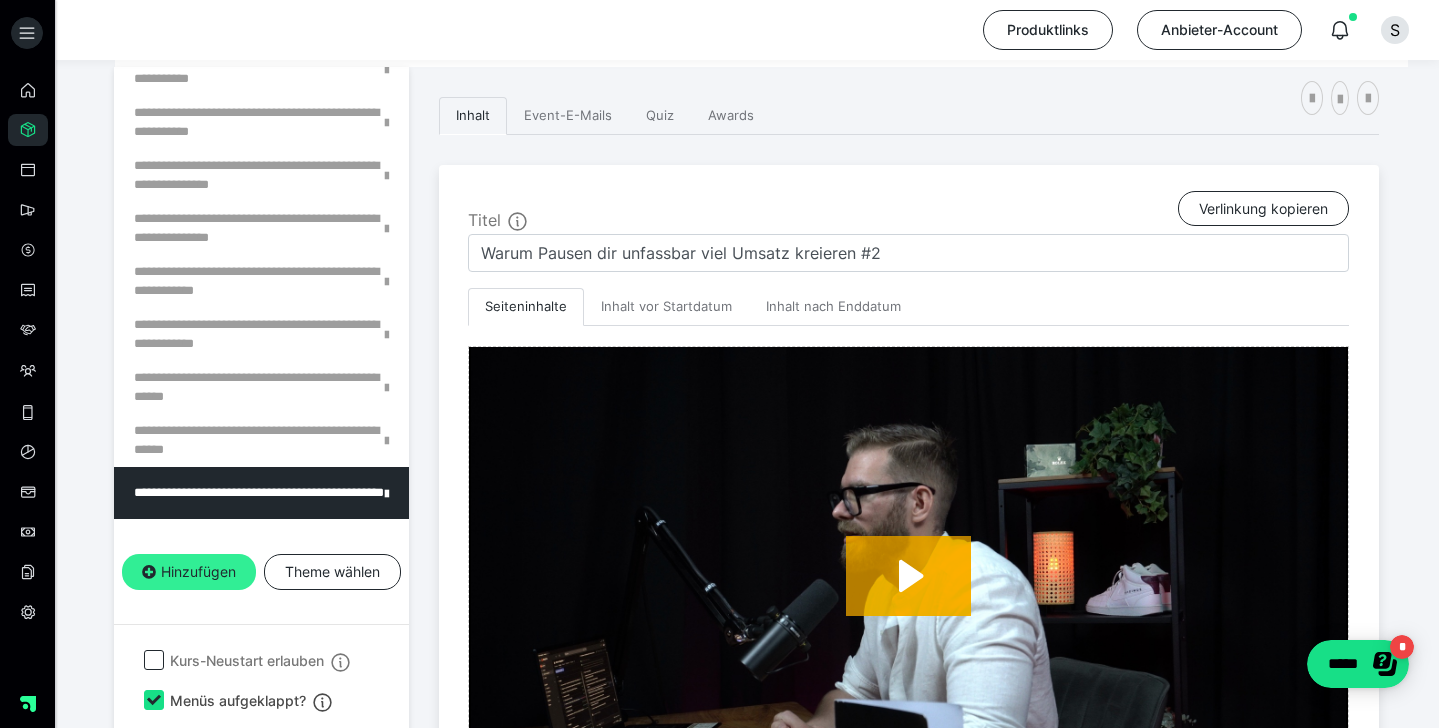 click on "Hinzufügen" at bounding box center (189, 572) 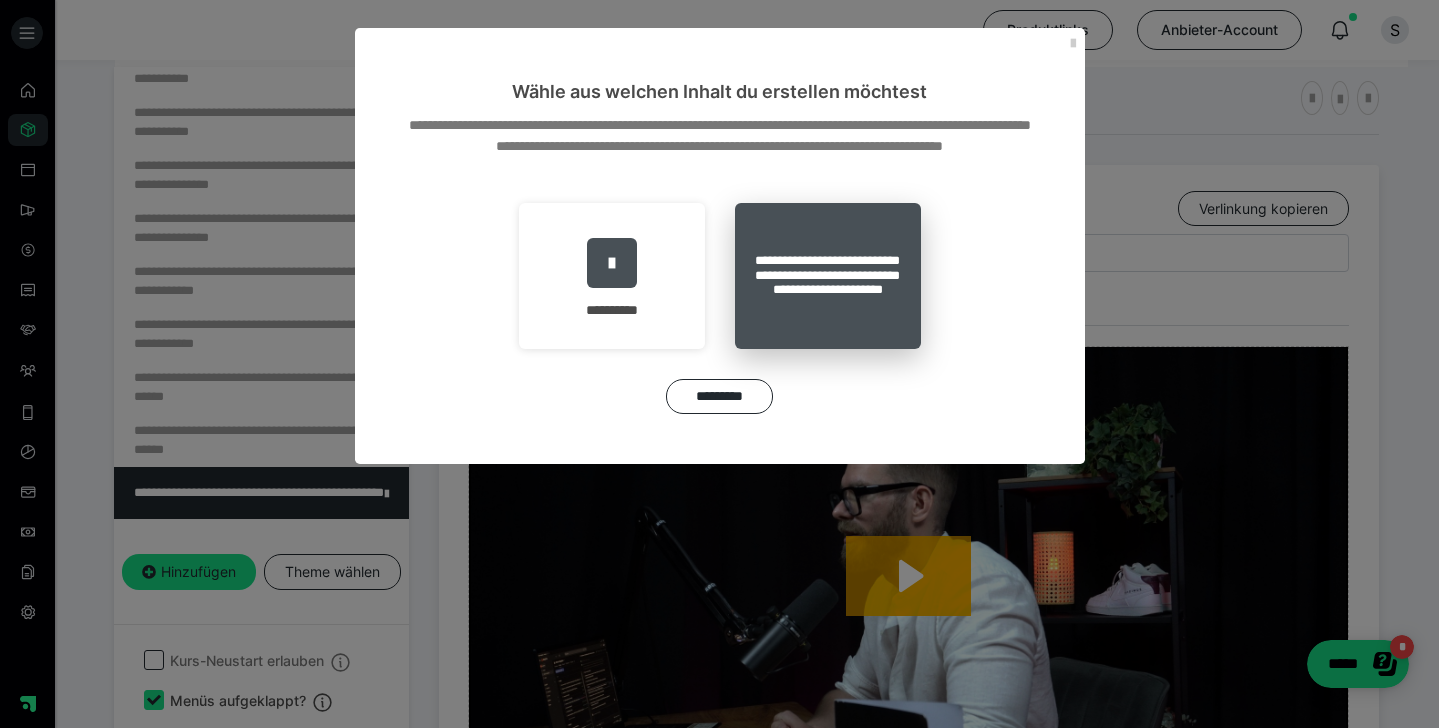 click on "**********" at bounding box center (828, 276) 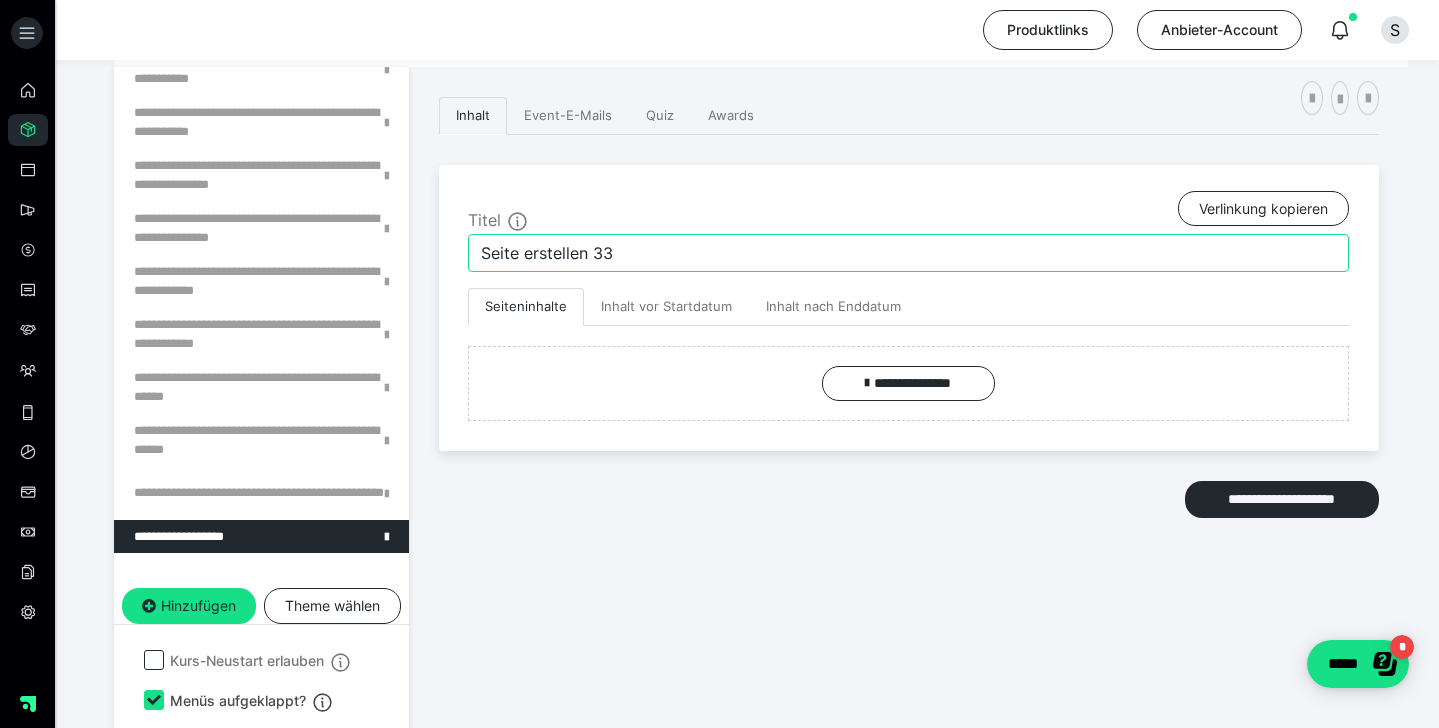 click on "Seite erstellen 33" at bounding box center (908, 253) 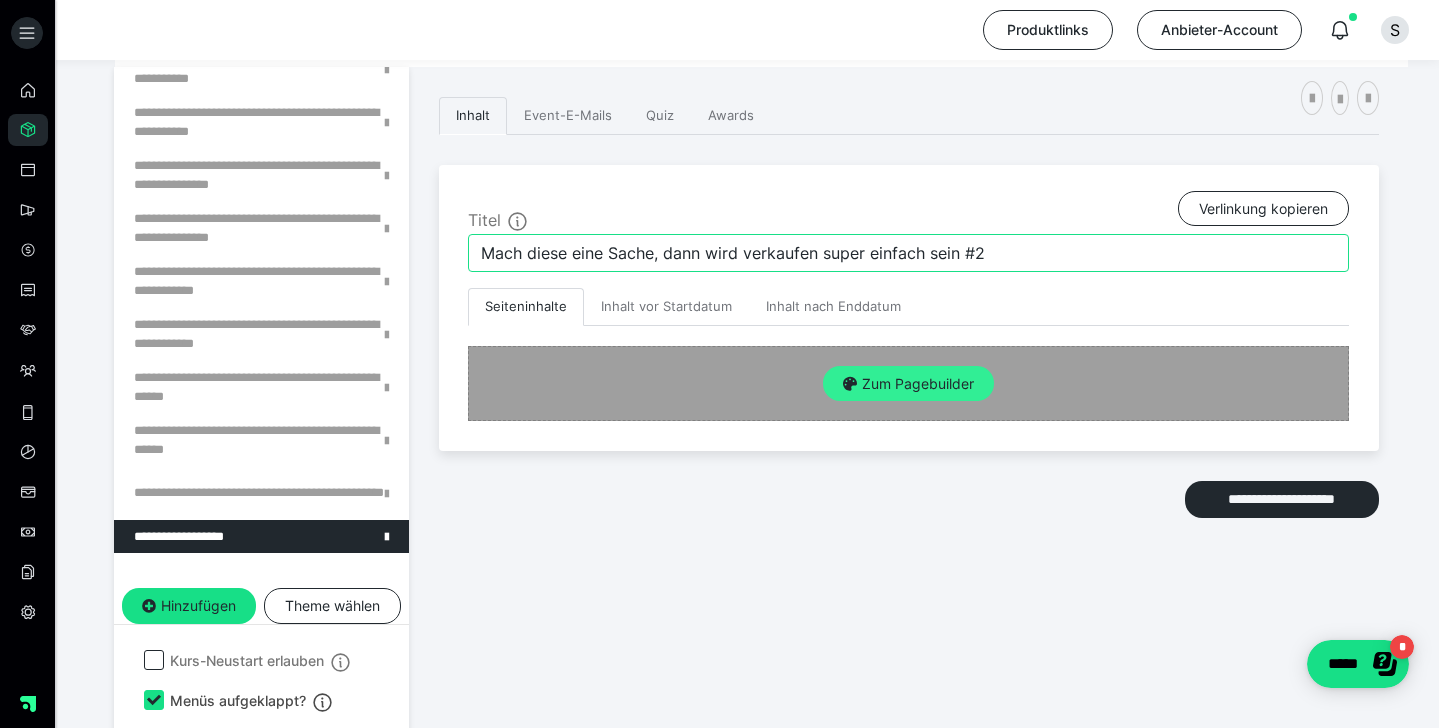 type on "Mach diese eine Sache, dann wird verkaufen super einfach sein #2" 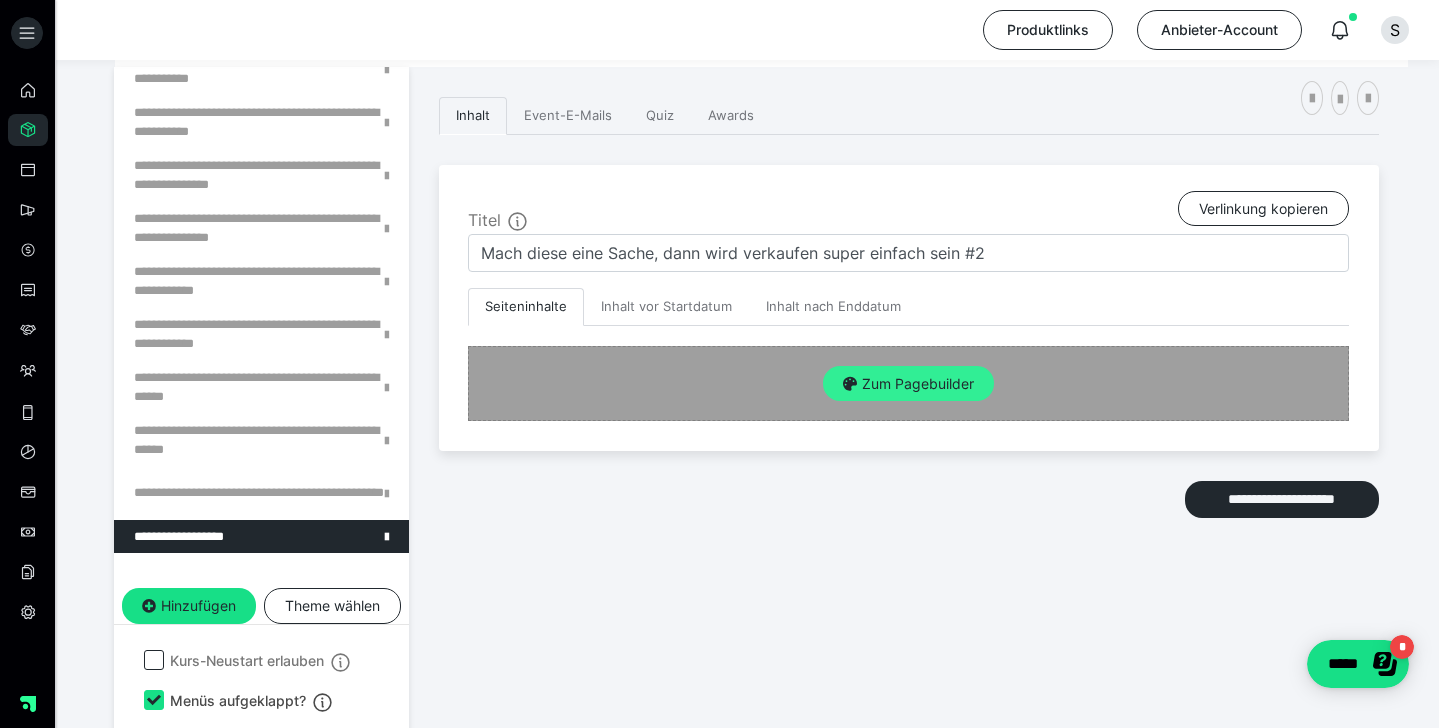 click on "Zum Pagebuilder" at bounding box center (908, 384) 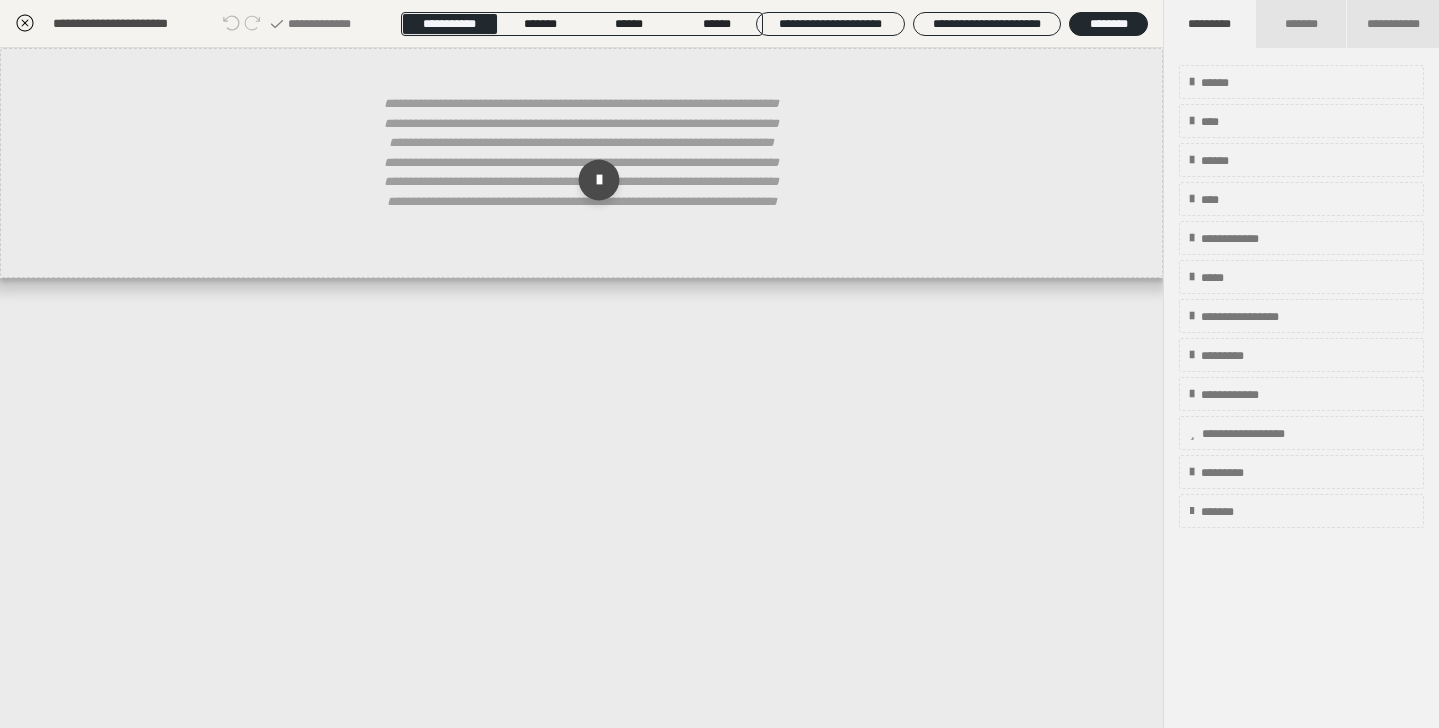 click at bounding box center (598, 180) 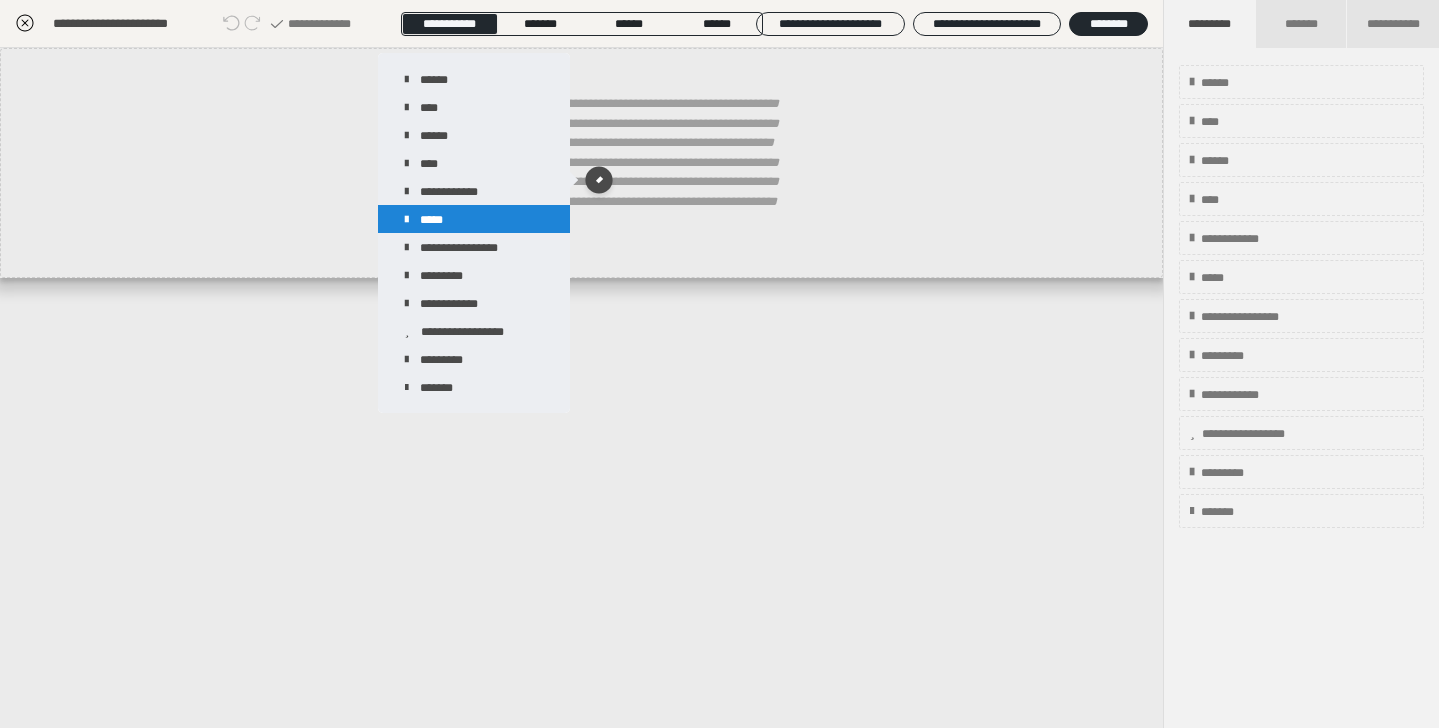 click on "*****" at bounding box center (474, 219) 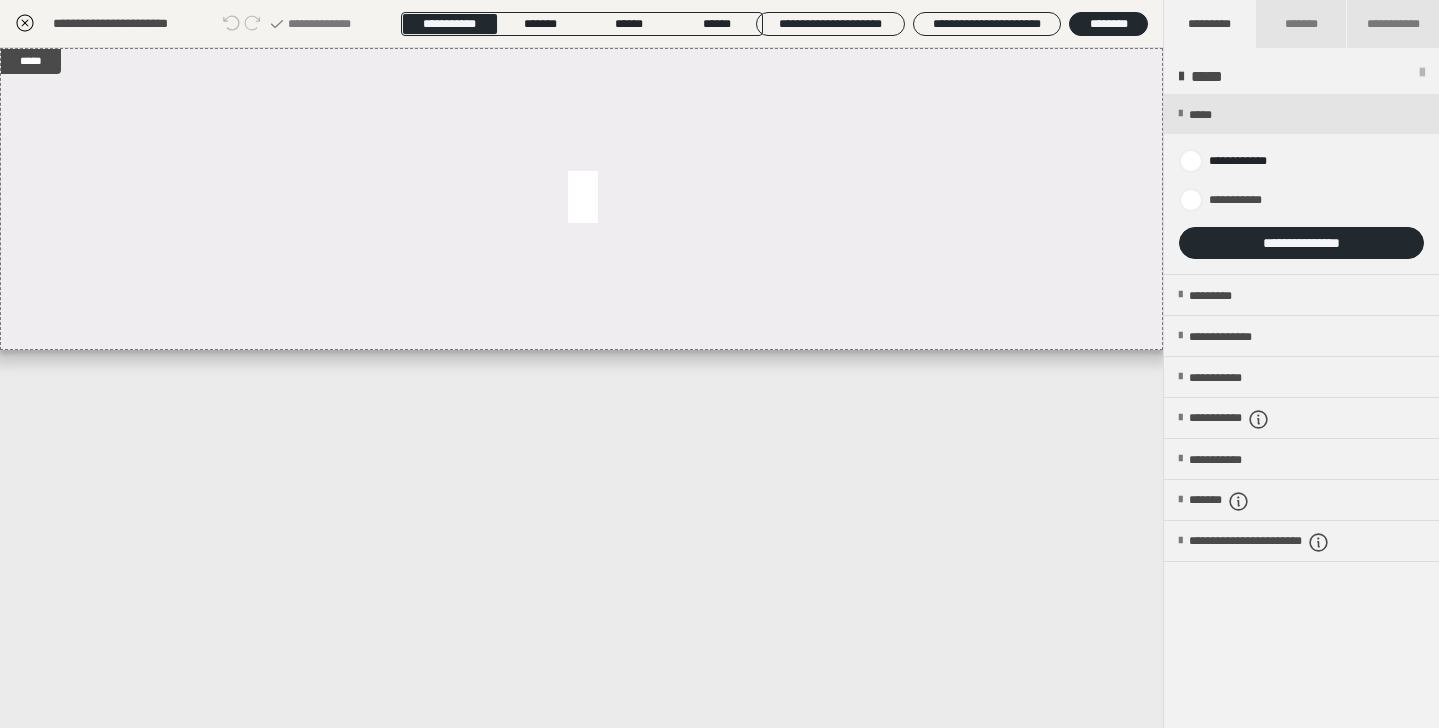 click at bounding box center [1301, 184] 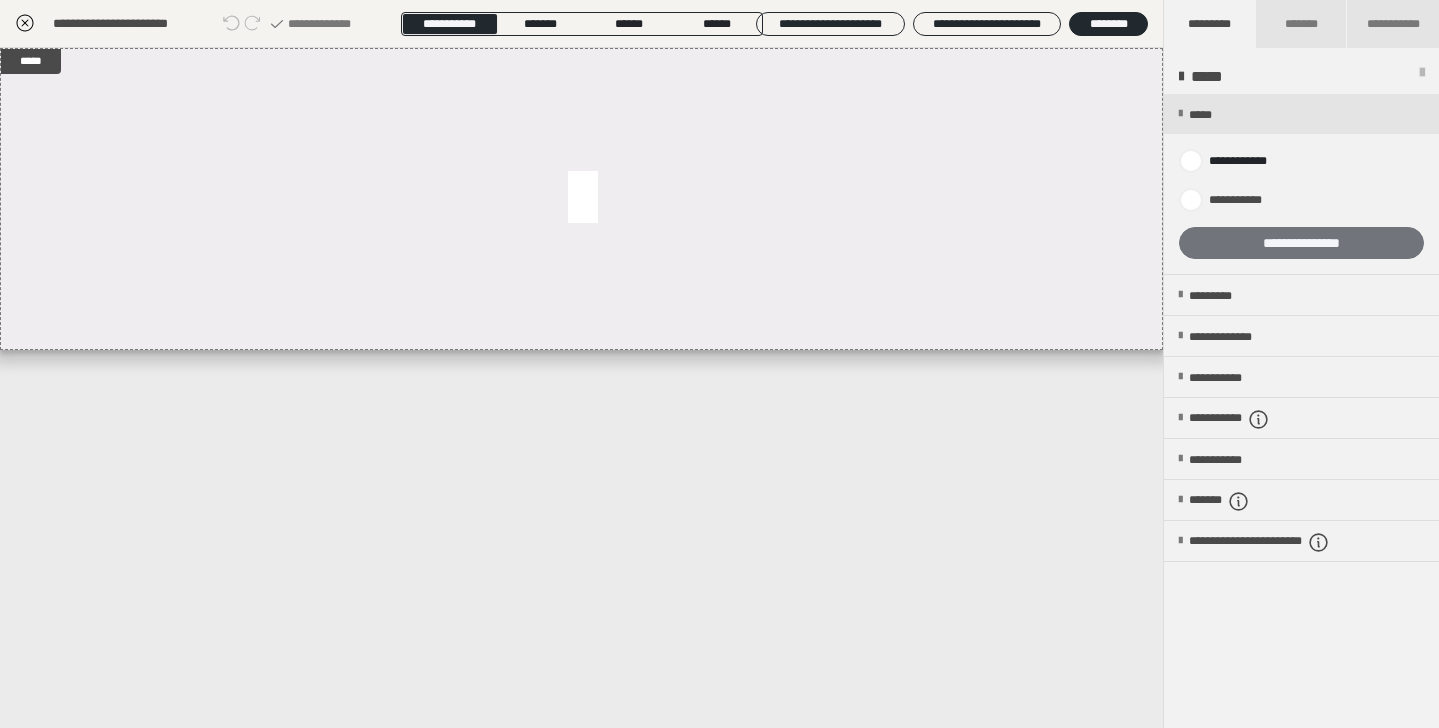 click on "**********" at bounding box center (1301, 243) 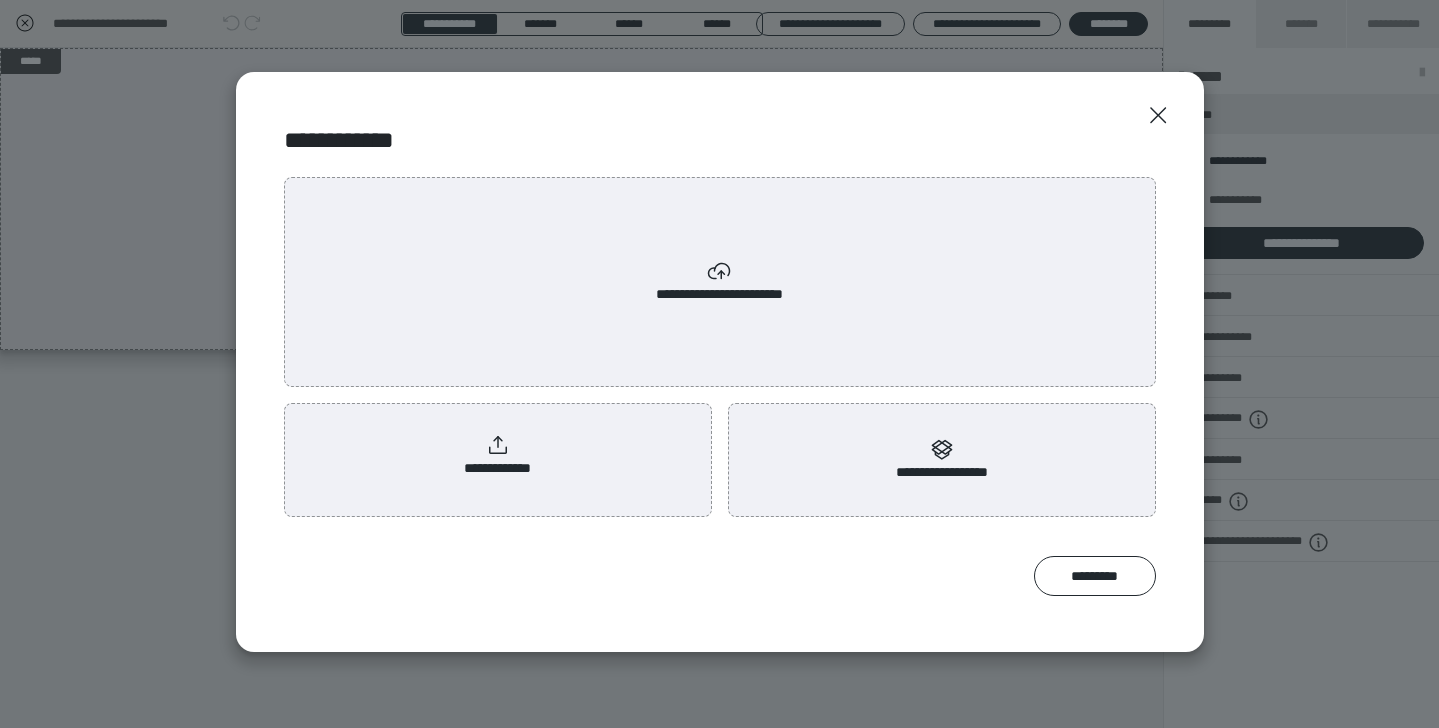 click on "**********" at bounding box center (497, 456) 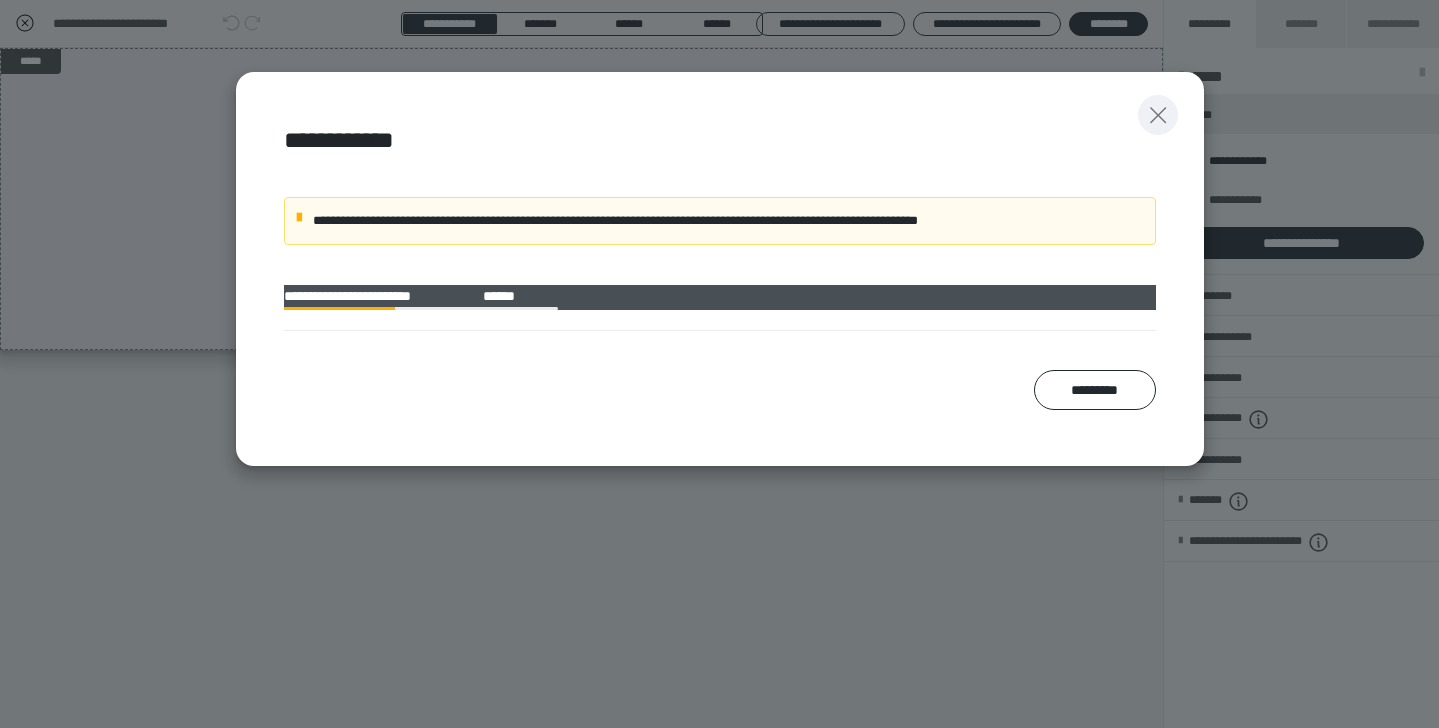 click 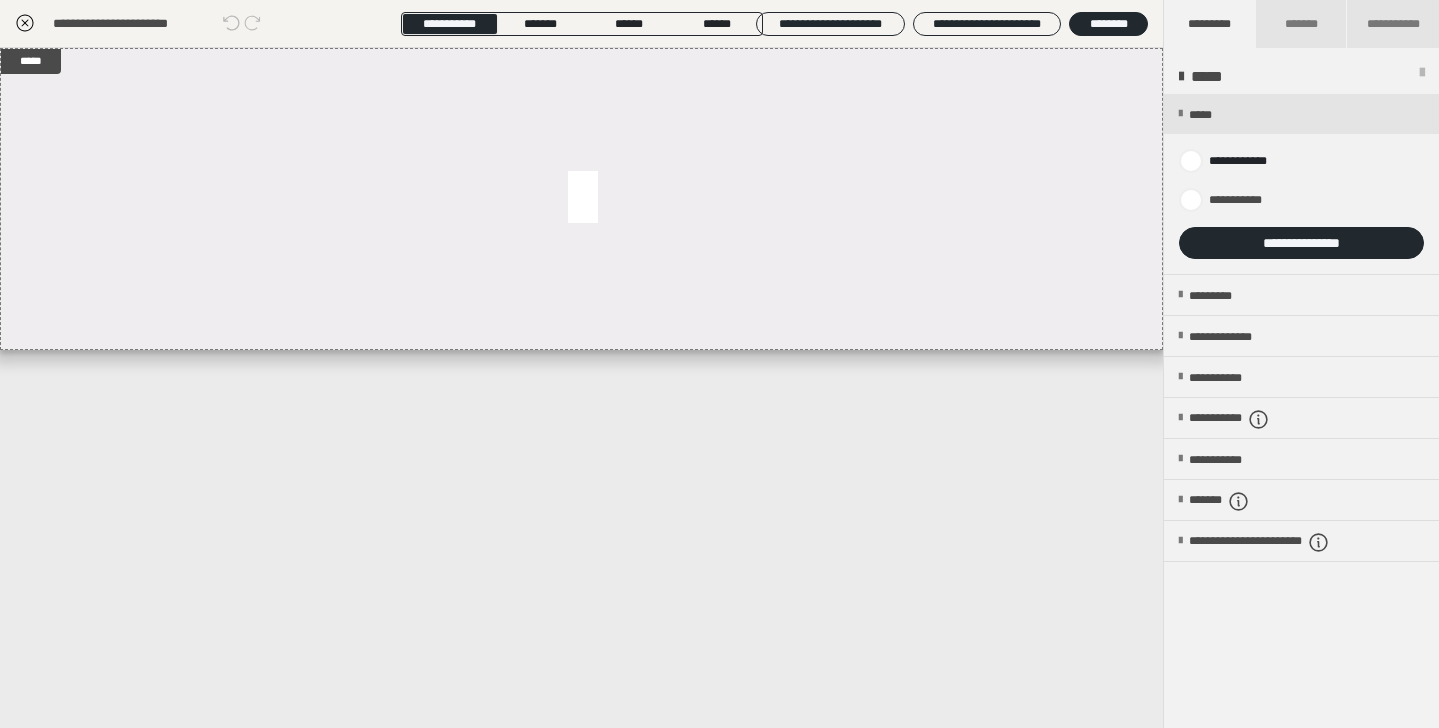 click 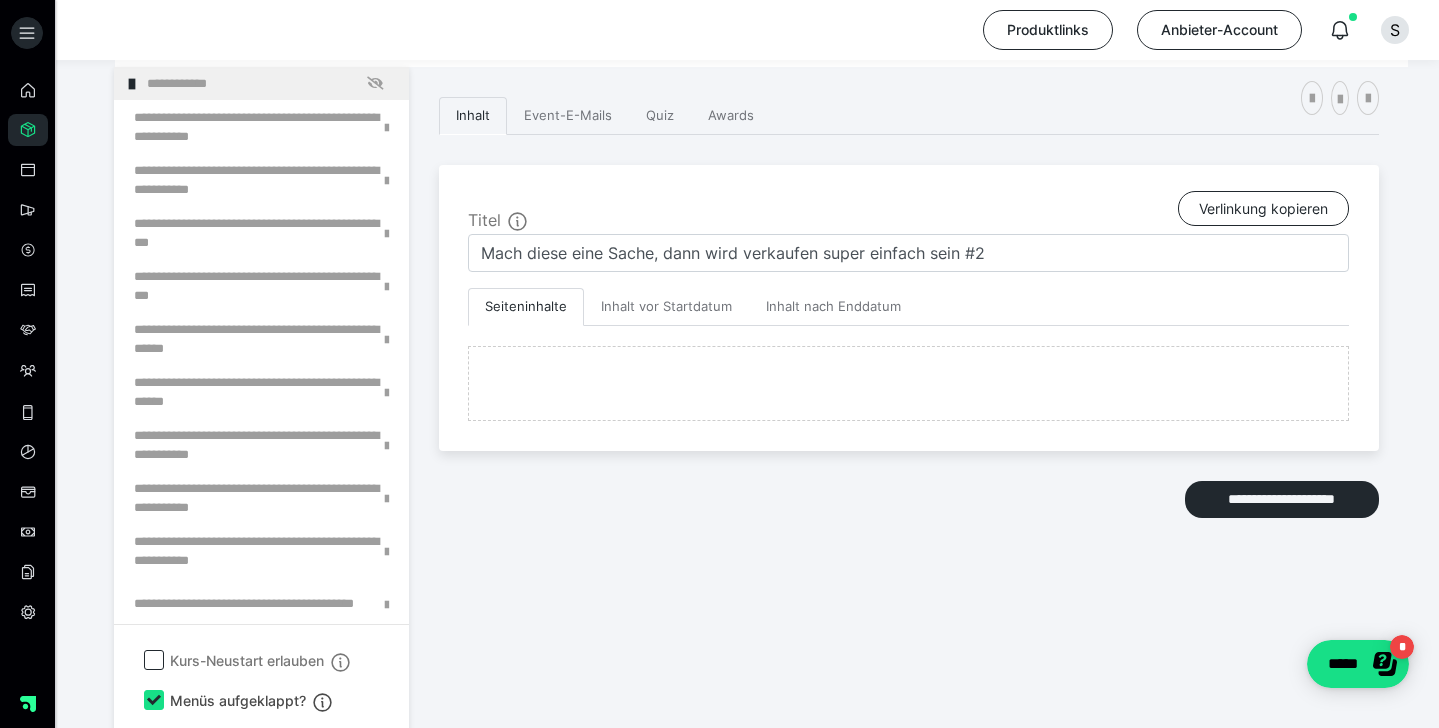 scroll, scrollTop: 0, scrollLeft: 0, axis: both 